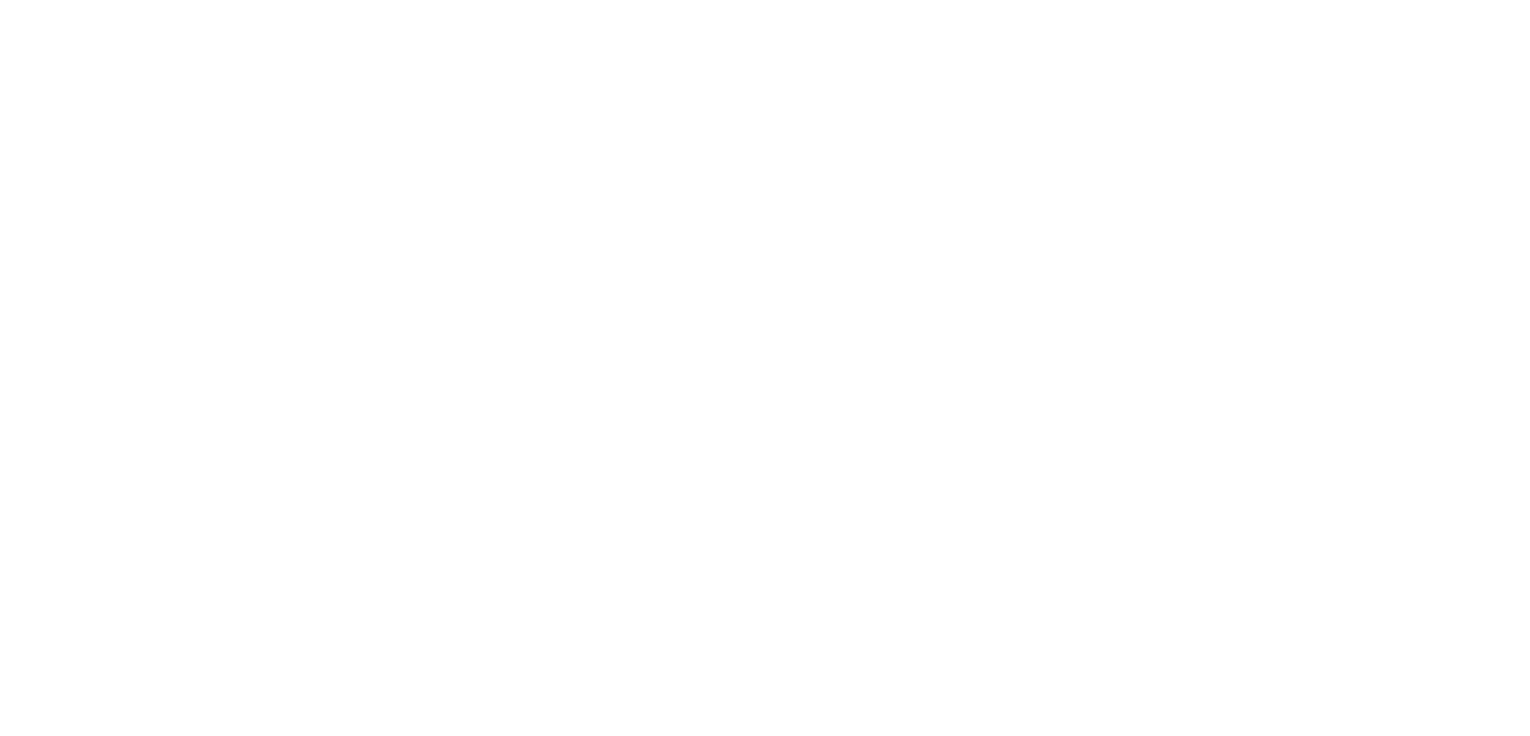 scroll, scrollTop: 0, scrollLeft: 0, axis: both 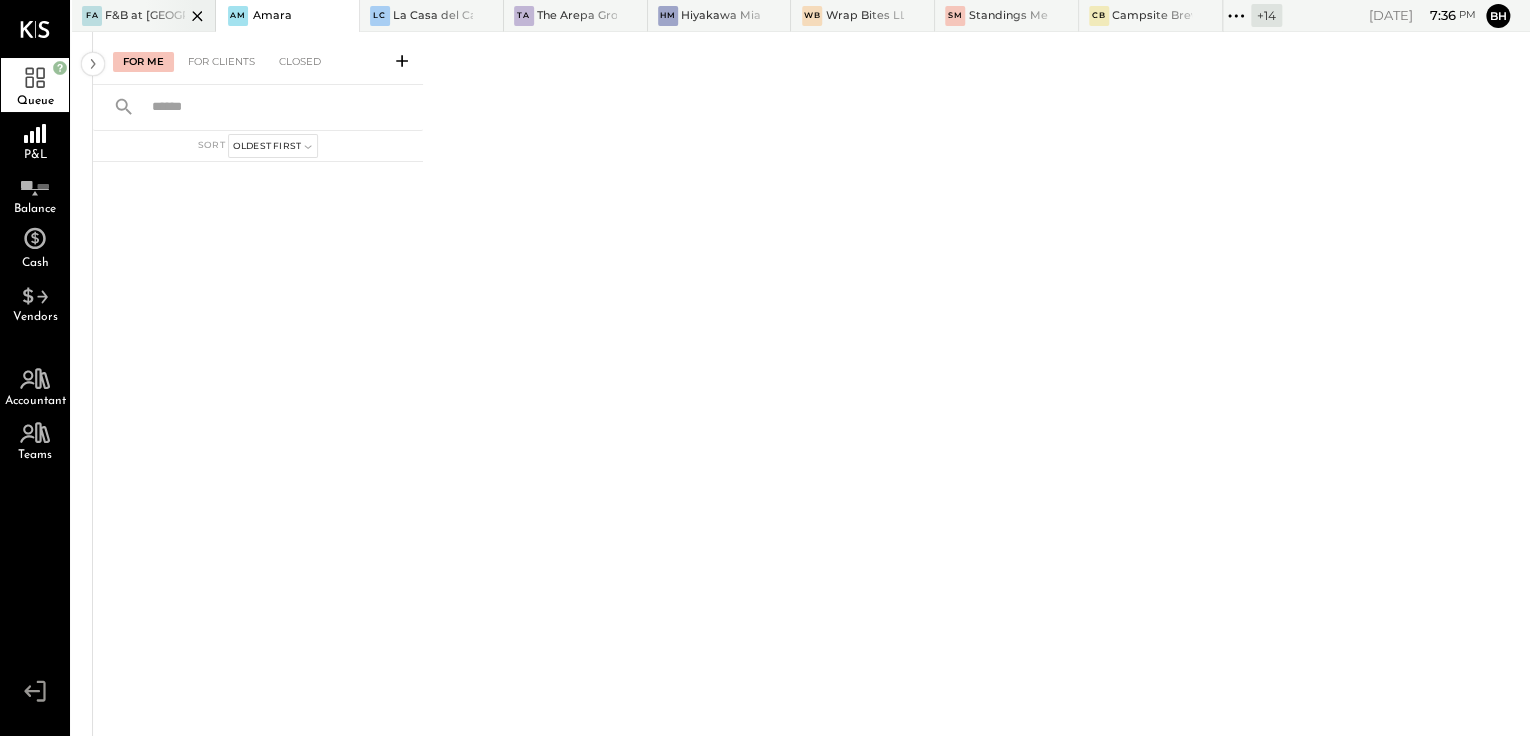 click on "F&B at [GEOGRAPHIC_DATA]" at bounding box center [145, 16] 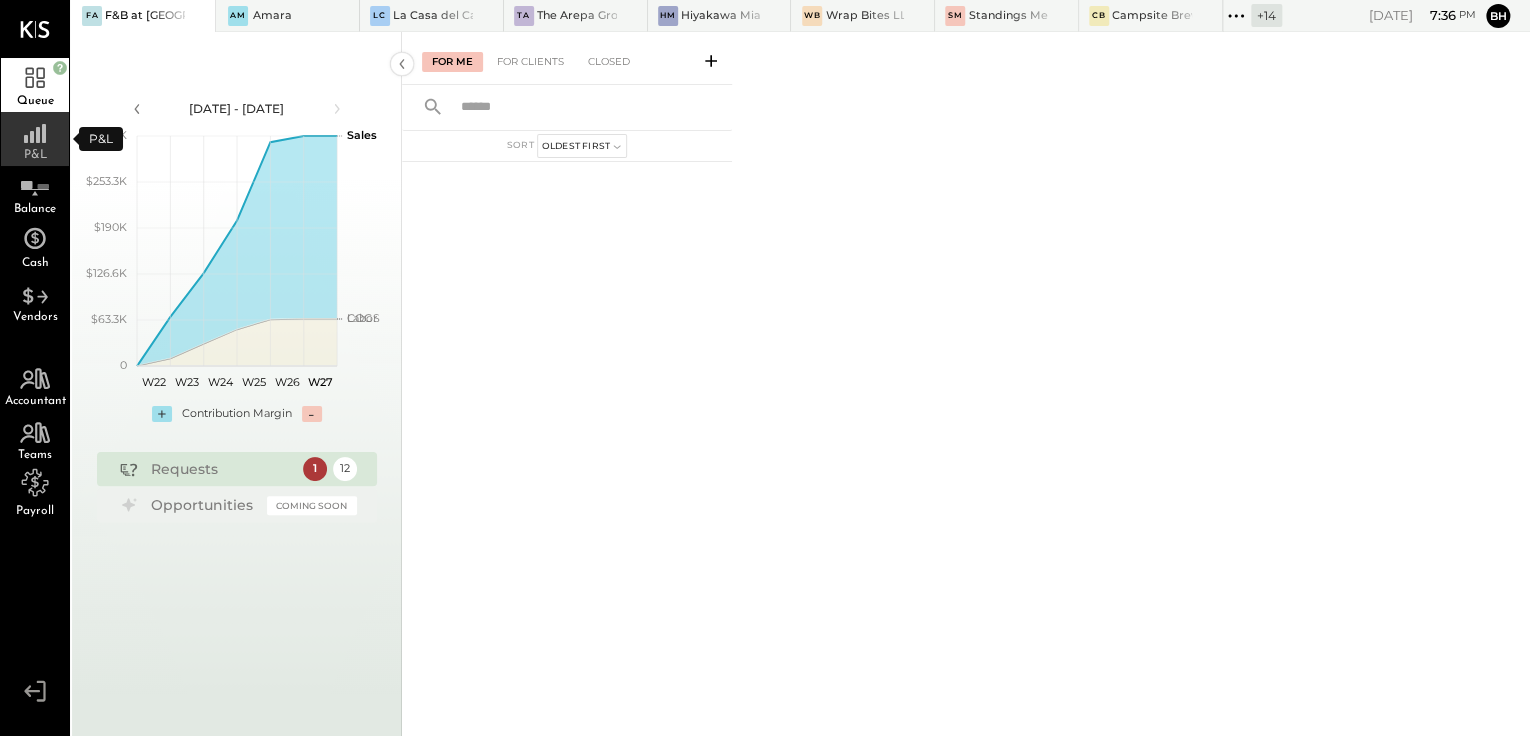 click on "P&L" at bounding box center (35, 139) 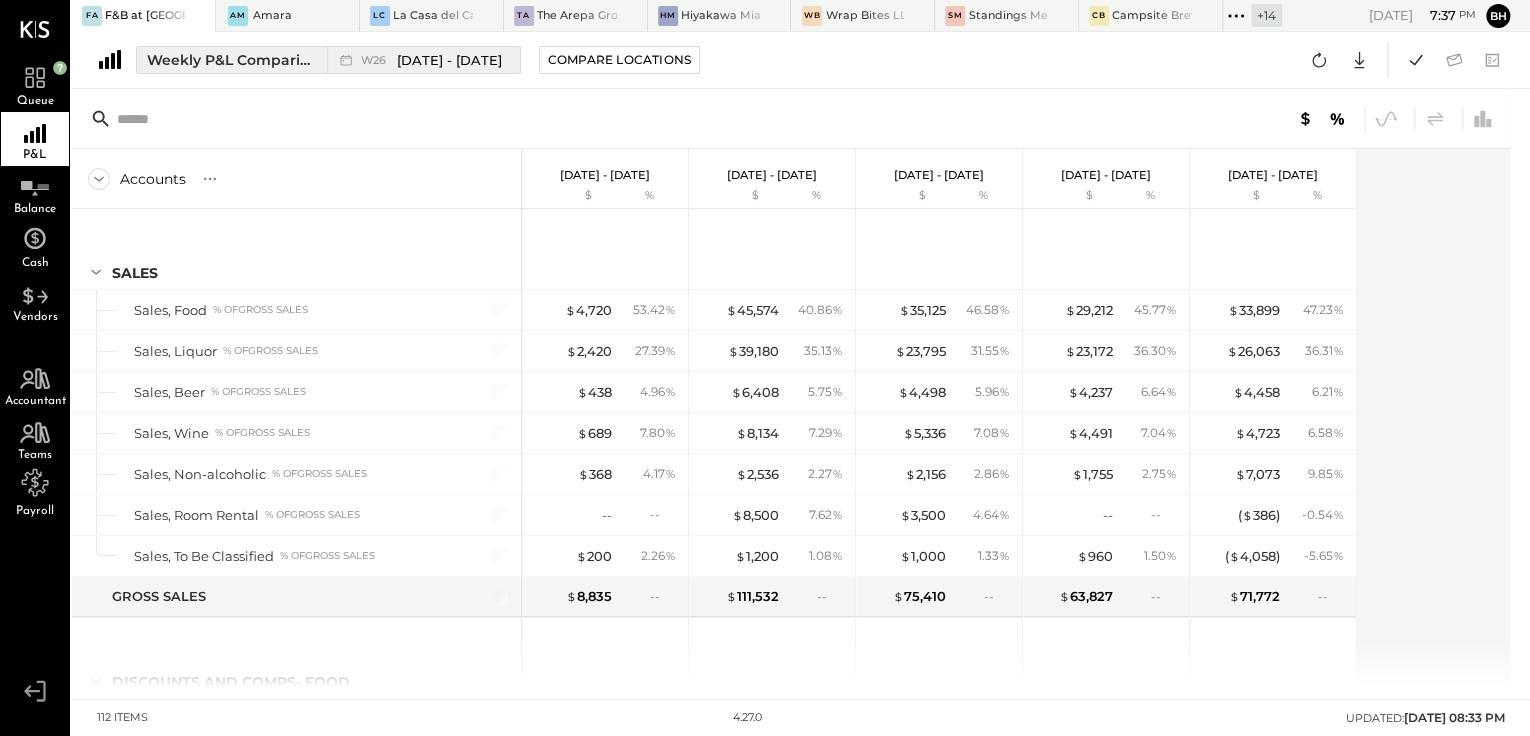 click on "Weekly P&L Comparison" at bounding box center [231, 60] 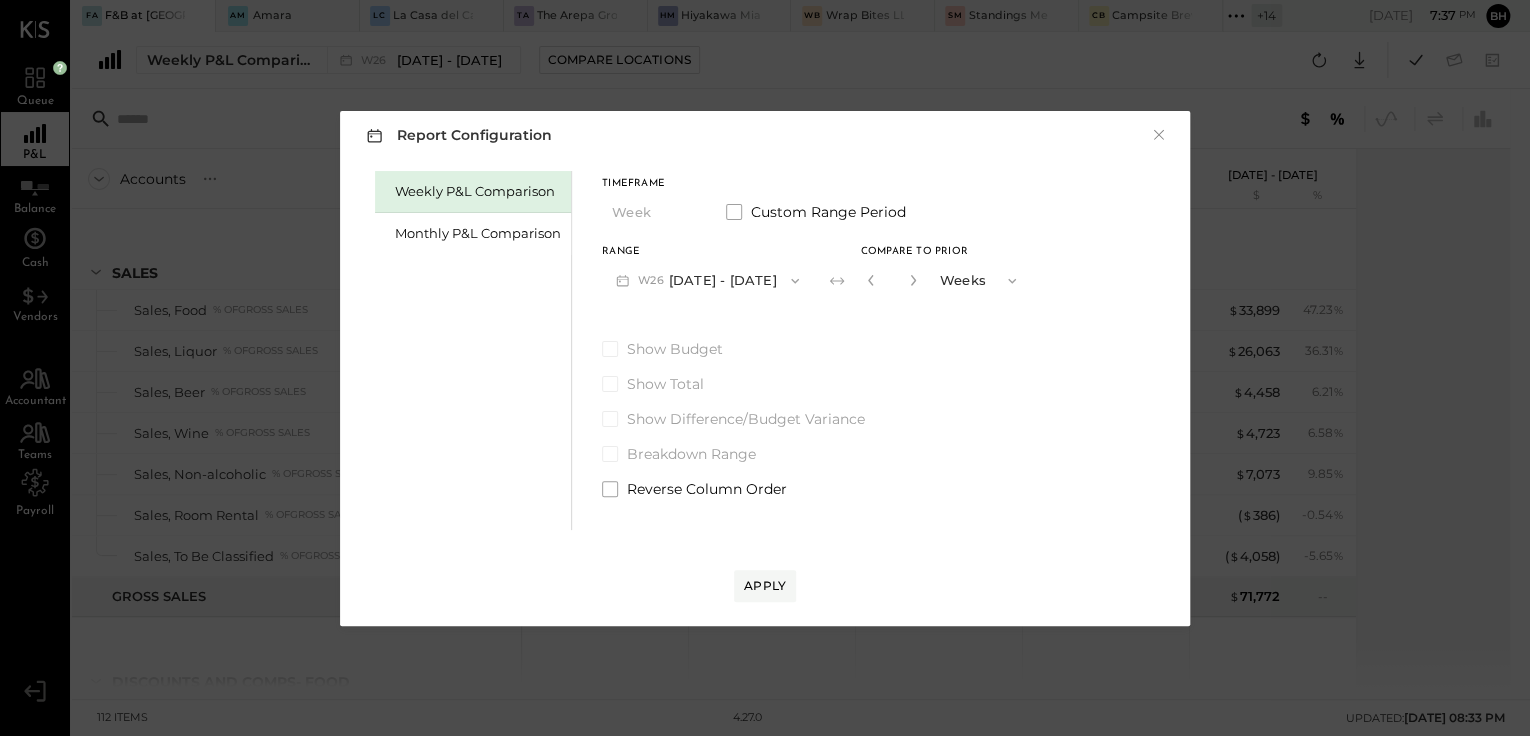 click on "W26 Jun 23 - 29, 2025" at bounding box center (707, 280) 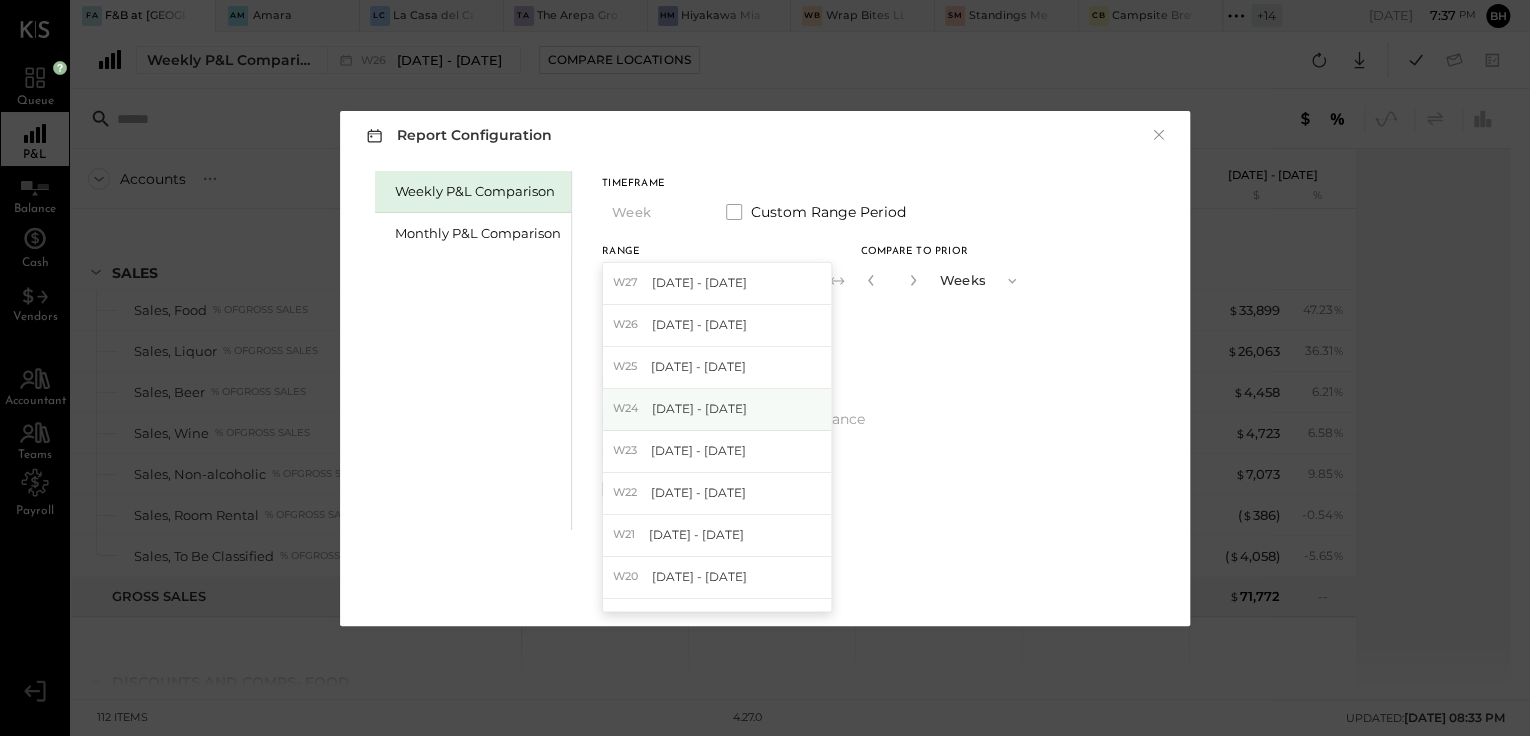 click on "W24   Jun 9 - 15, 2025" at bounding box center [717, 410] 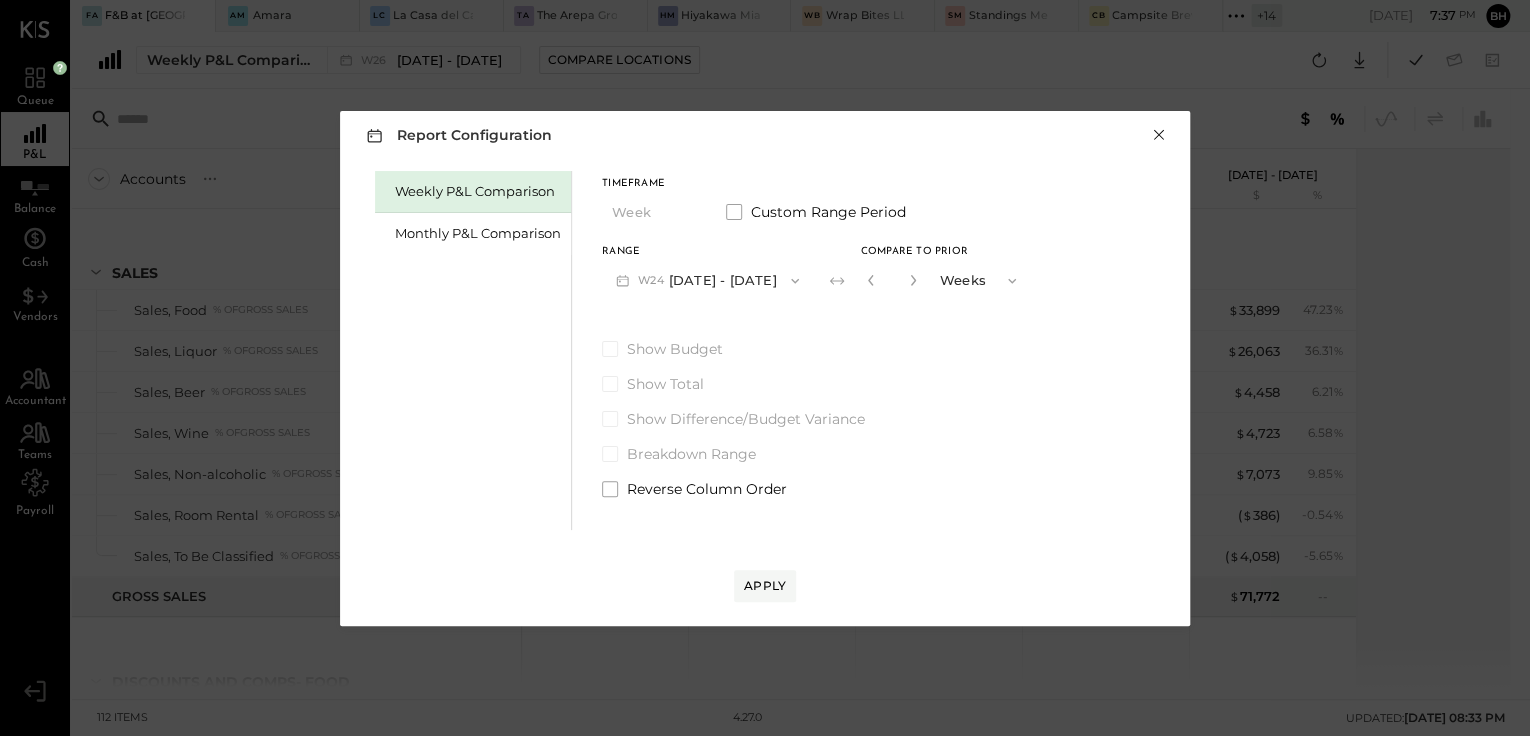 click on "×" at bounding box center (1159, 135) 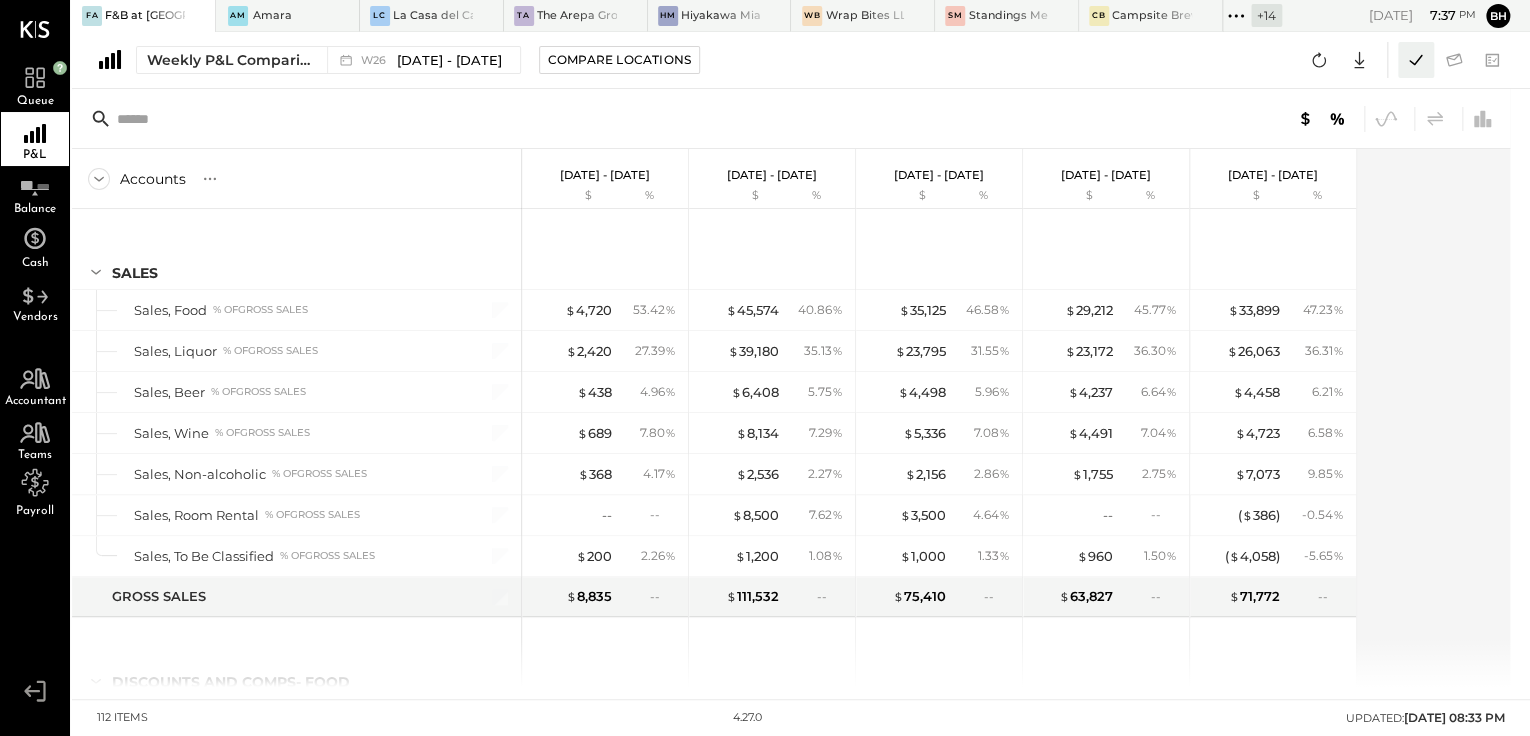click 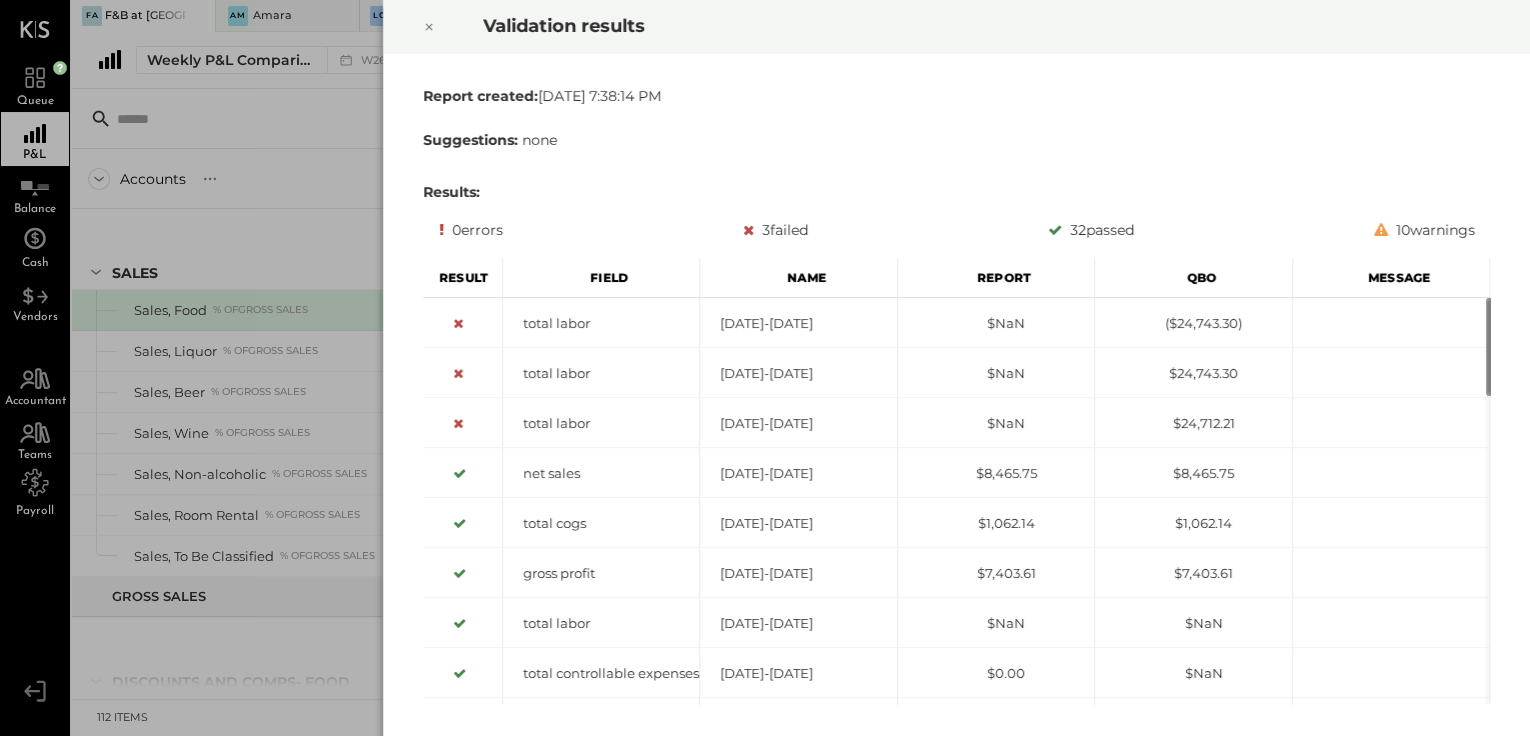 drag, startPoint x: 1483, startPoint y: 314, endPoint x: 1480, endPoint y: 261, distance: 53.08484 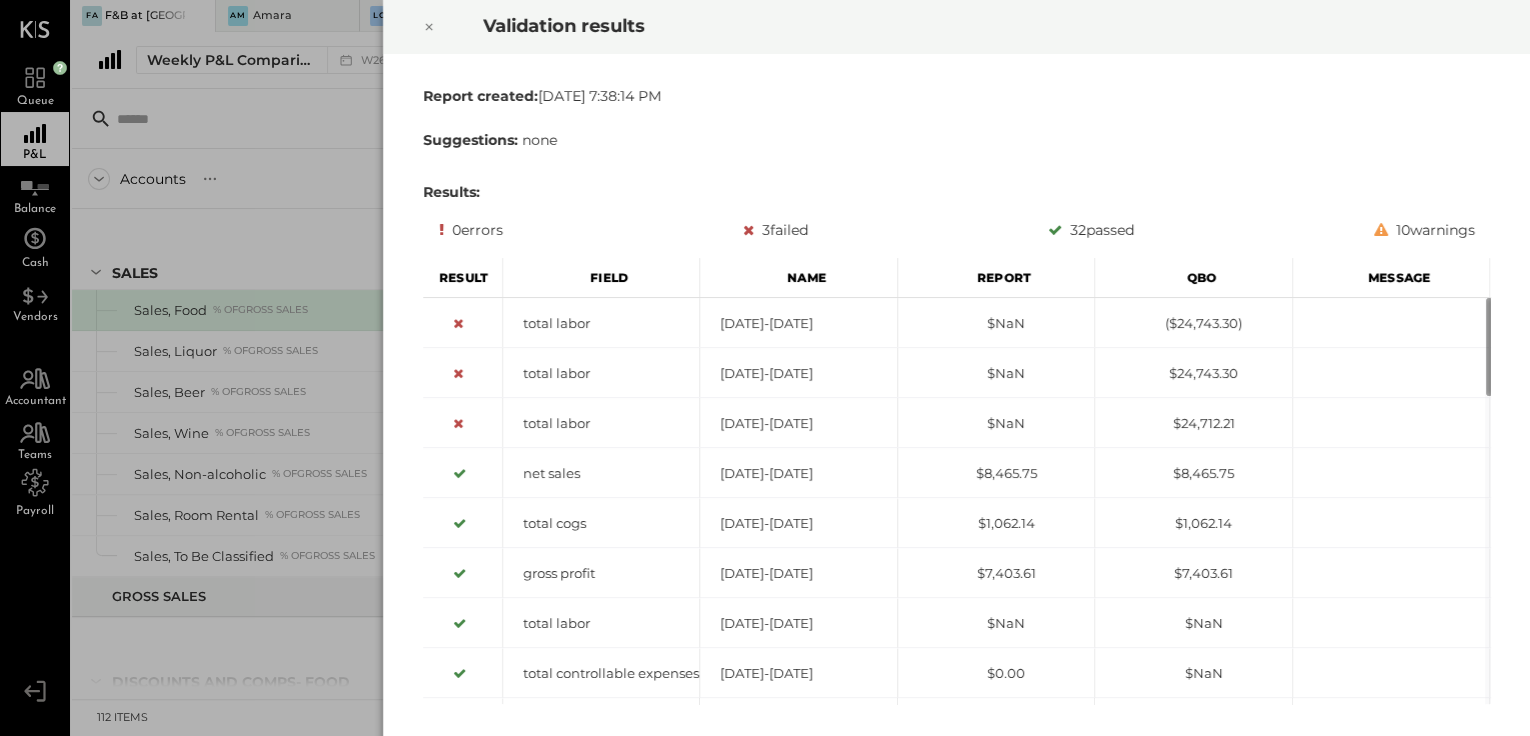 click 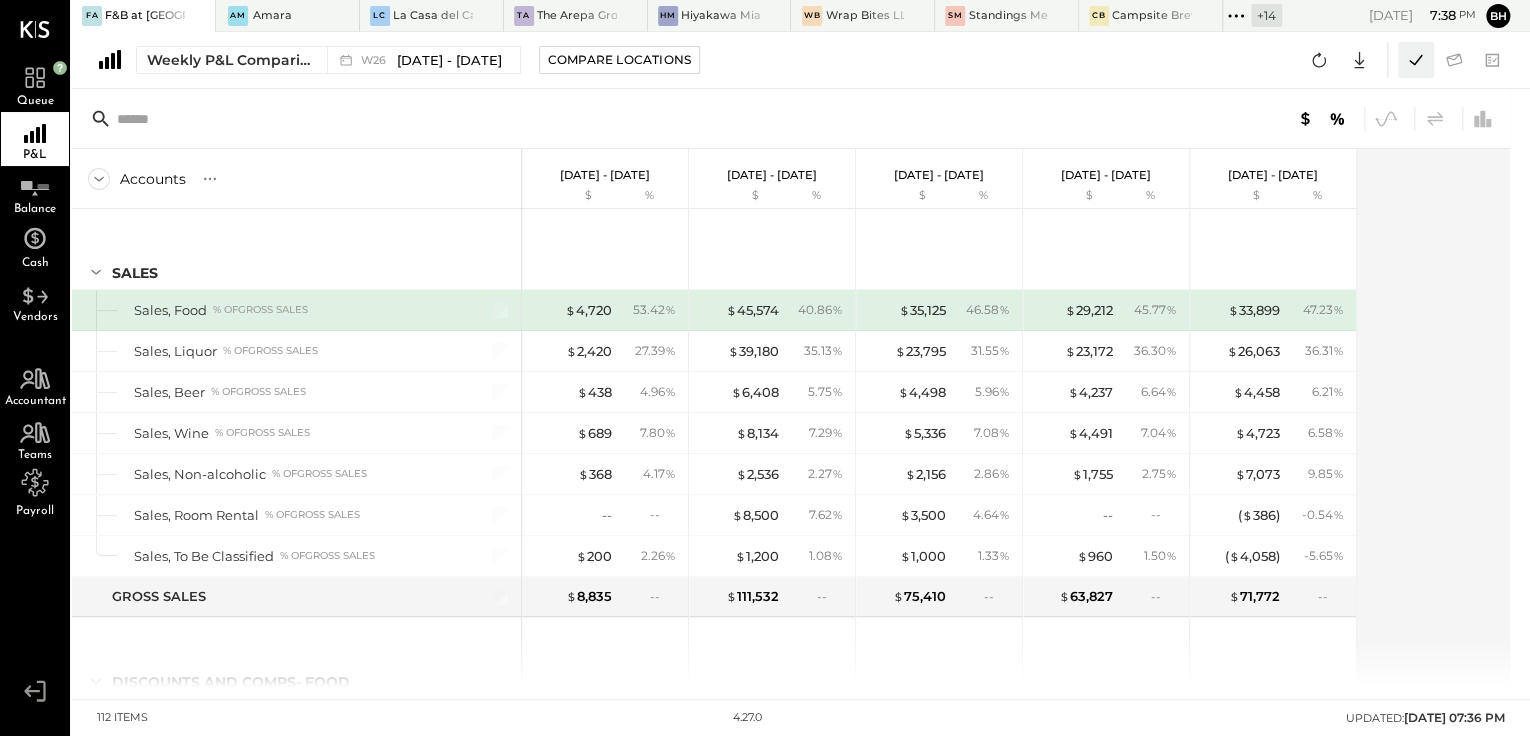 click 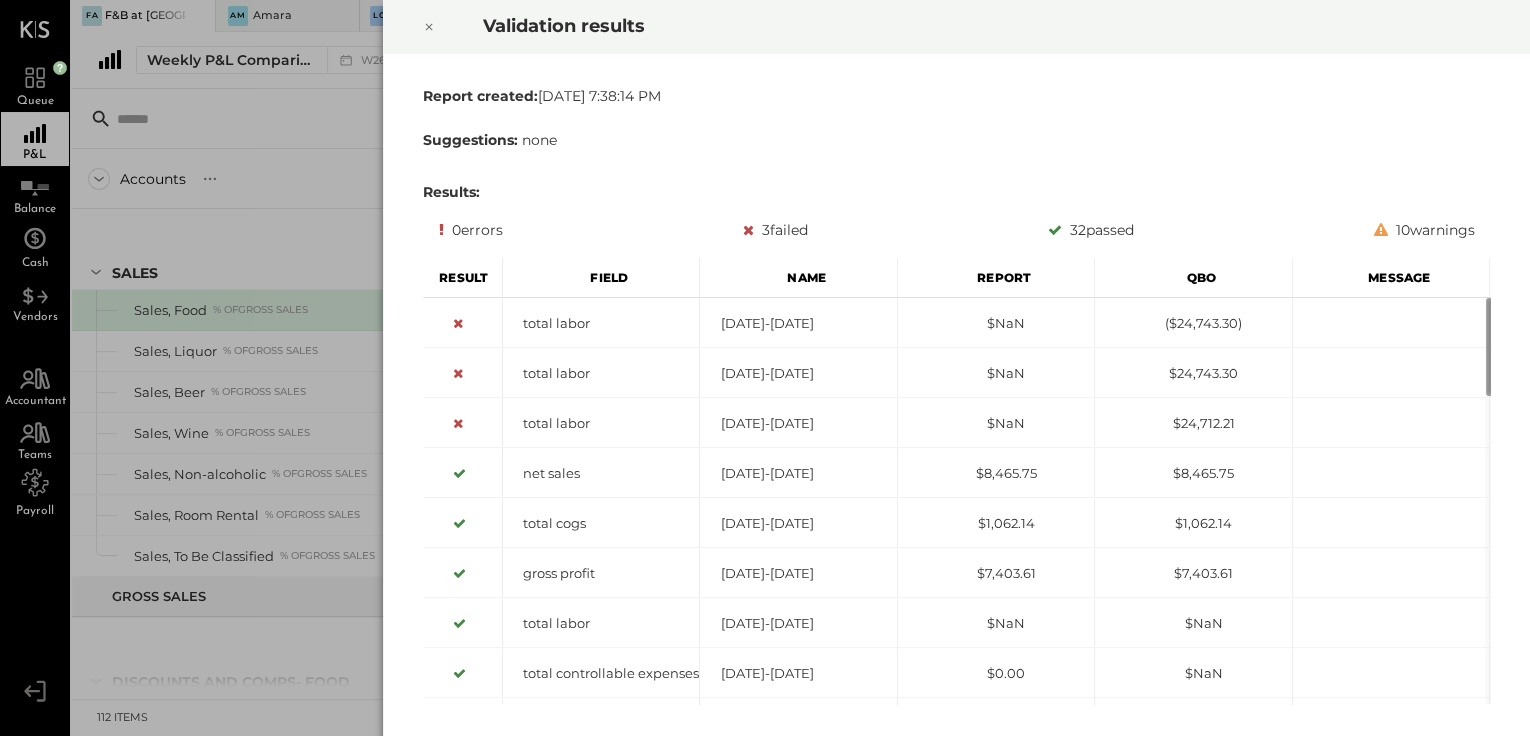 click 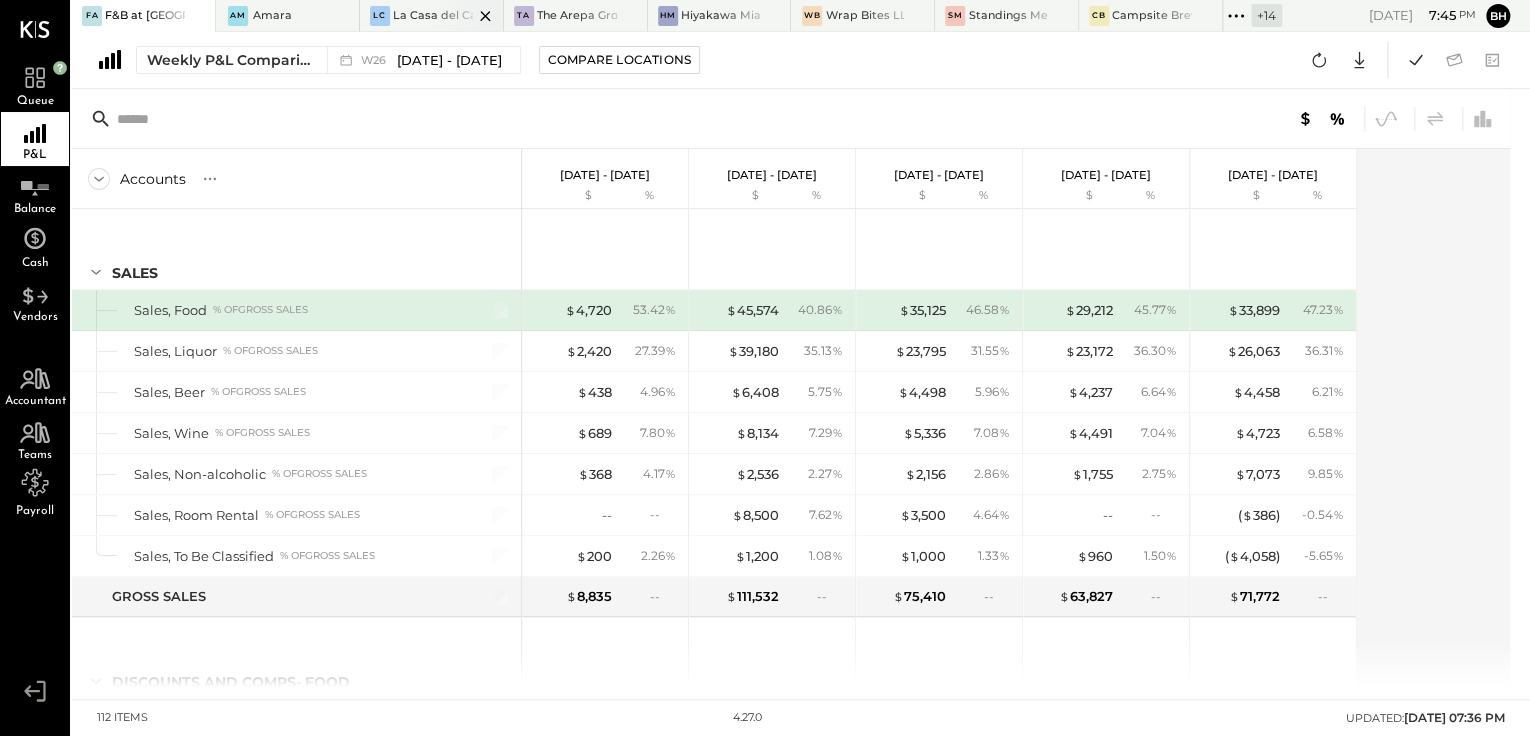 click at bounding box center (468, 15) 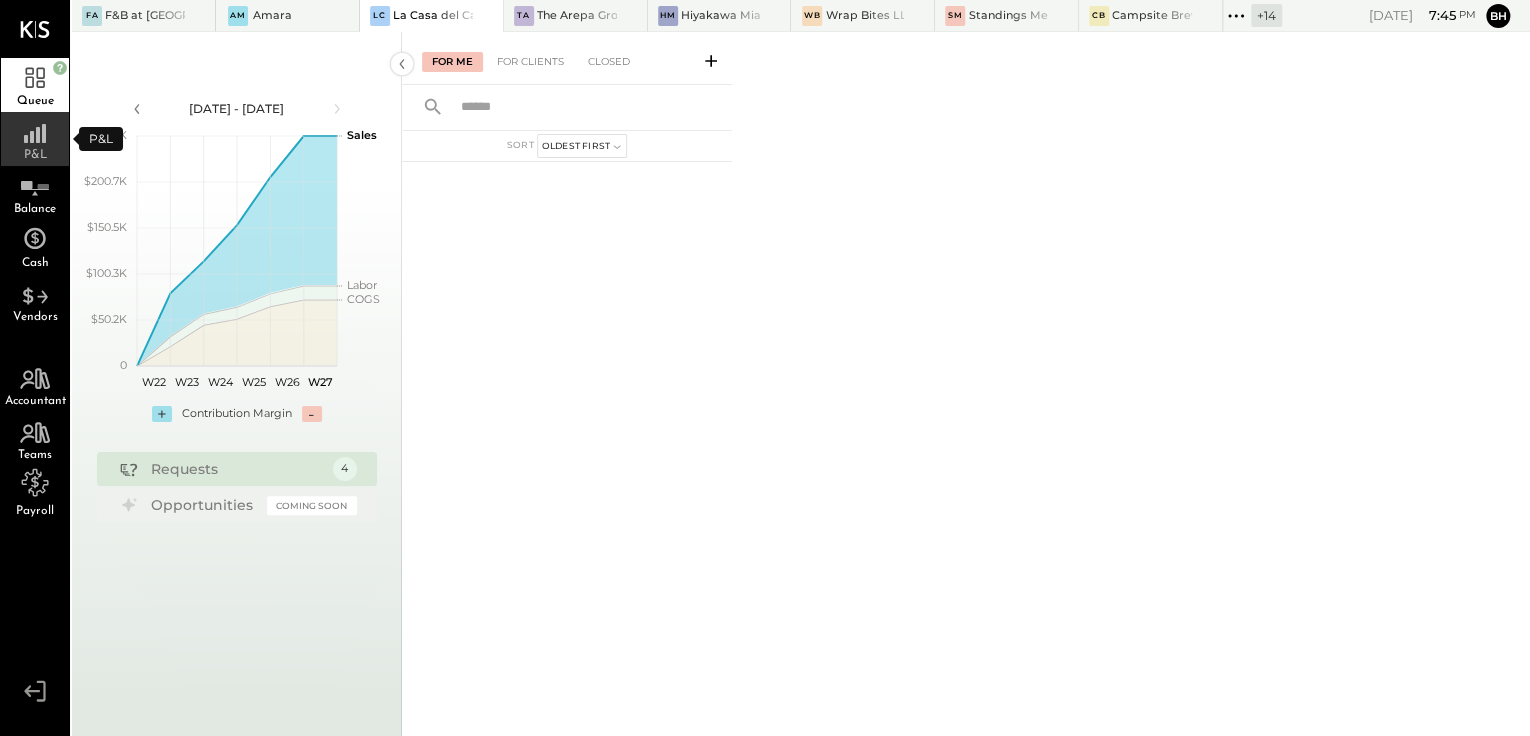 click on "P&L" at bounding box center [35, 155] 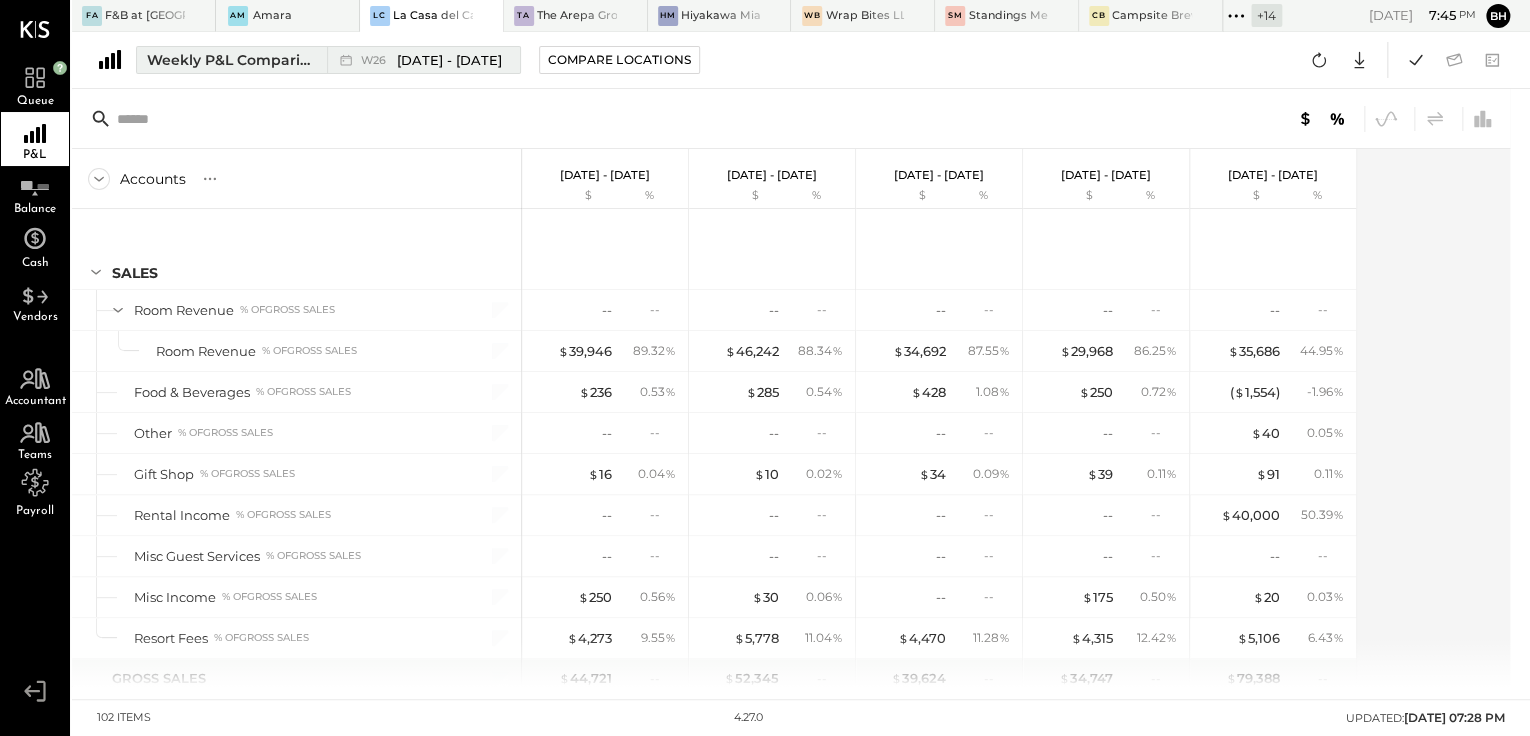click on "Weekly P&L Comparison" at bounding box center (231, 60) 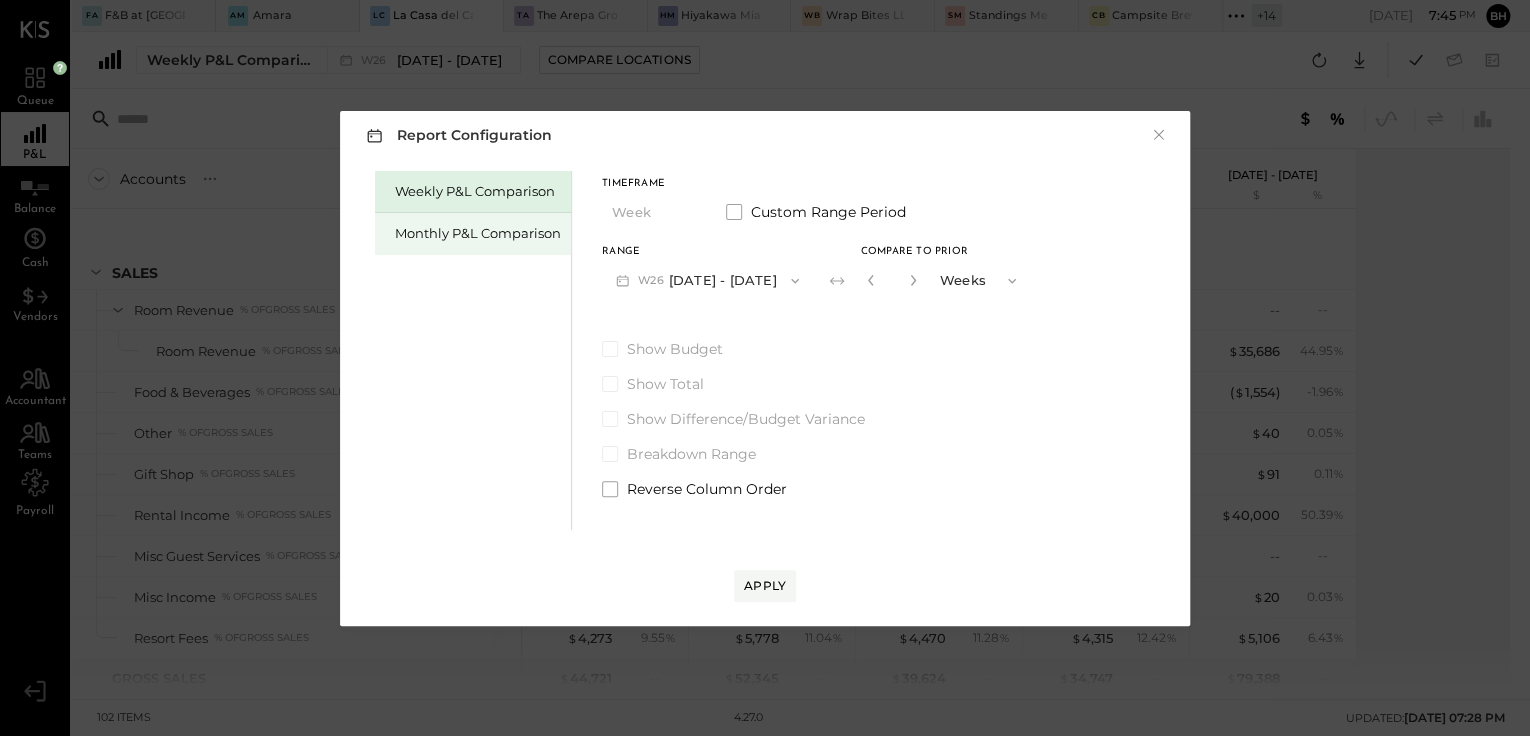click on "Monthly P&L Comparison" at bounding box center [478, 233] 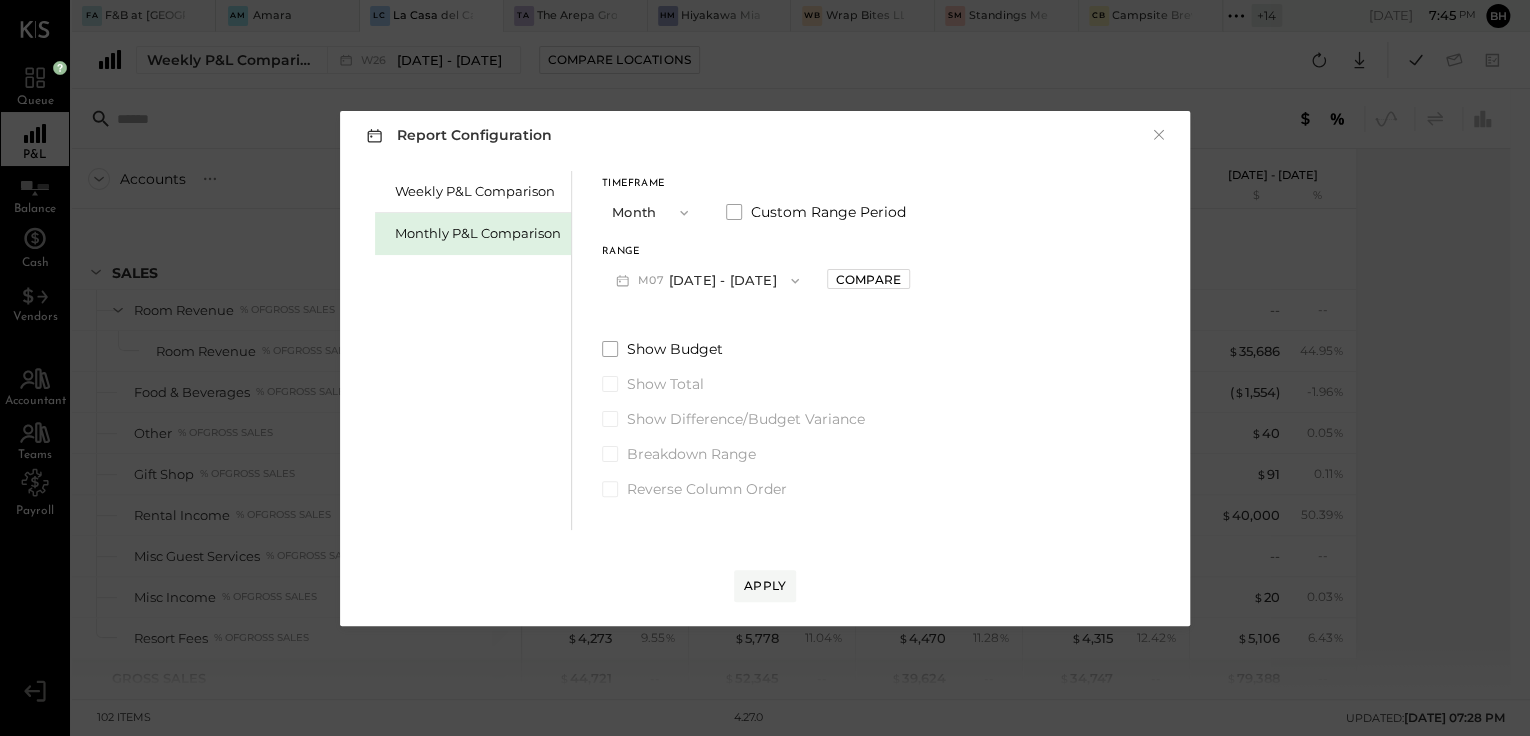 click on "M07 [DATE] - [DATE]" at bounding box center [707, 280] 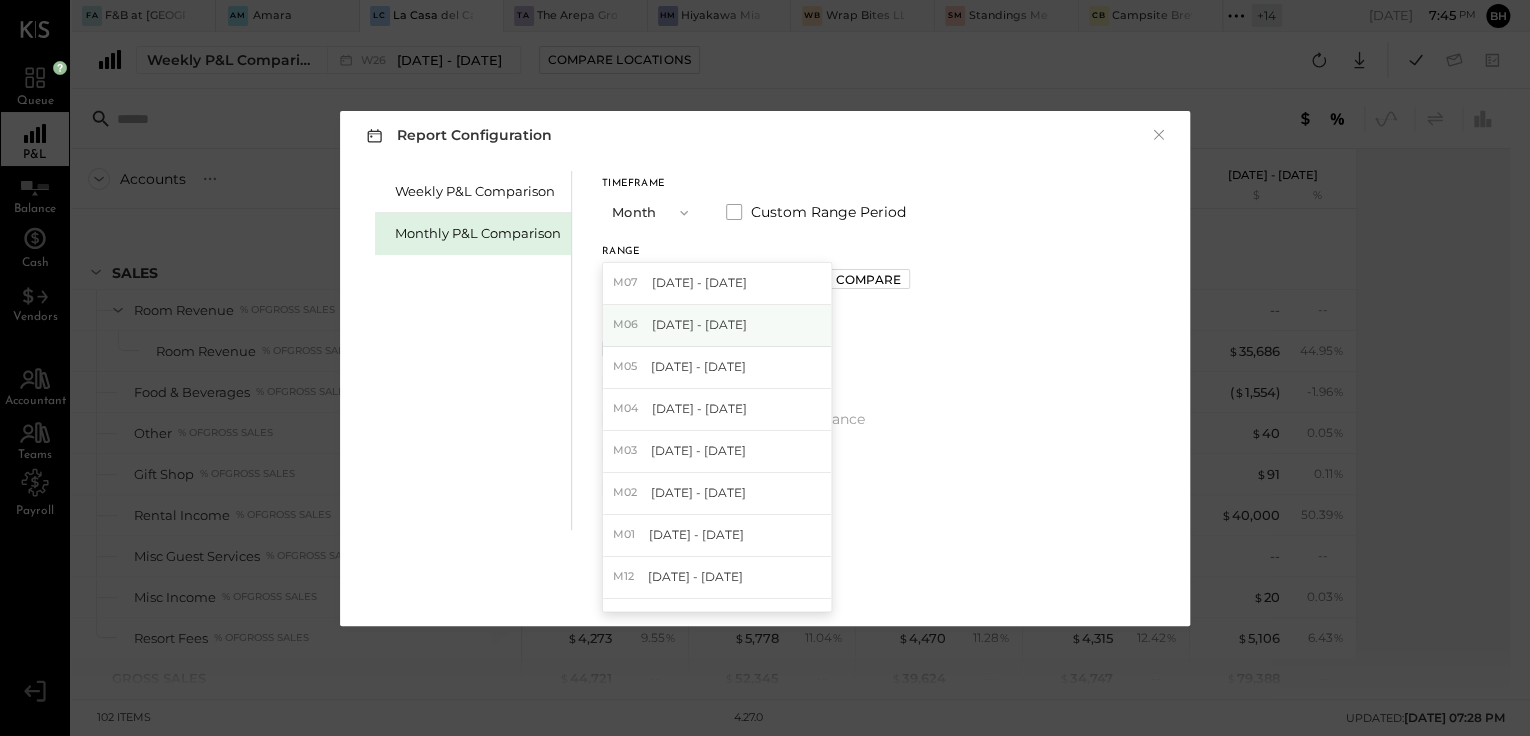 click on "[DATE] - [DATE]" at bounding box center (699, 324) 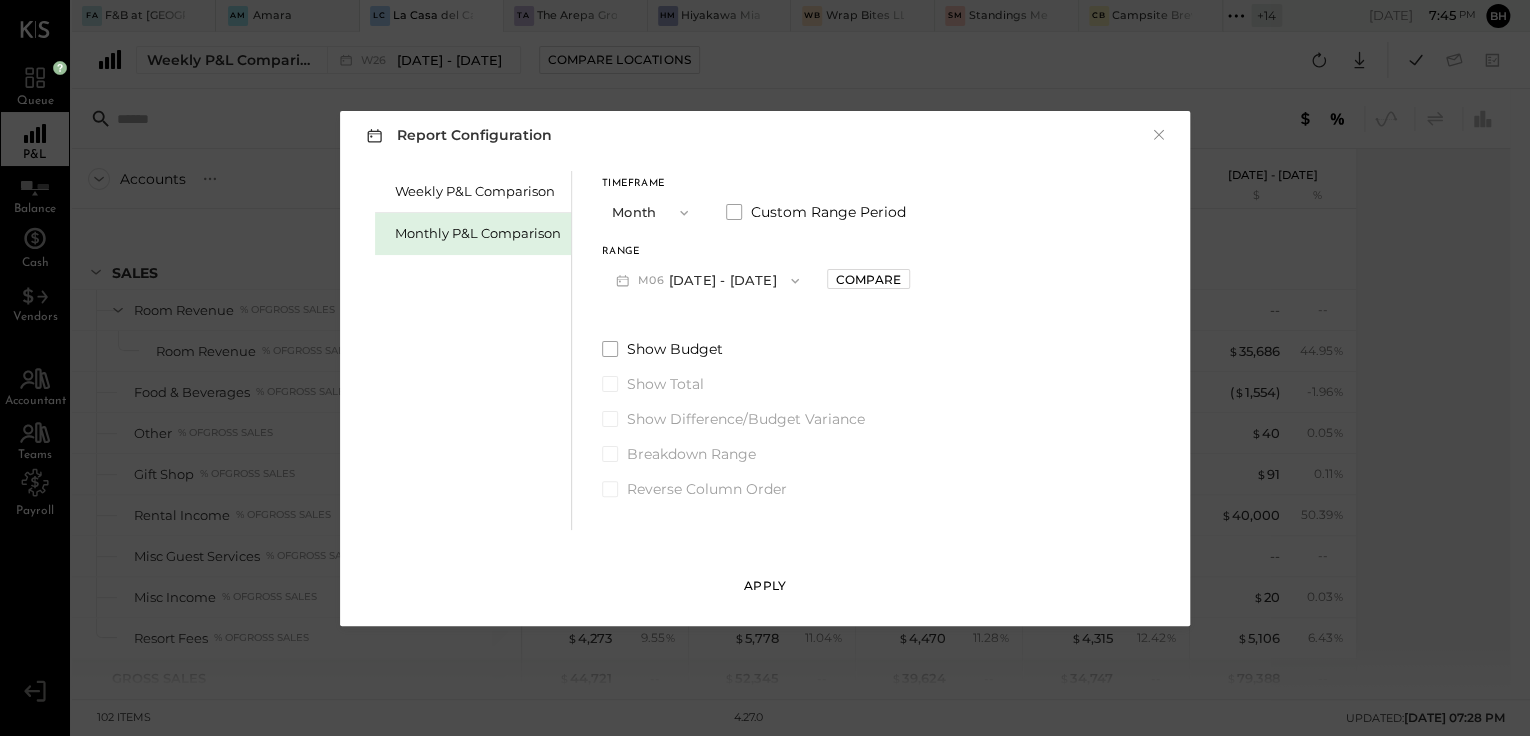 click on "Apply" at bounding box center (765, 585) 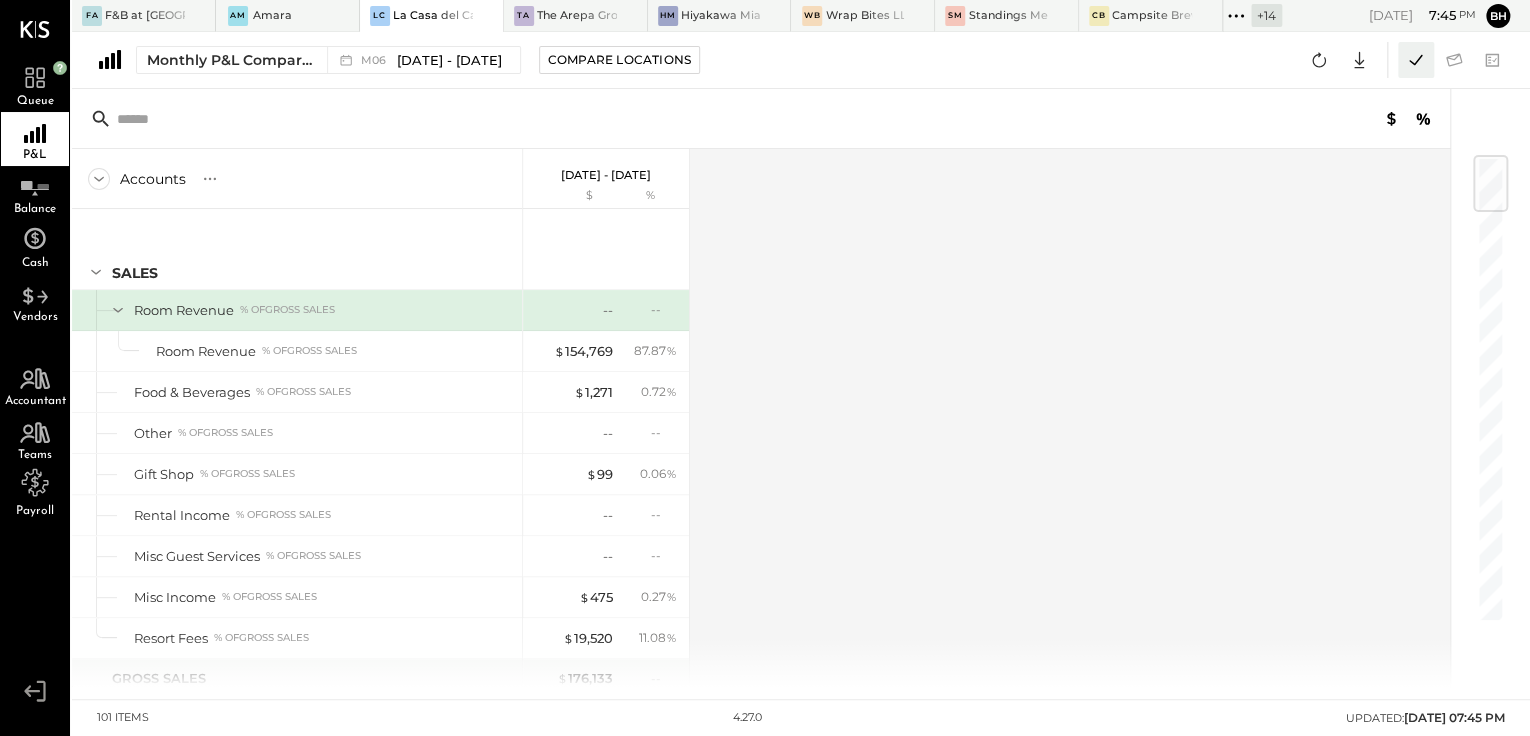click 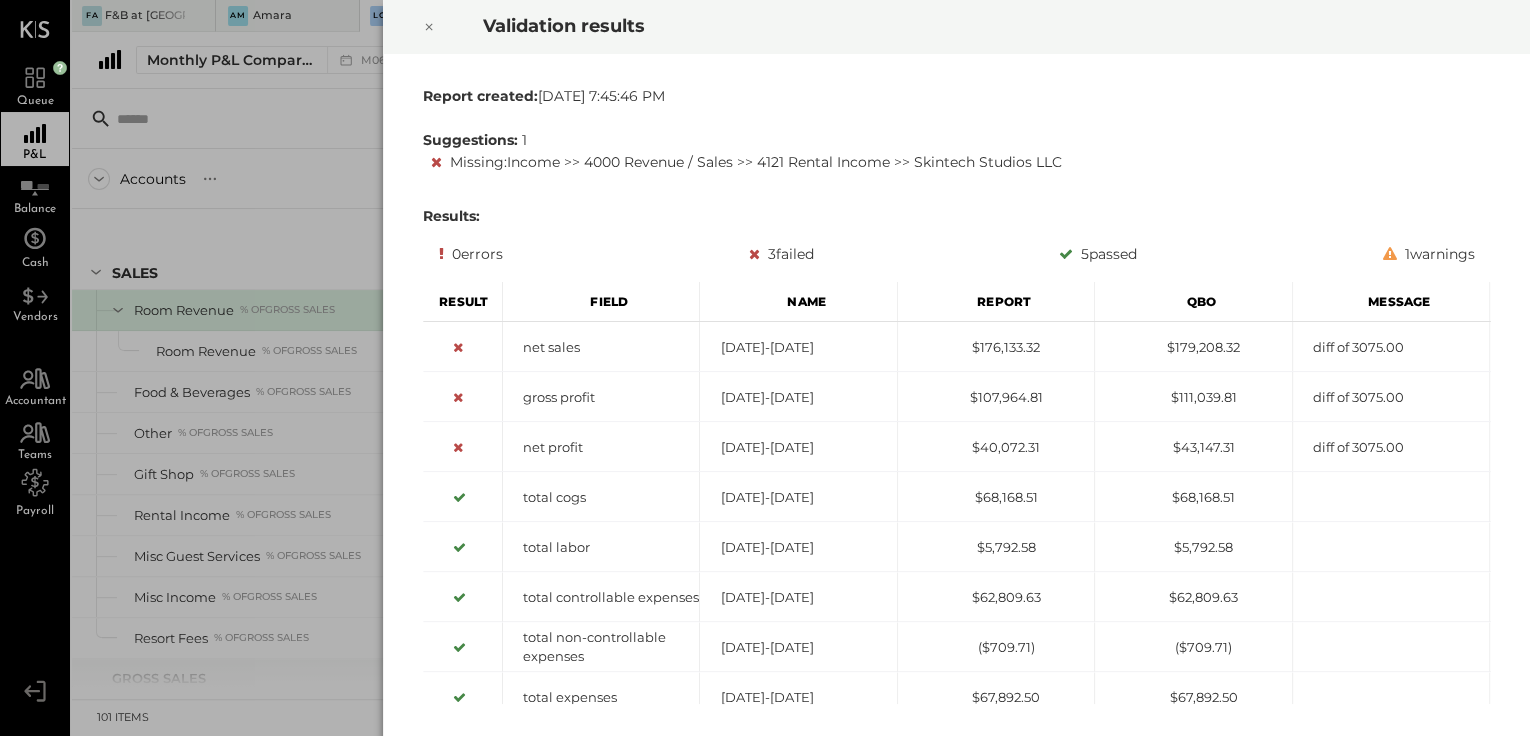click 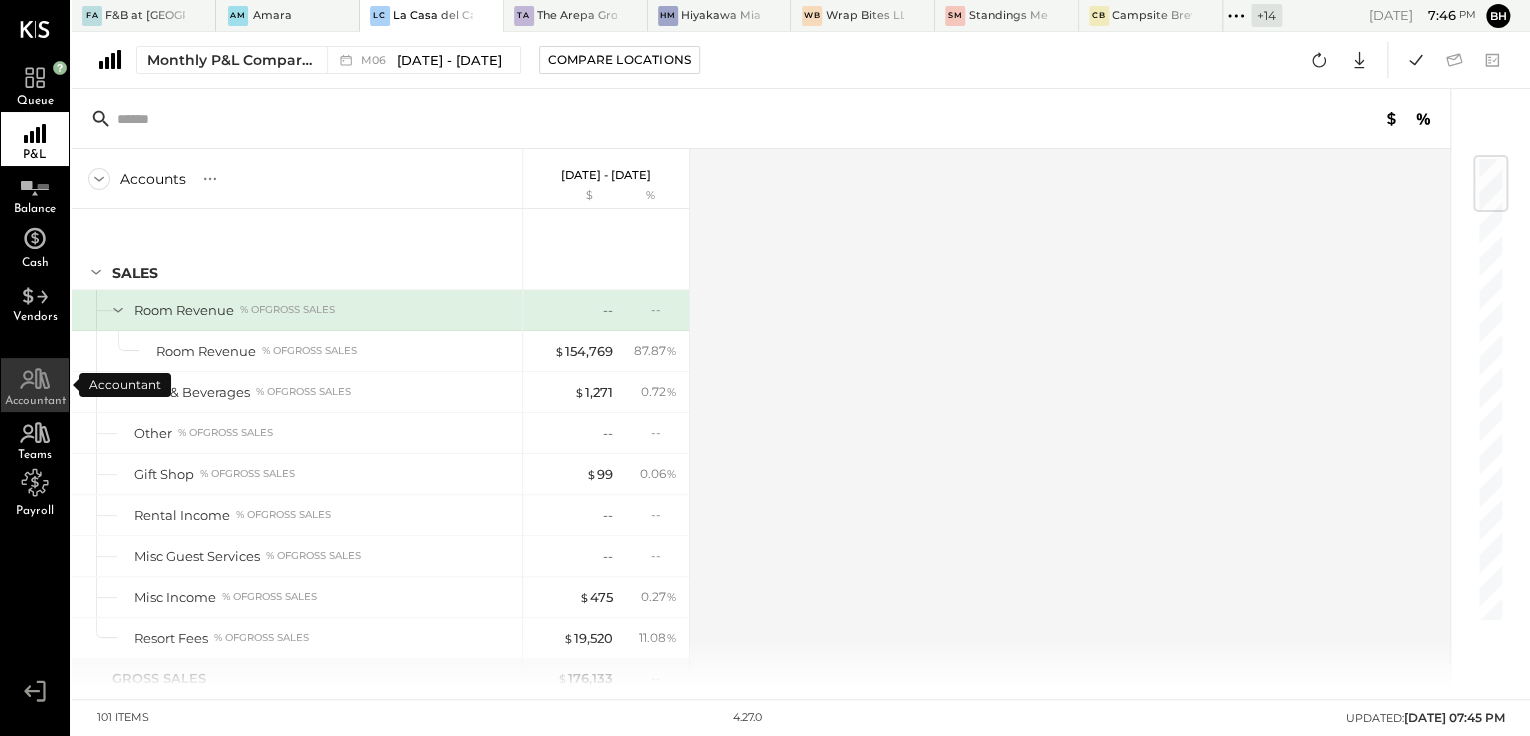 click 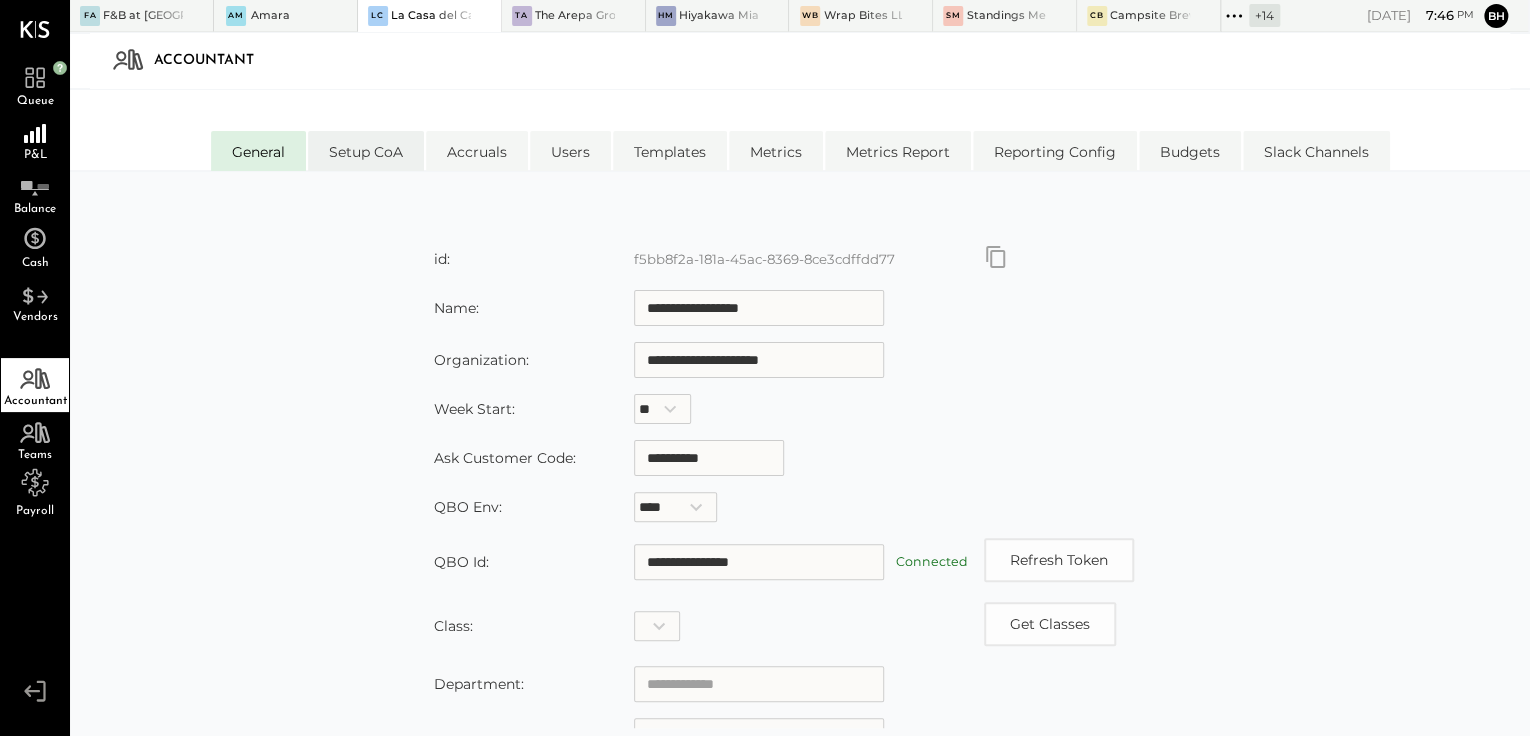 click on "Setup CoA" at bounding box center (366, 151) 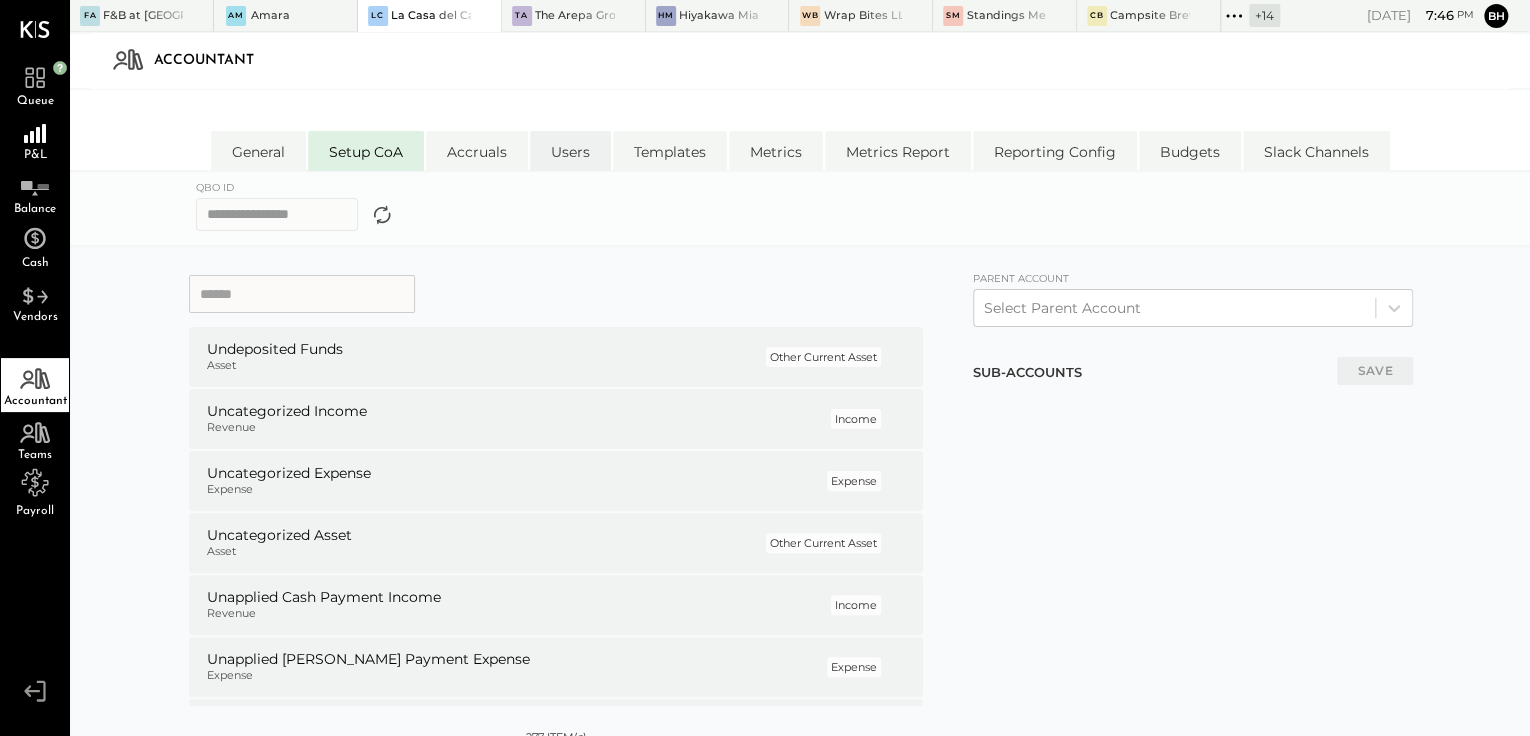click on "Users" at bounding box center [570, 151] 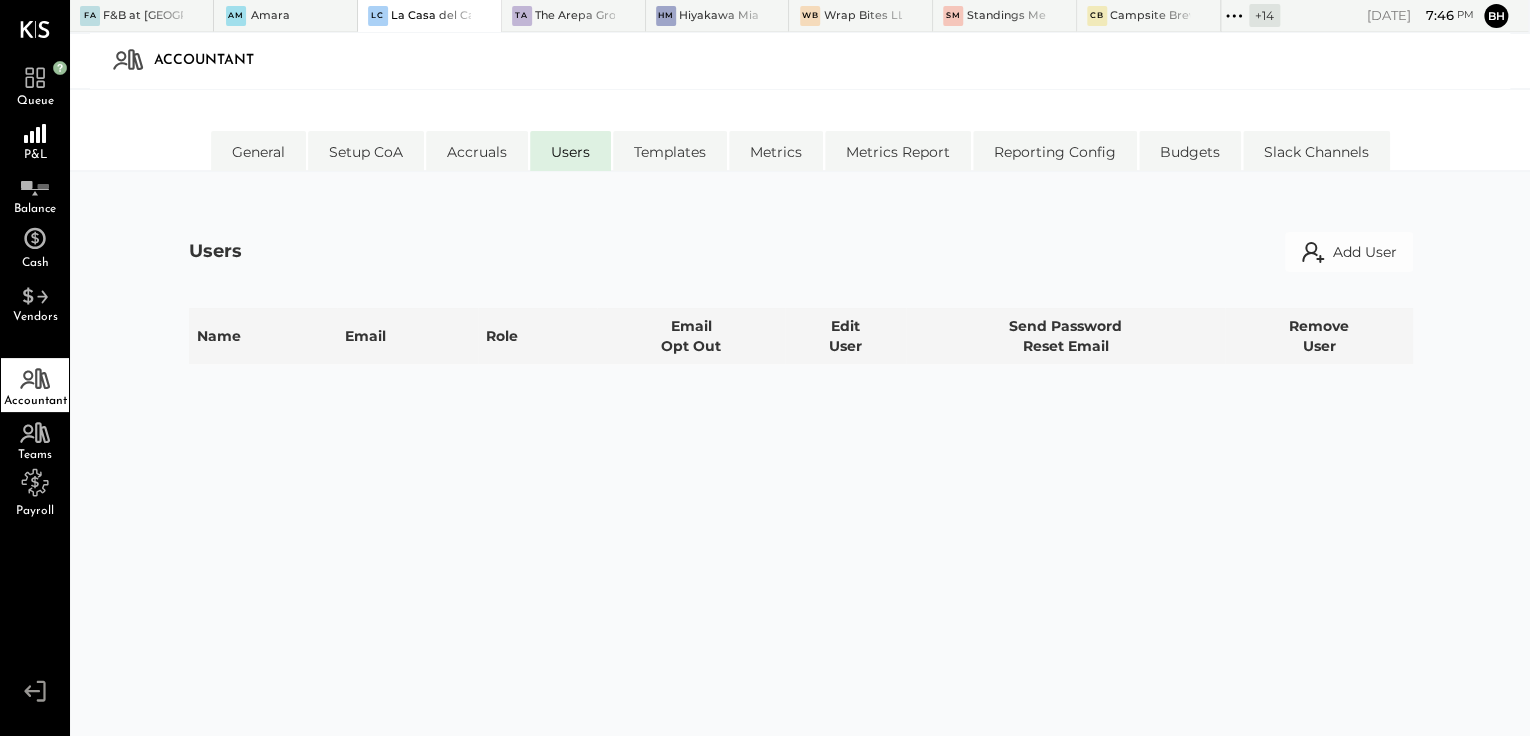 select on "**********" 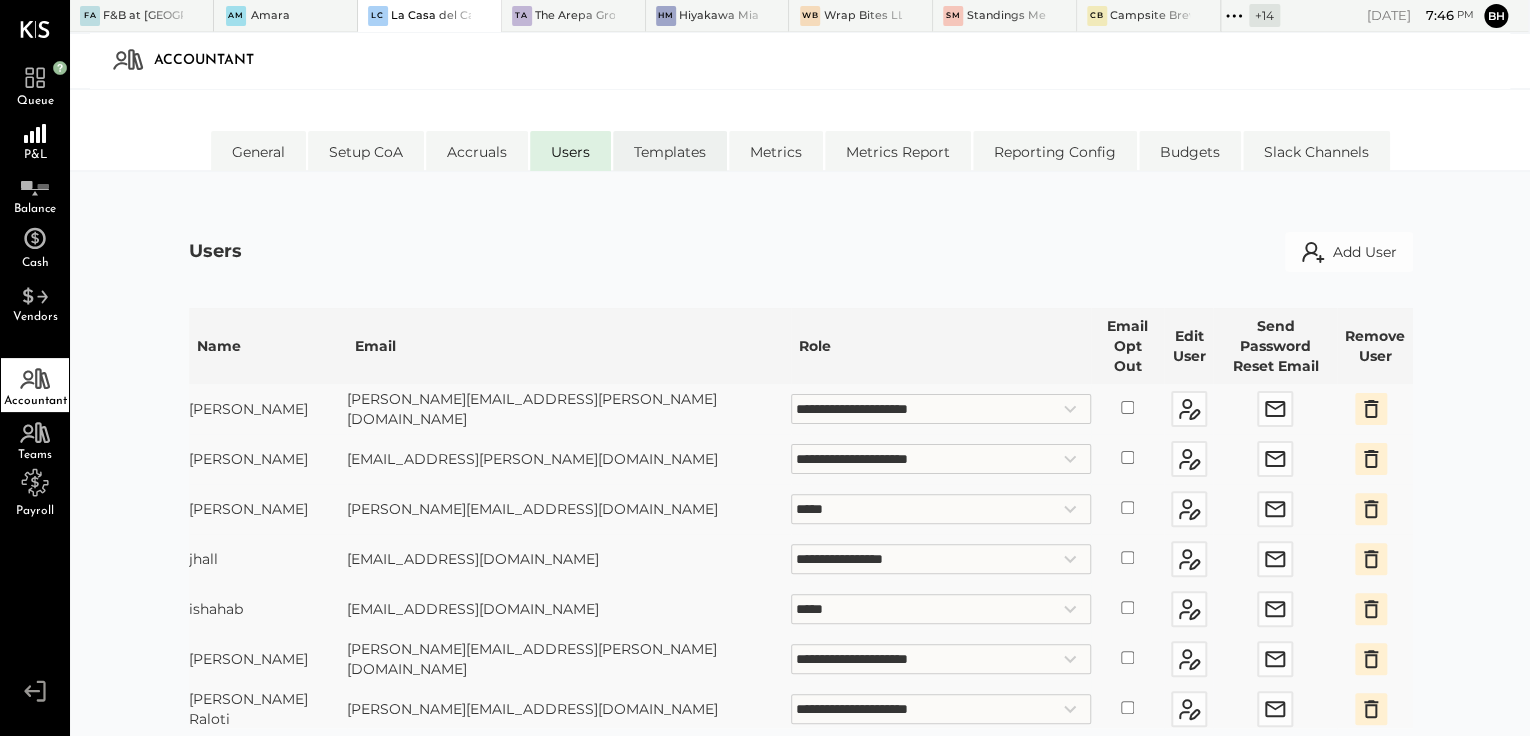 click on "Templates" at bounding box center (670, 151) 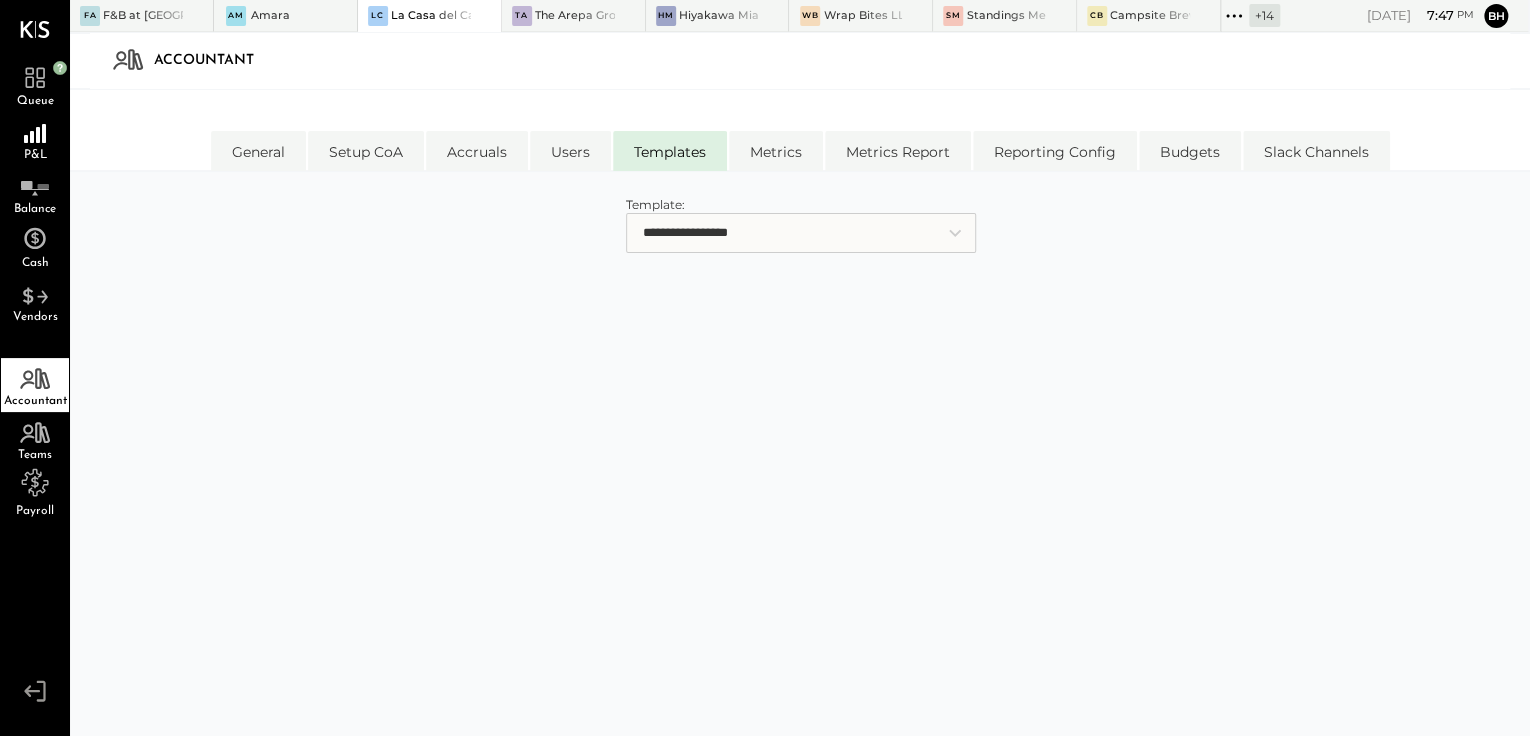 click on "**********" at bounding box center [801, 233] 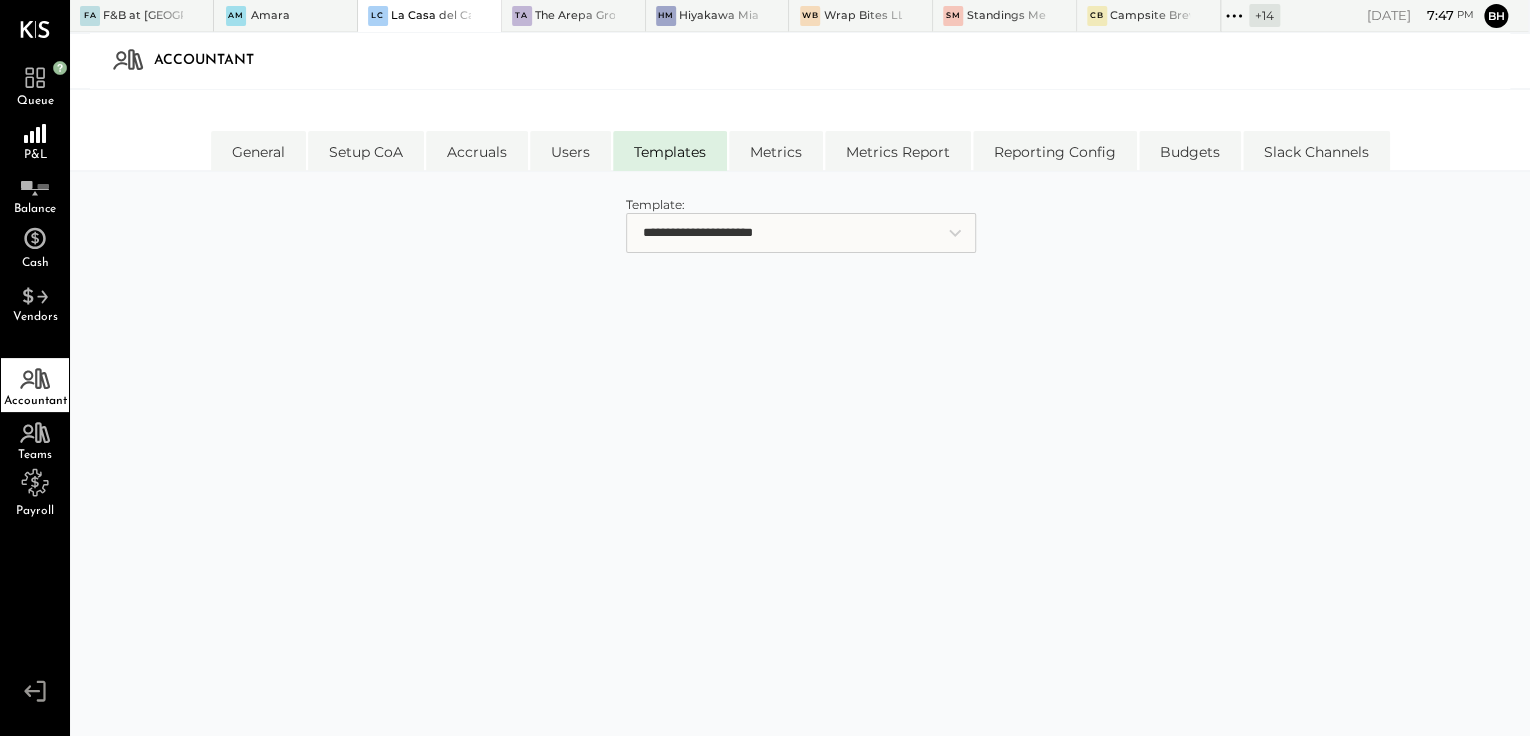click on "**********" at bounding box center [801, 233] 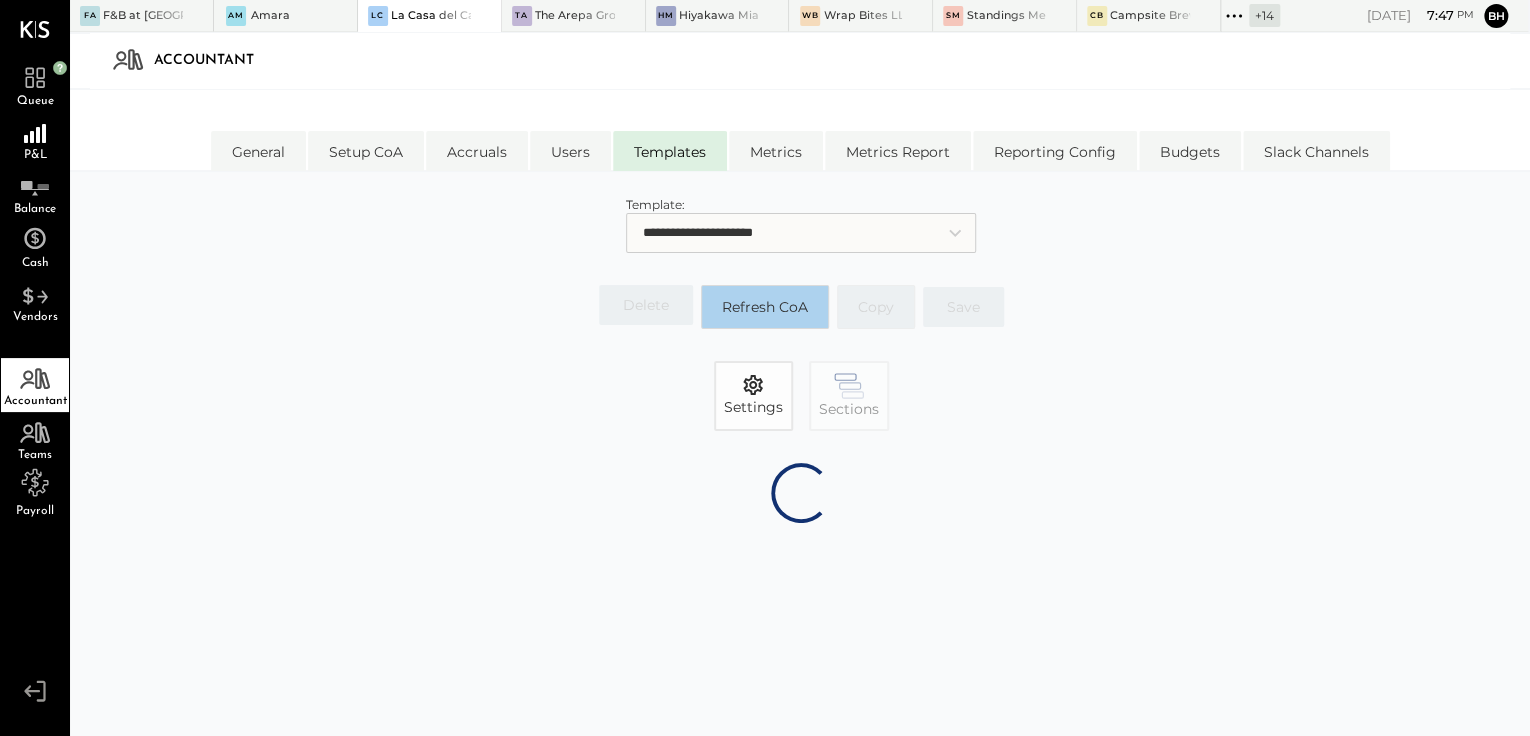 select on "**********" 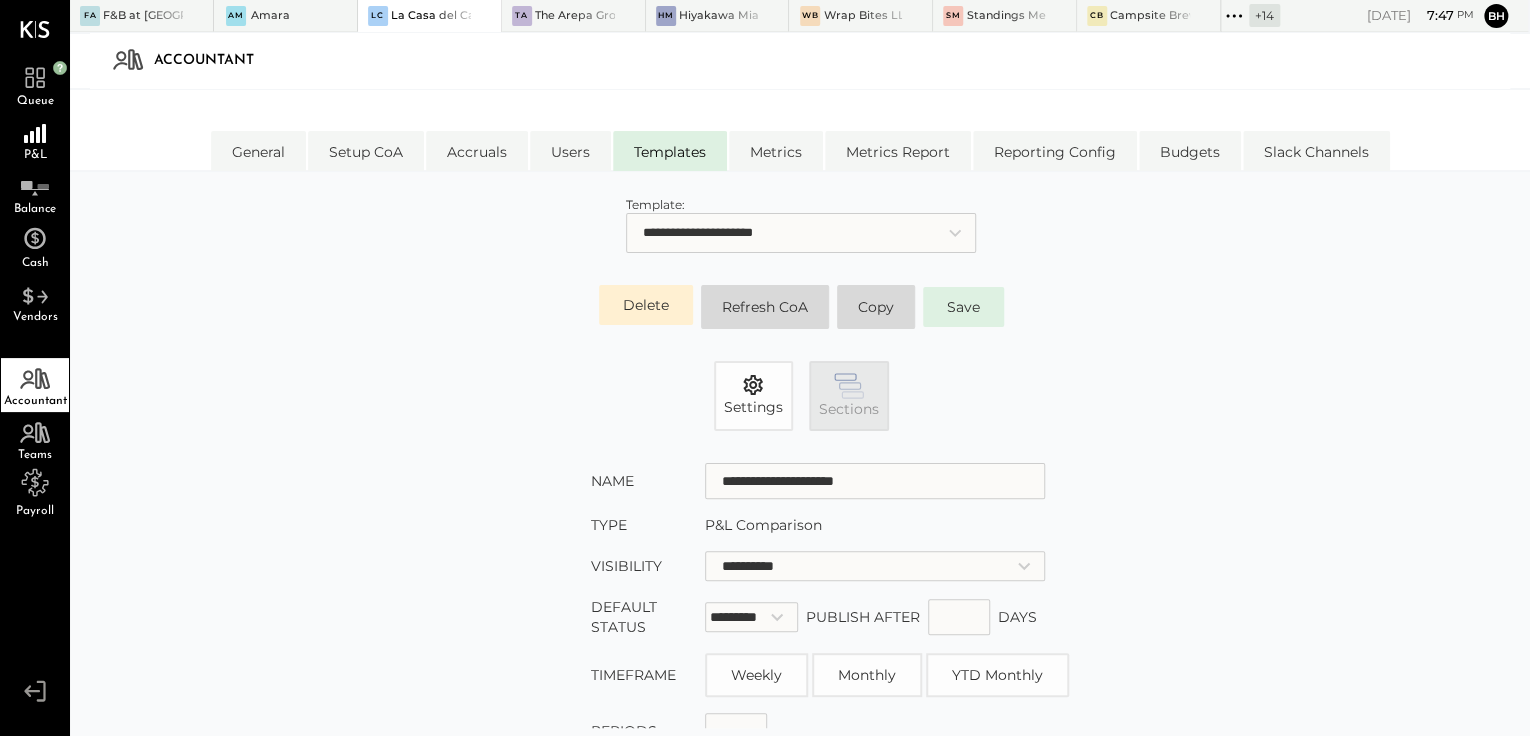 click 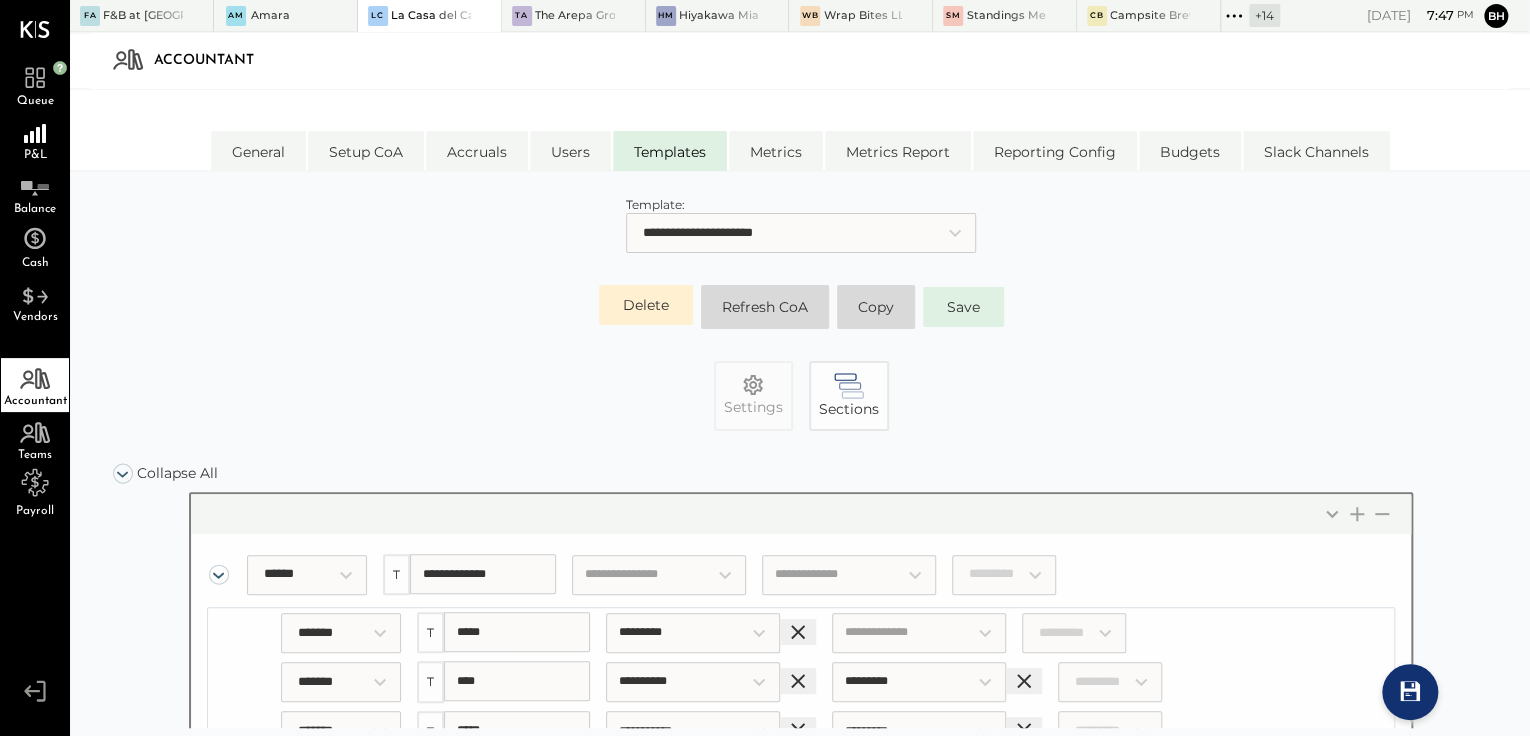 drag, startPoint x: 1489, startPoint y: 198, endPoint x: 1488, endPoint y: 227, distance: 29.017237 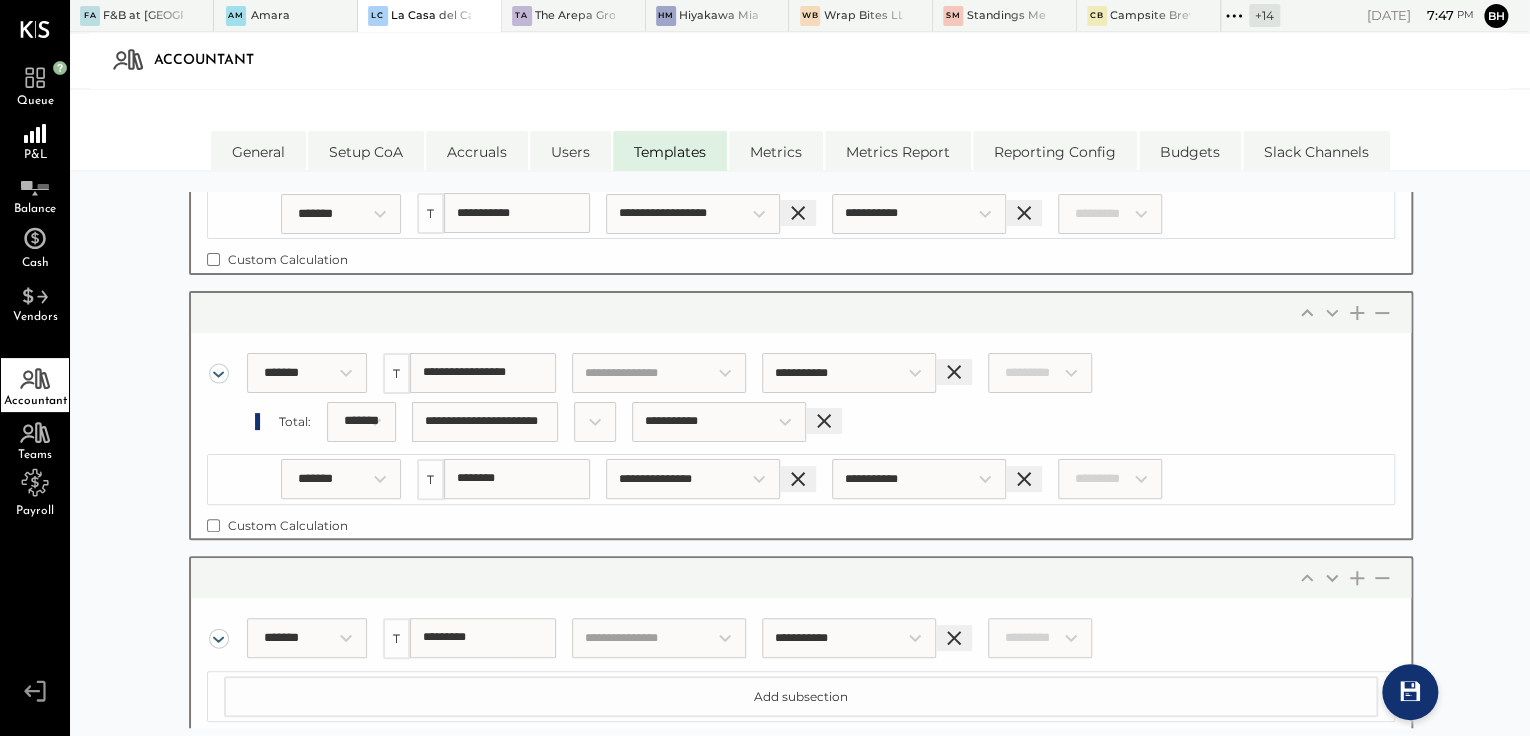 scroll, scrollTop: 2176, scrollLeft: 0, axis: vertical 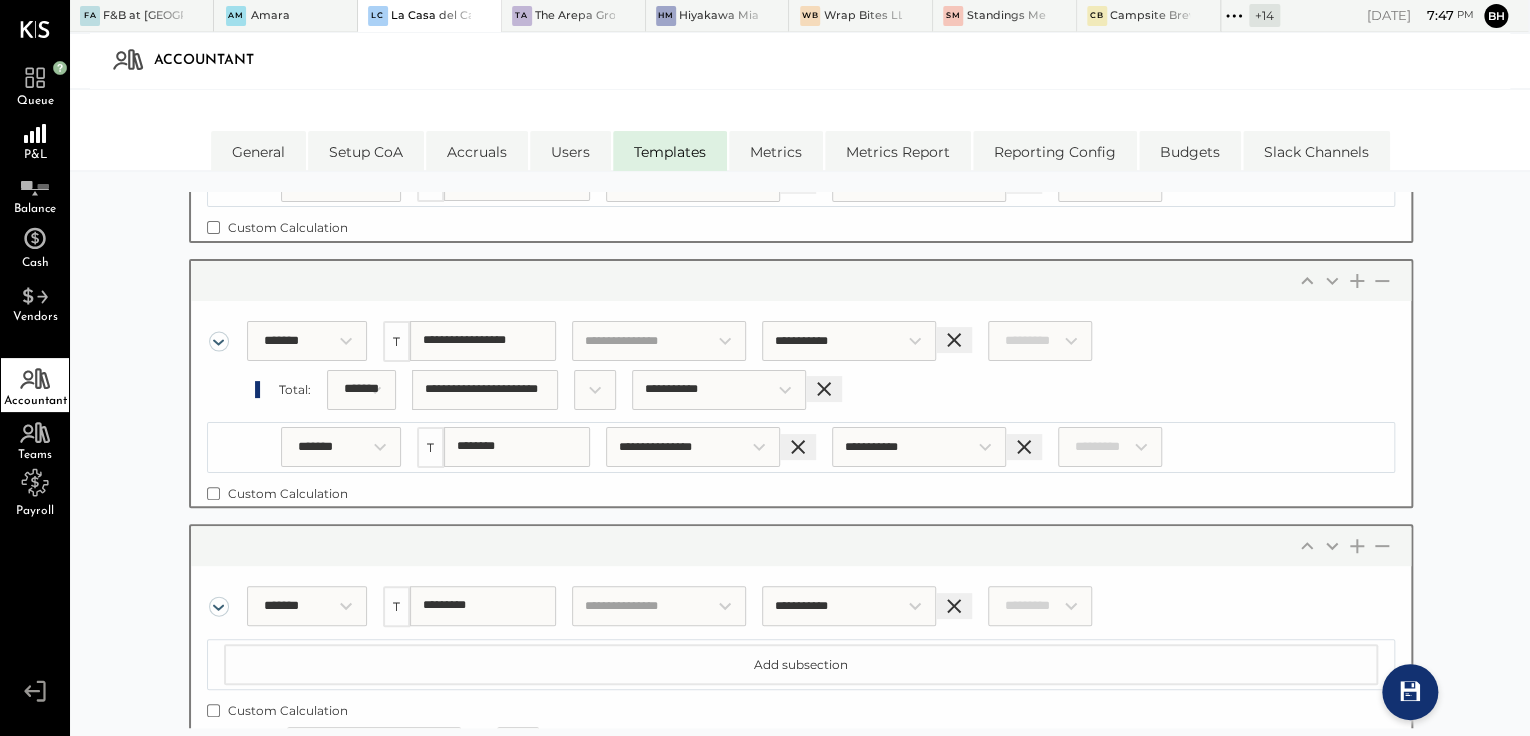 click 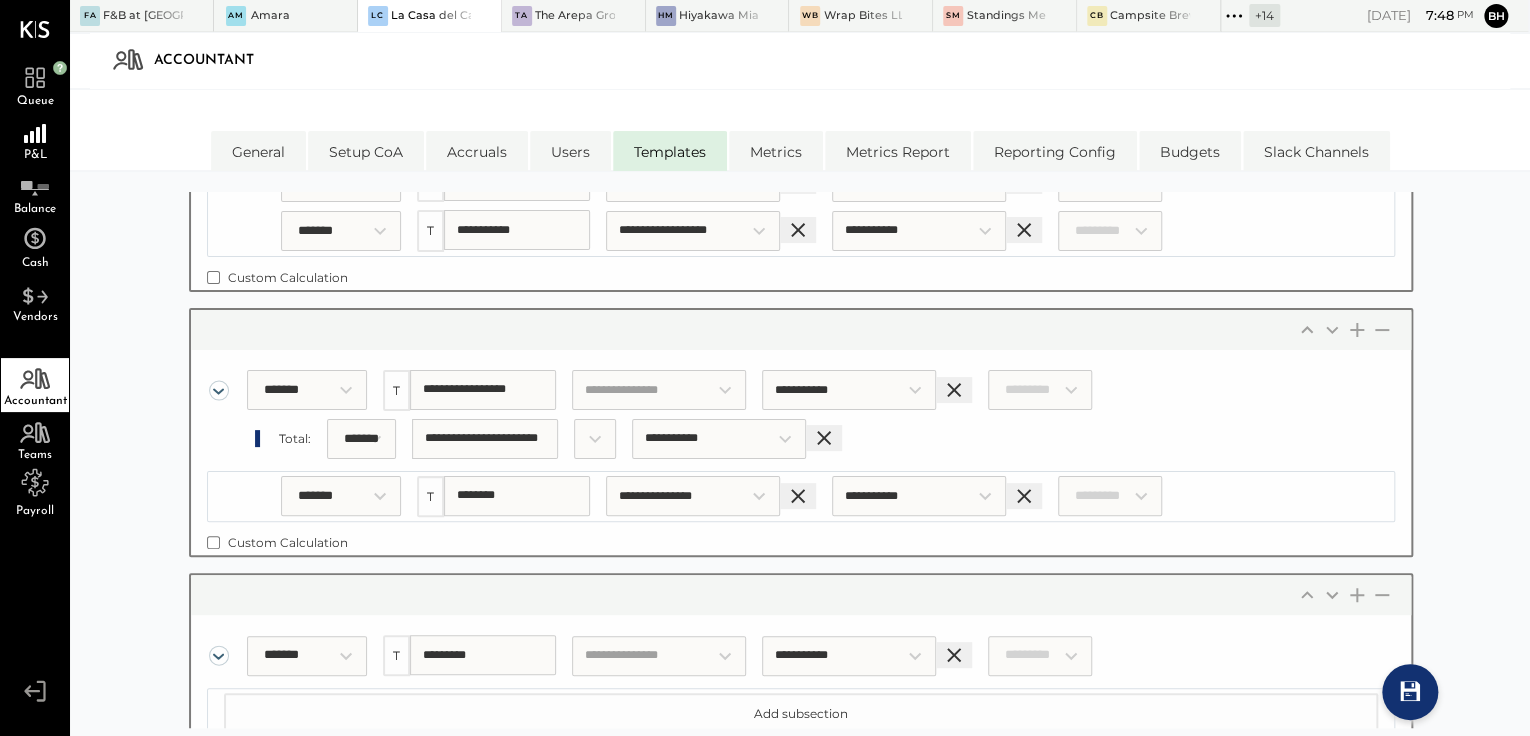 click on "***** ******* ****** ******* ******* ******* ******* ******* ****** ******" at bounding box center [341, -15] 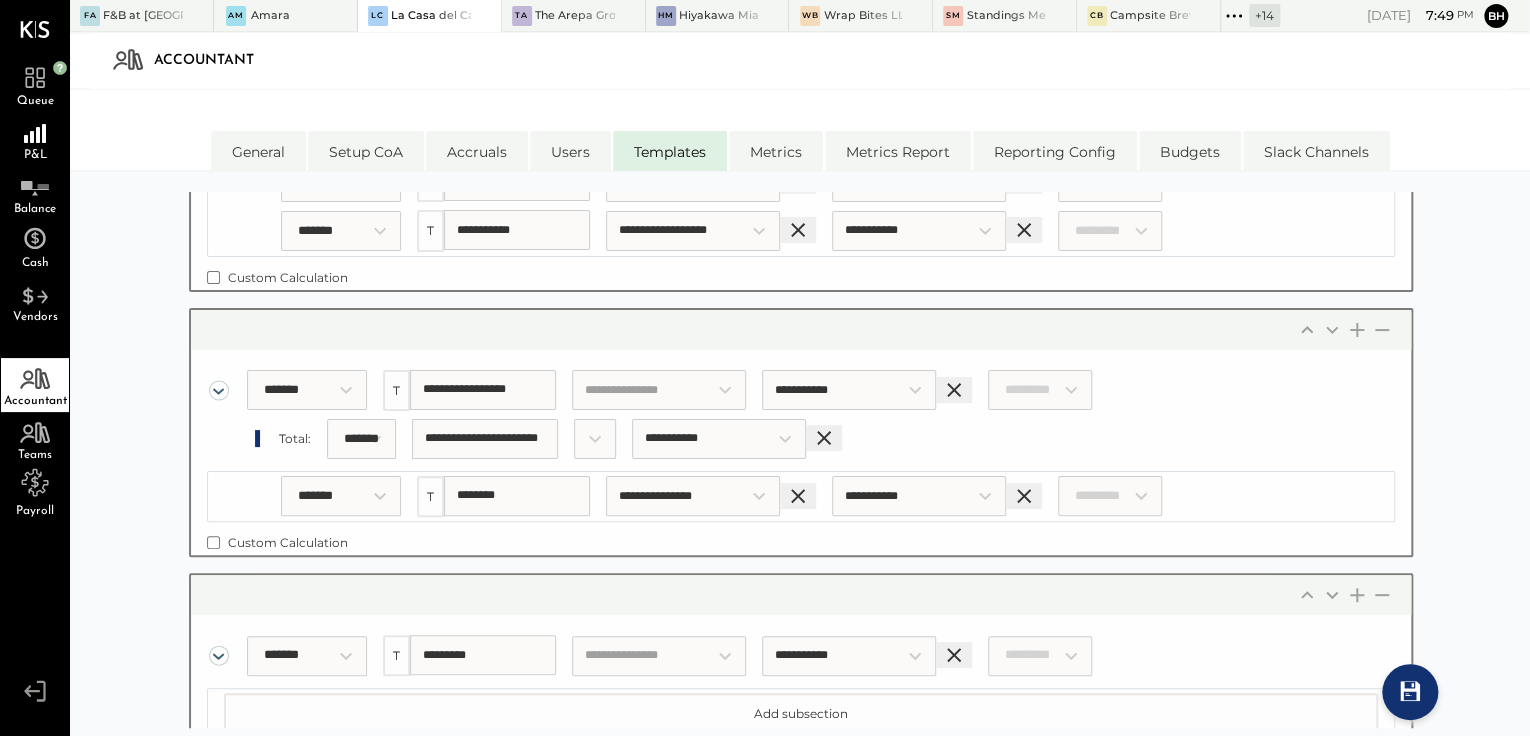 click at bounding box center (517, -15) 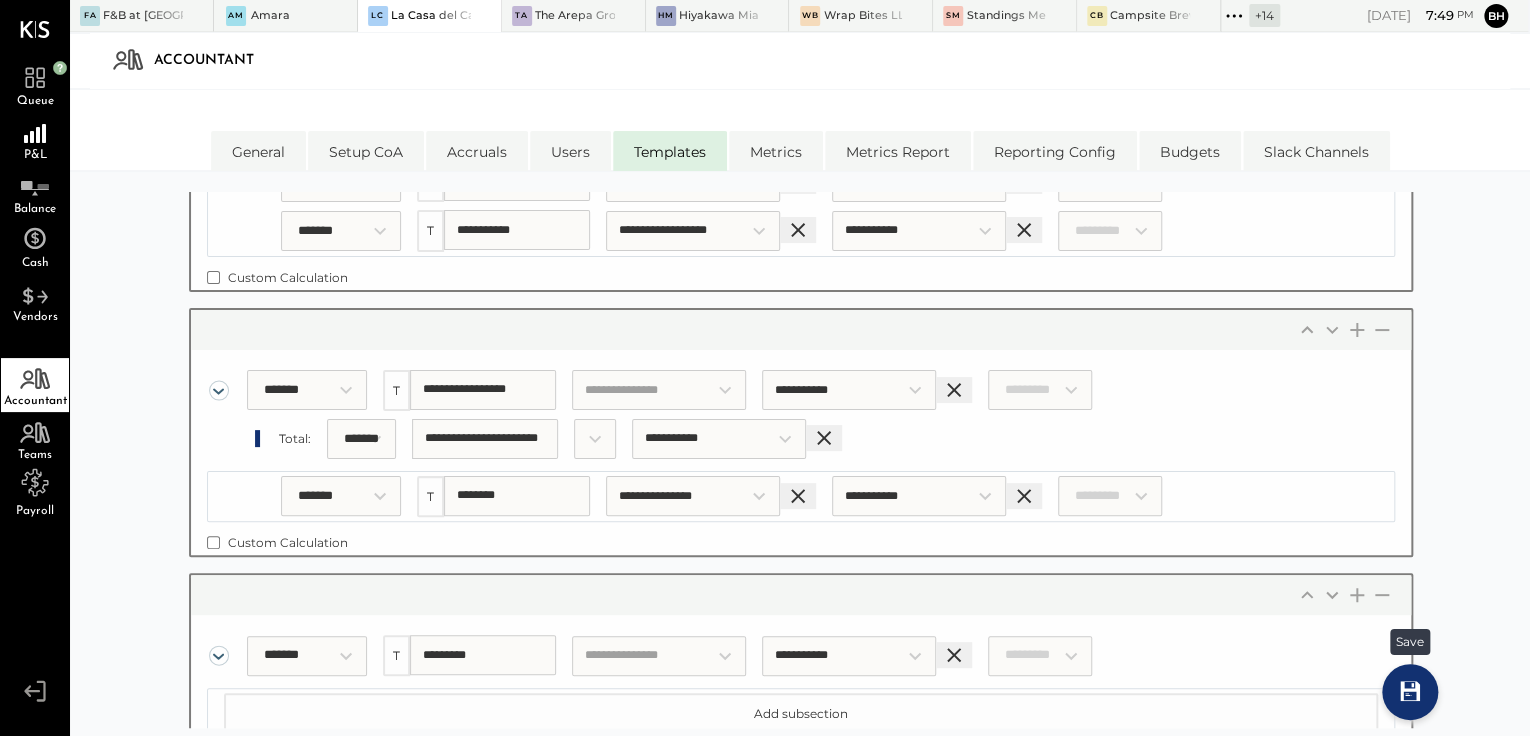 click at bounding box center [1410, 692] 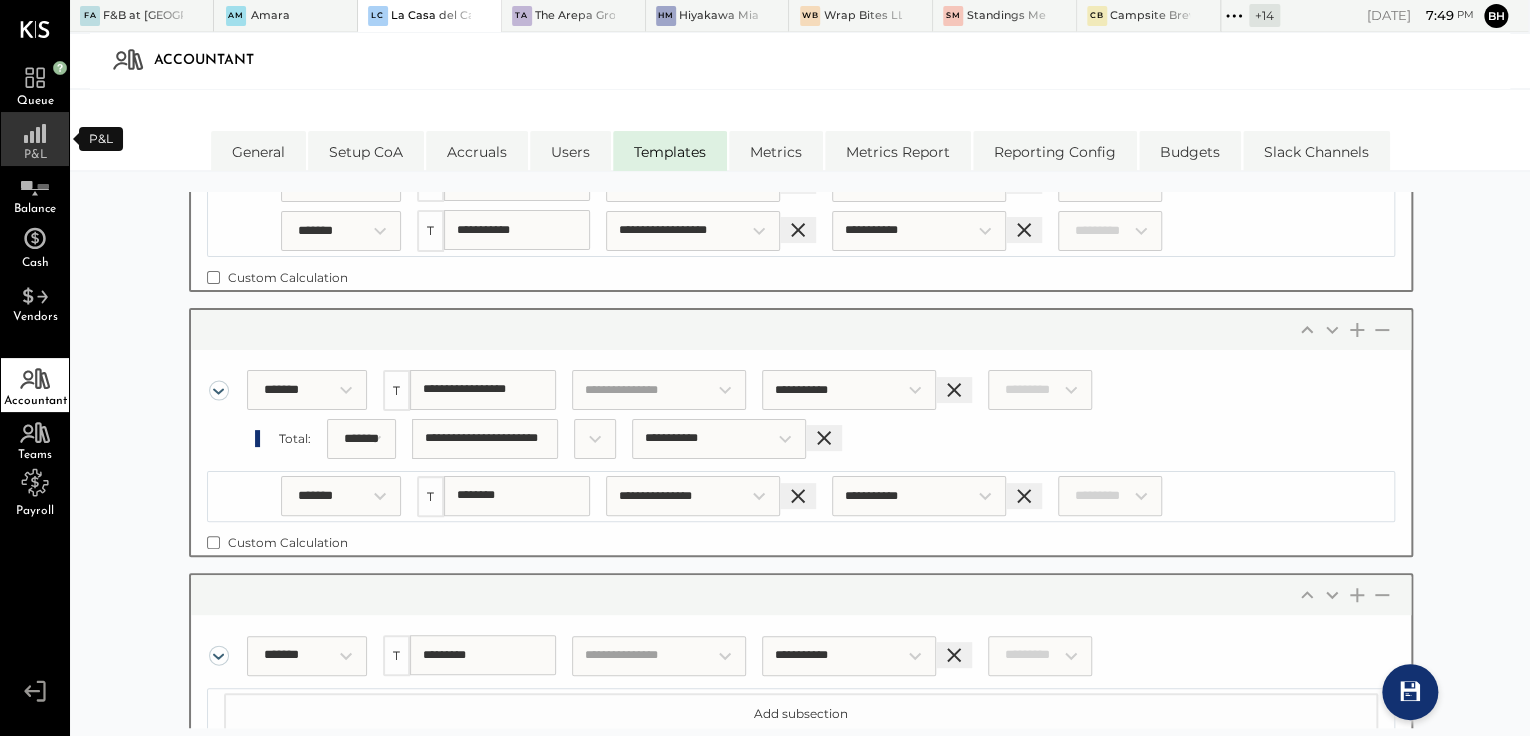 click on "P&L" at bounding box center (35, 139) 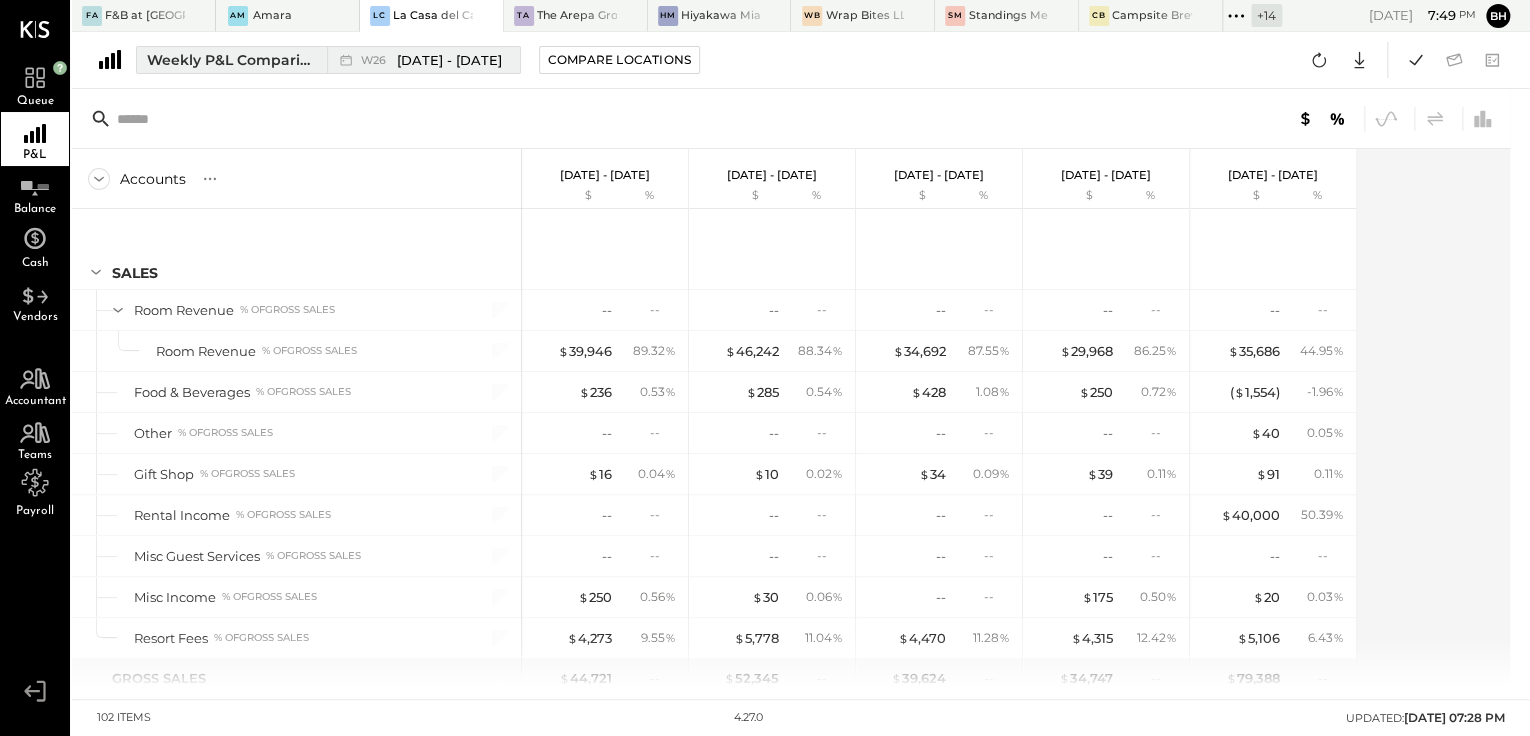 click on "Weekly P&L Comparison" at bounding box center (231, 60) 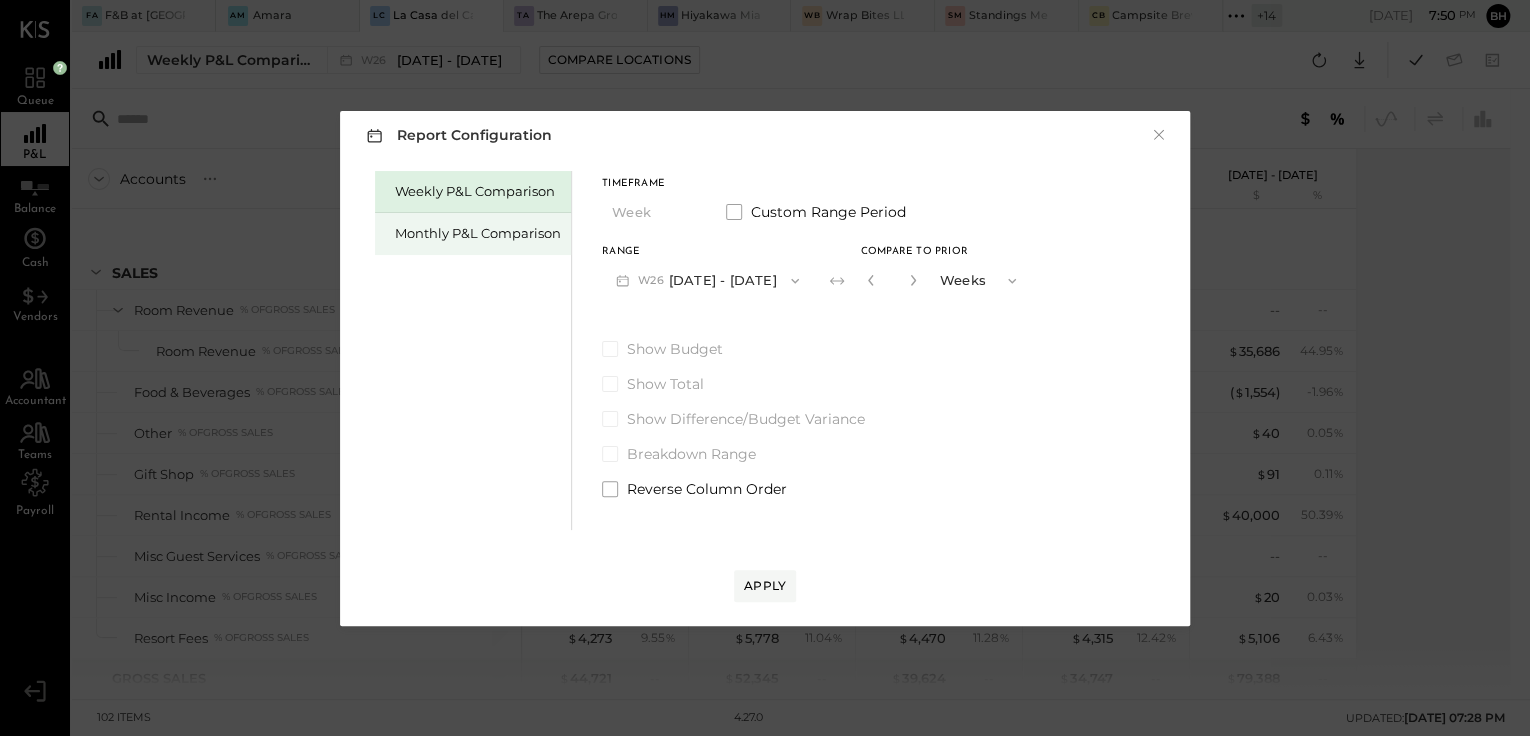 click on "Monthly P&L Comparison" at bounding box center (478, 233) 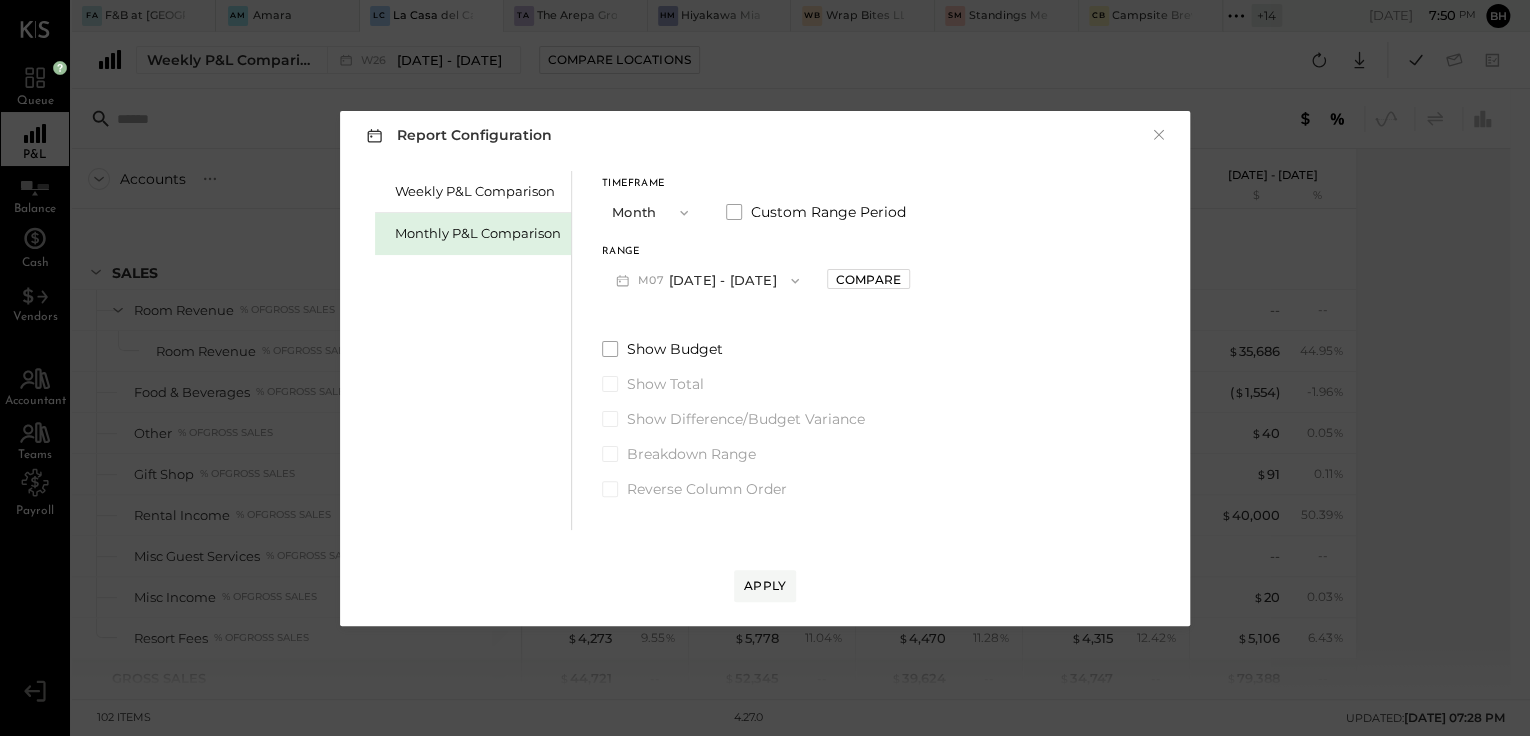 click on "M07 Jul 1 - 31, 2025" at bounding box center (707, 280) 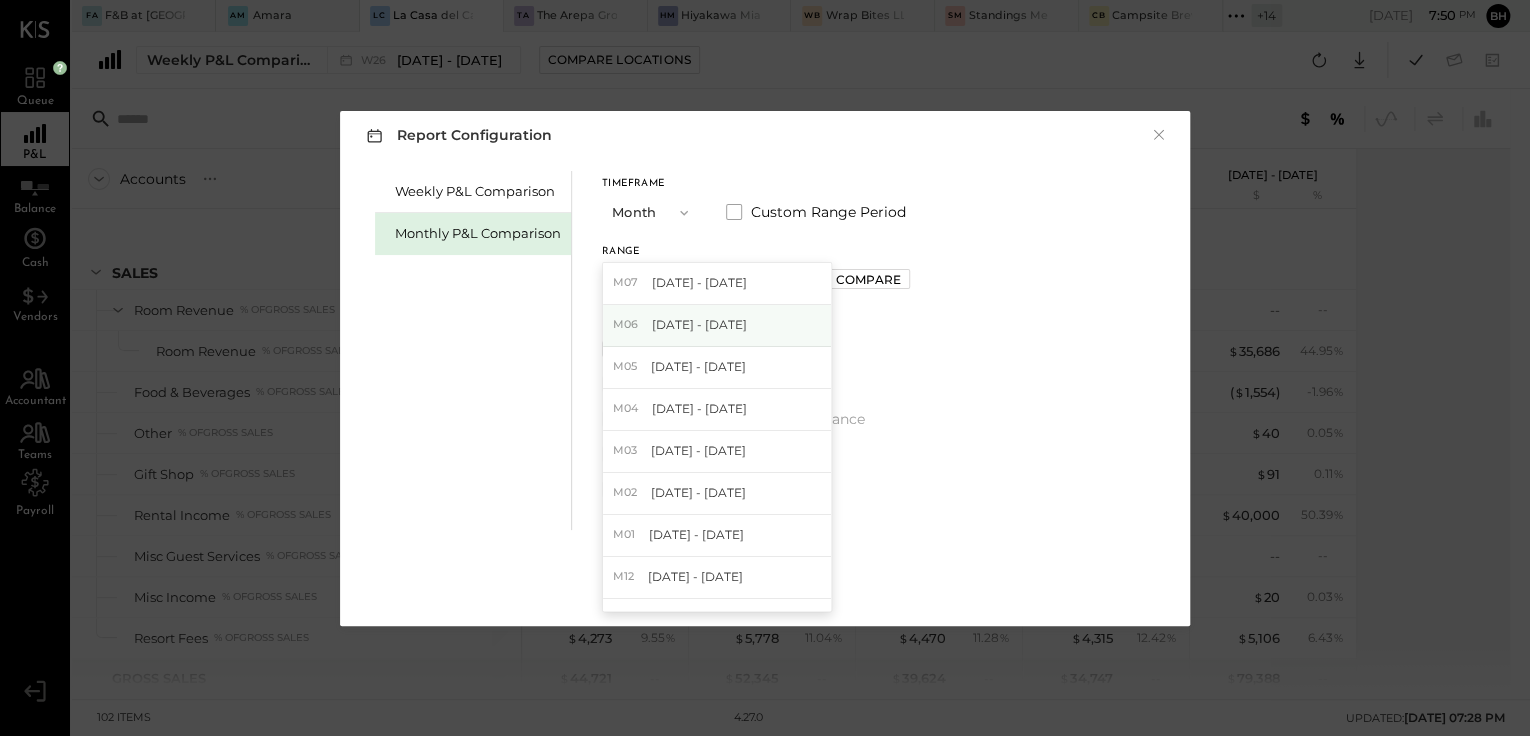 click on "[DATE] - [DATE]" at bounding box center (699, 324) 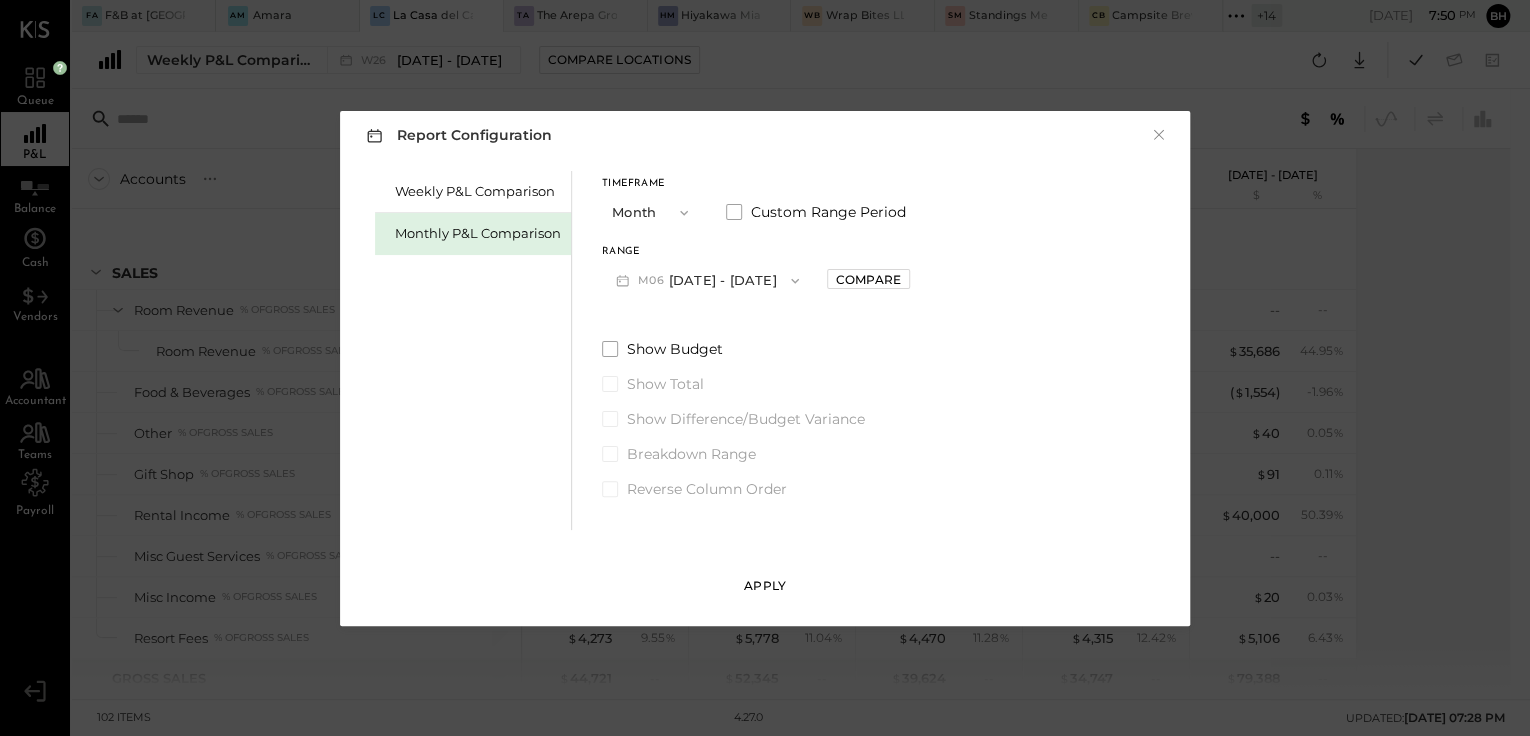 click on "Apply" at bounding box center [765, 585] 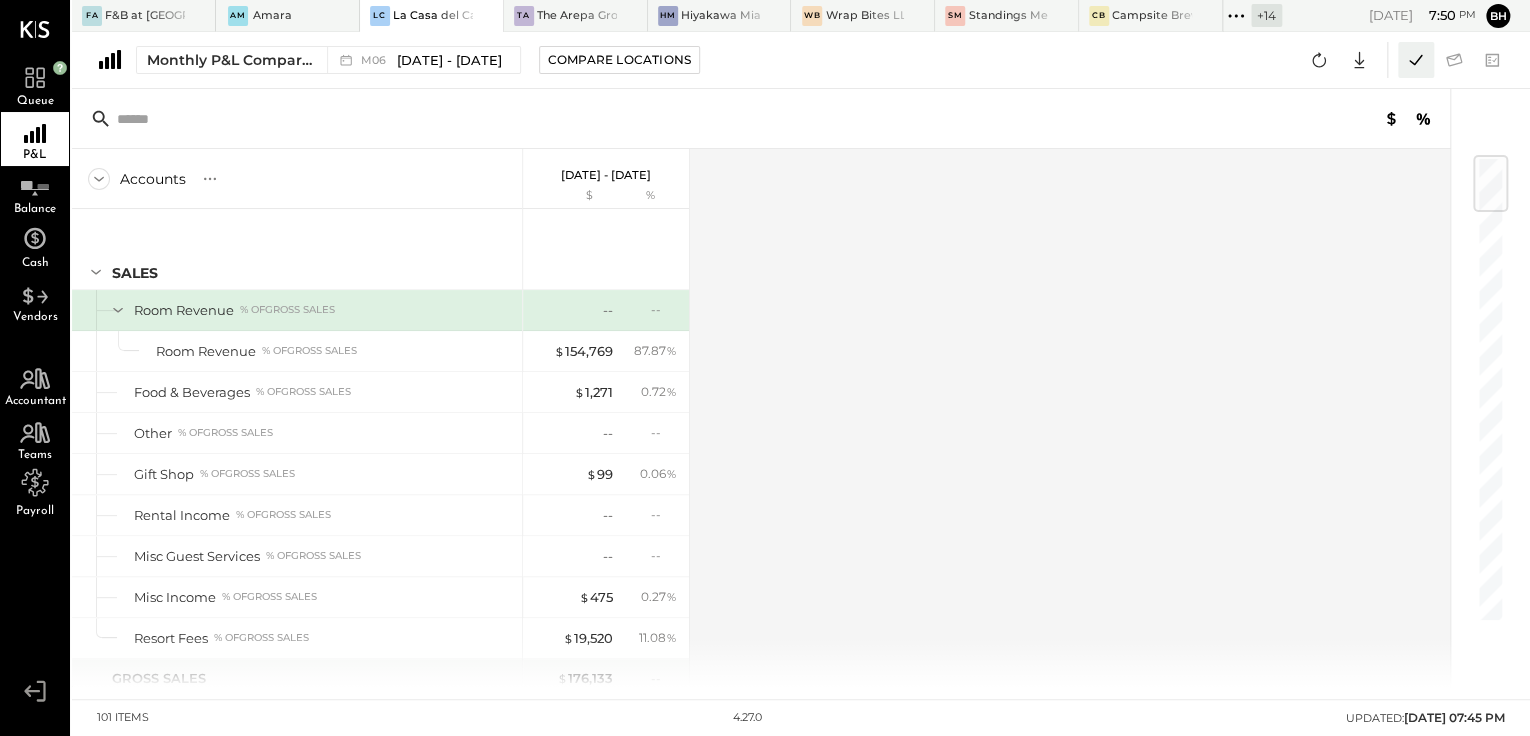 click 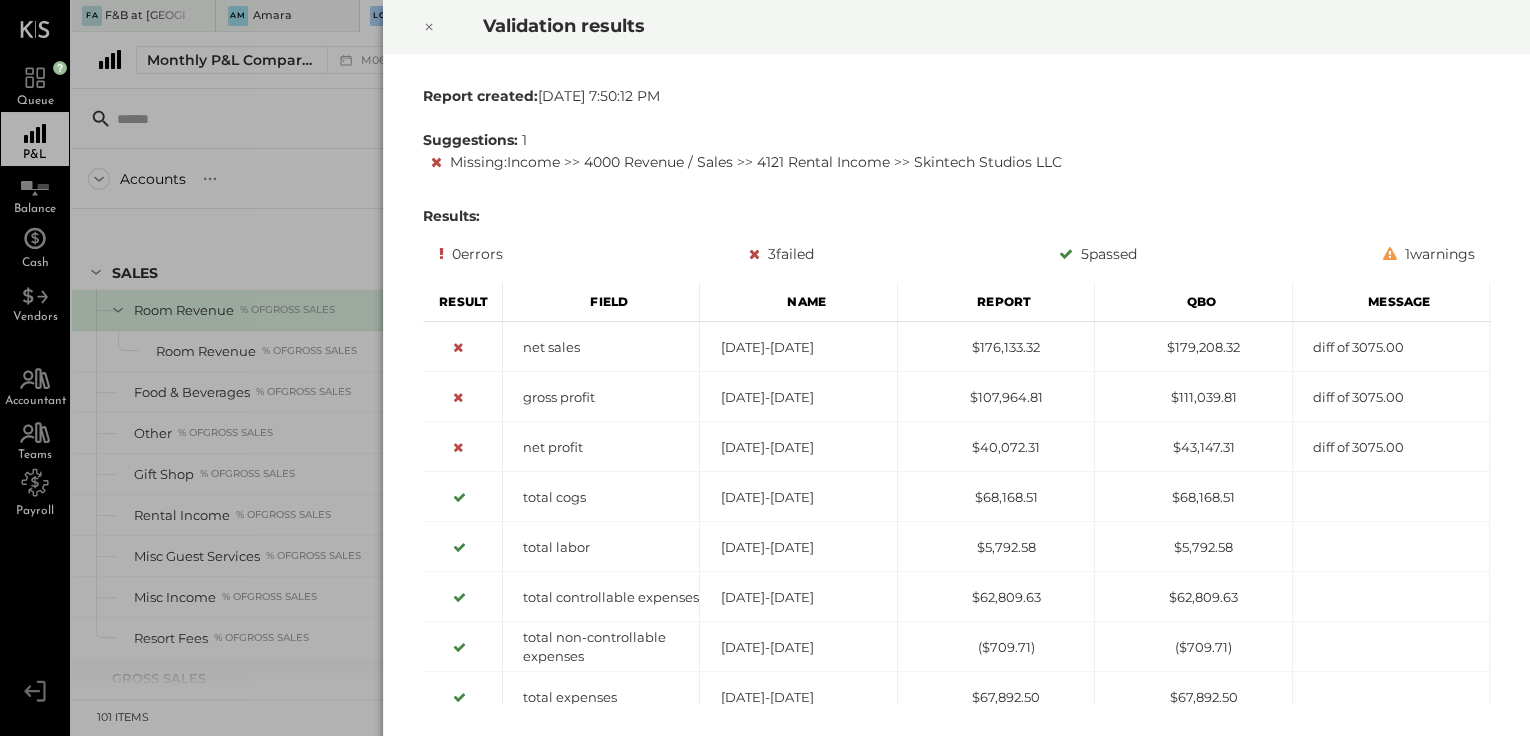 click 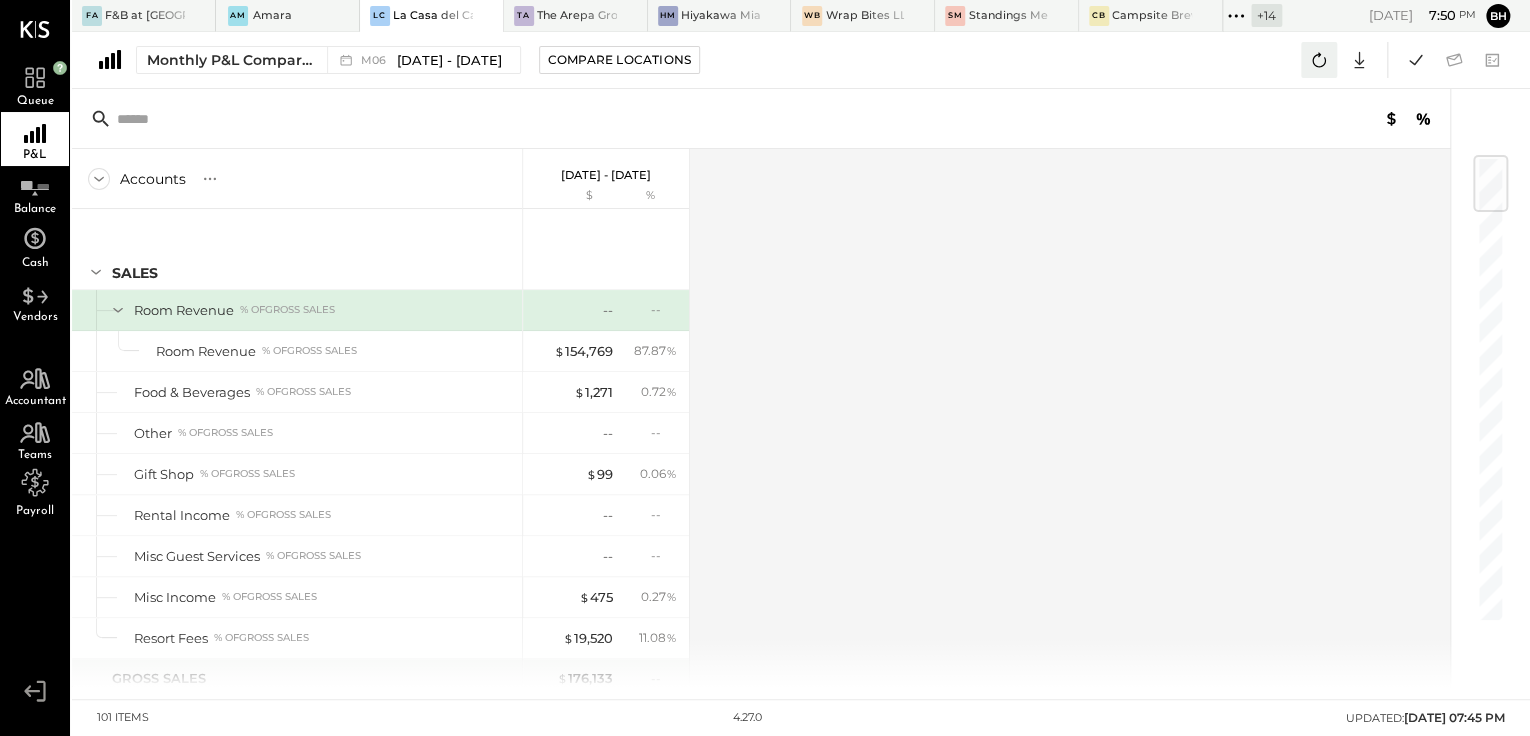 click 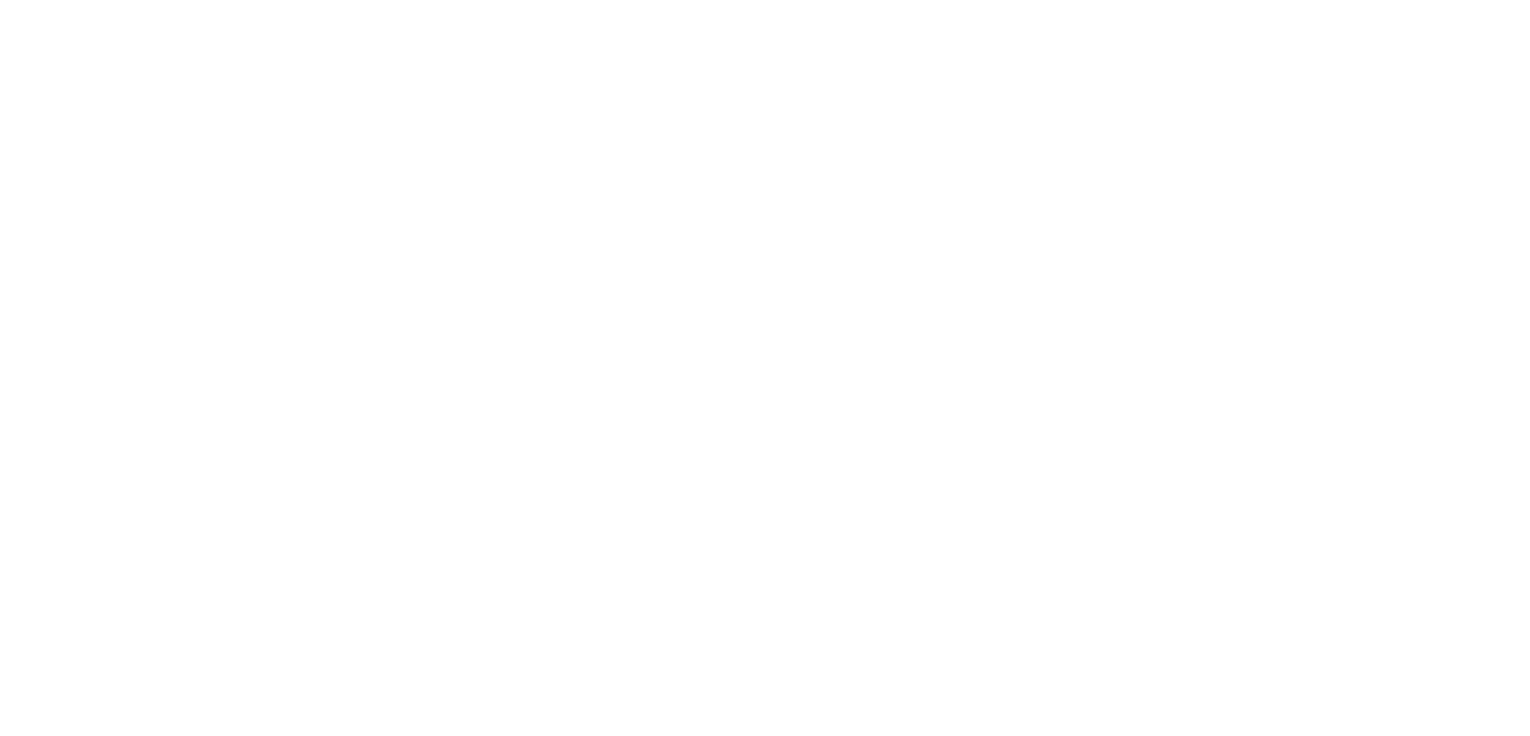scroll, scrollTop: 0, scrollLeft: 0, axis: both 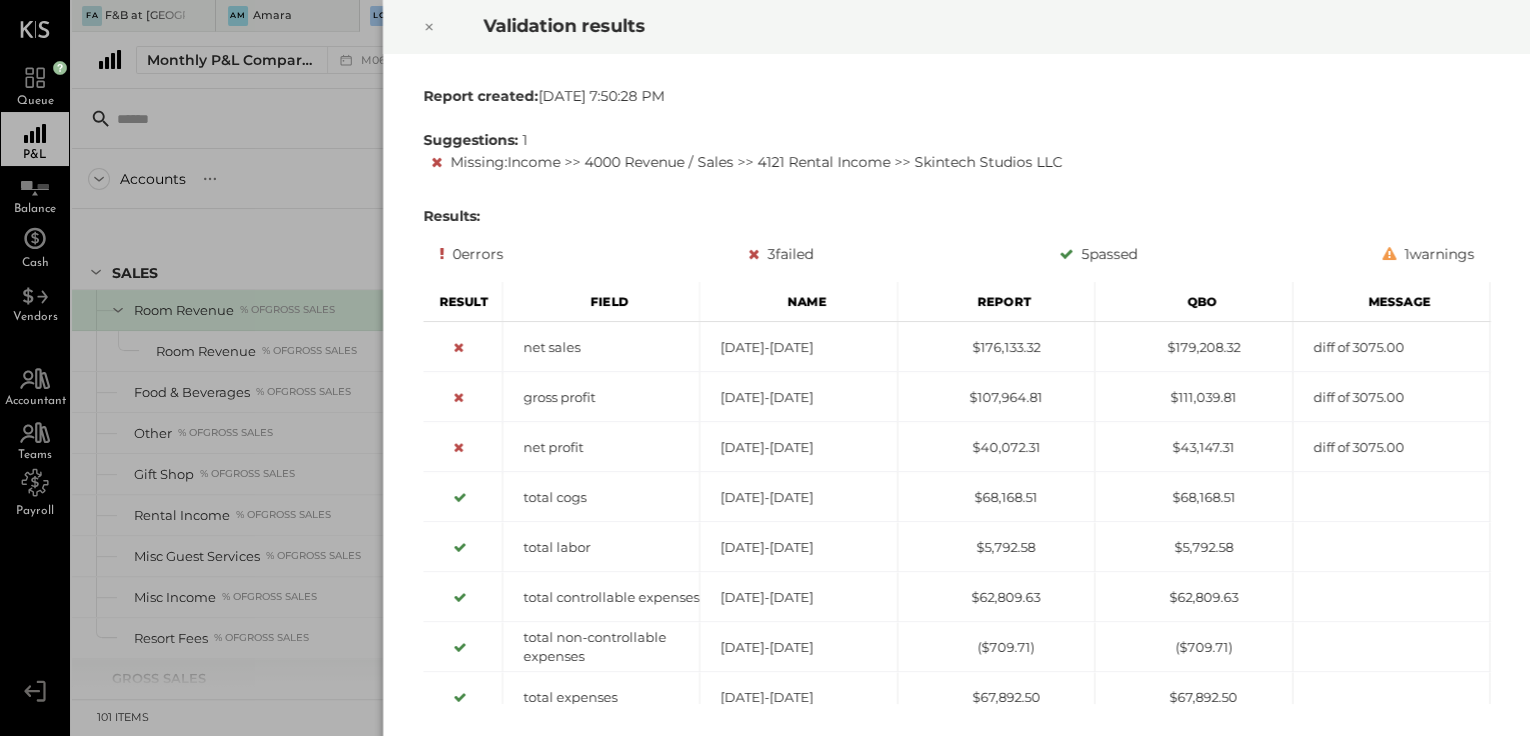 click 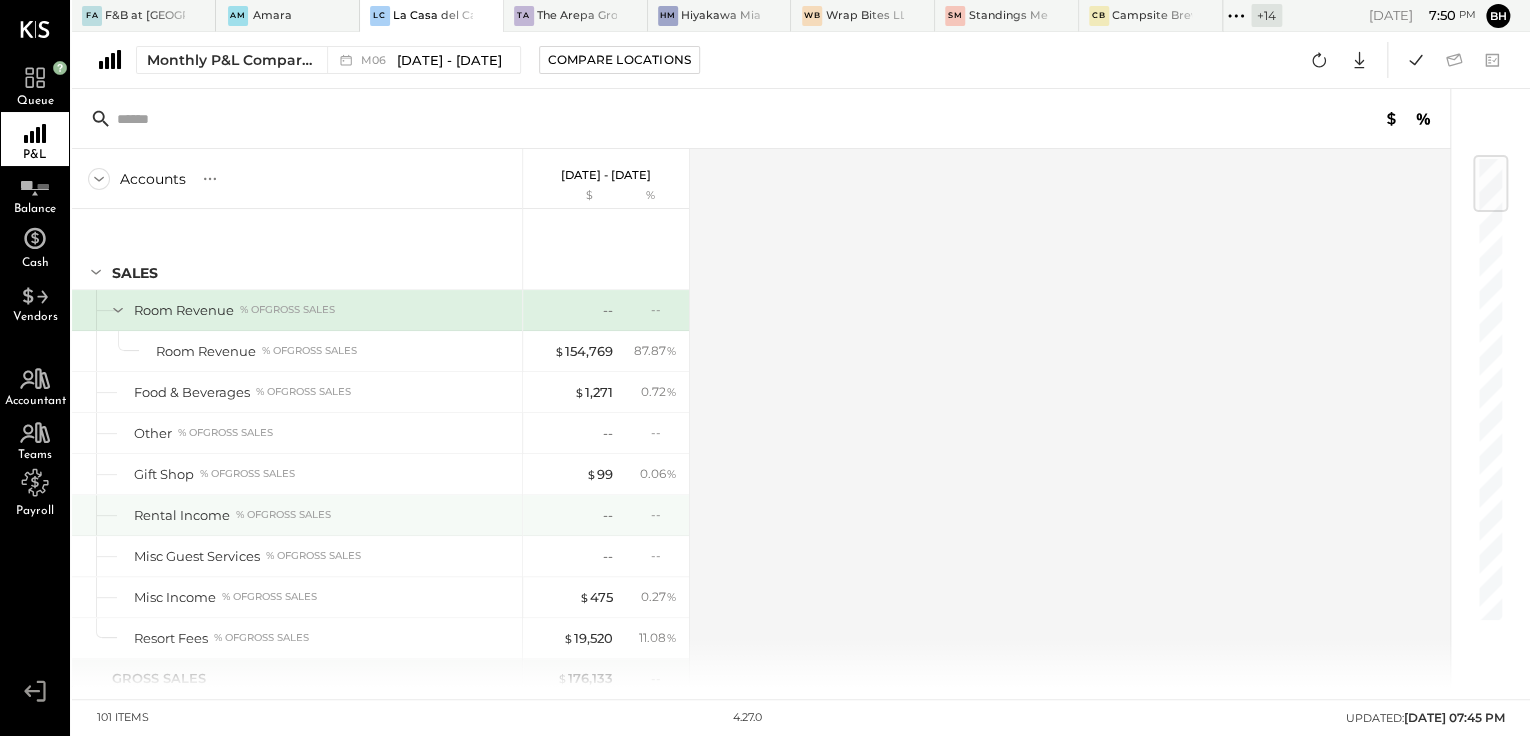 click on "Rental Income % of  GROSS SALES" at bounding box center [297, 515] 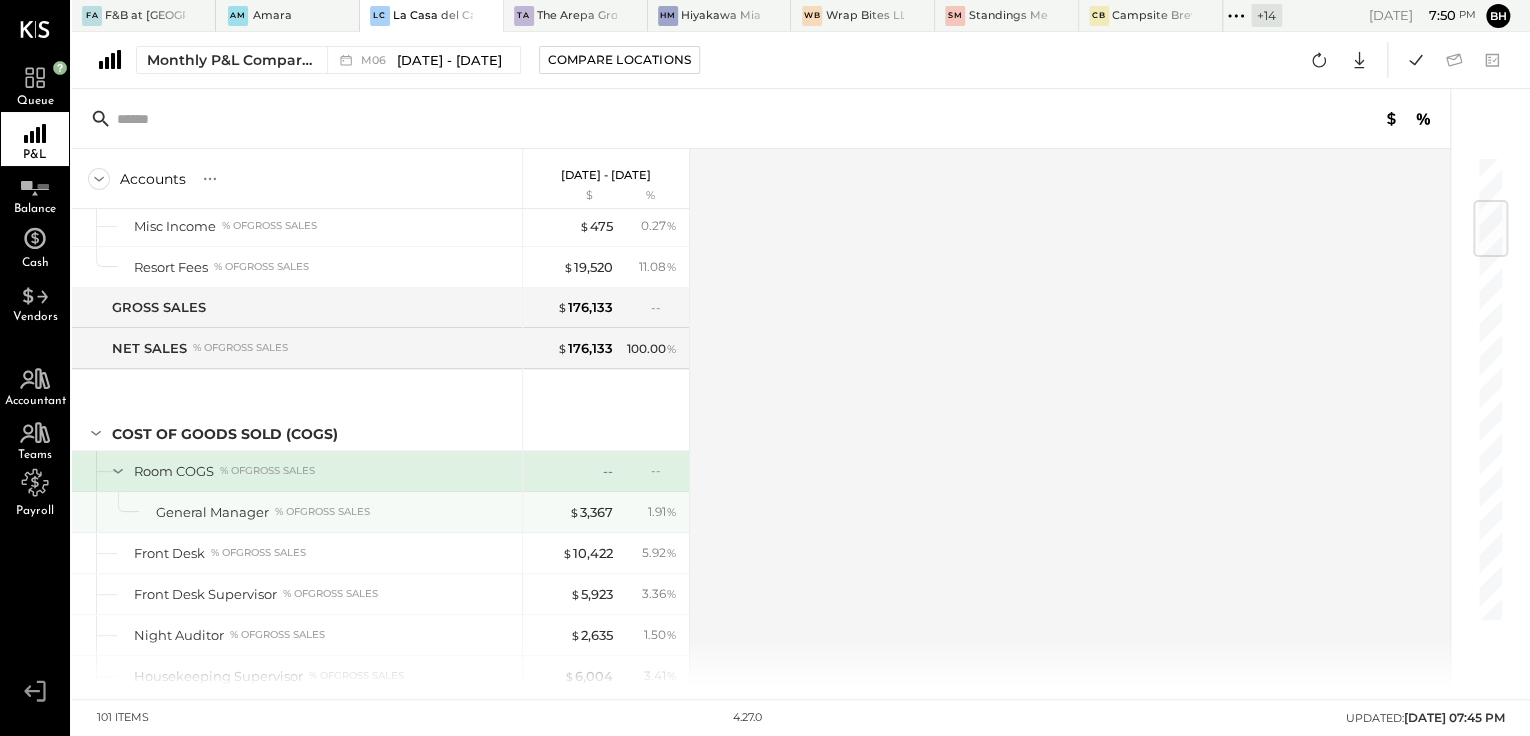scroll, scrollTop: 534, scrollLeft: 0, axis: vertical 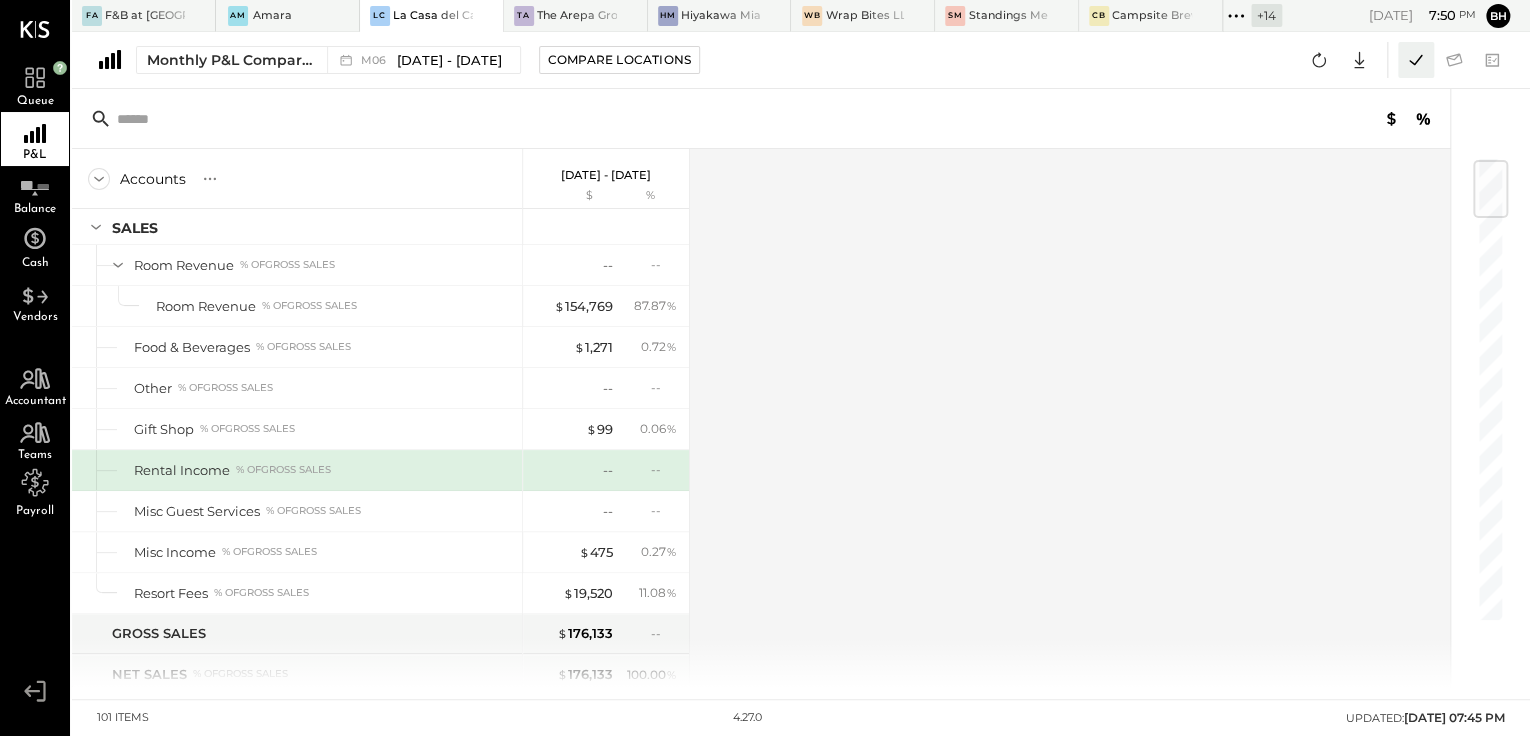 click 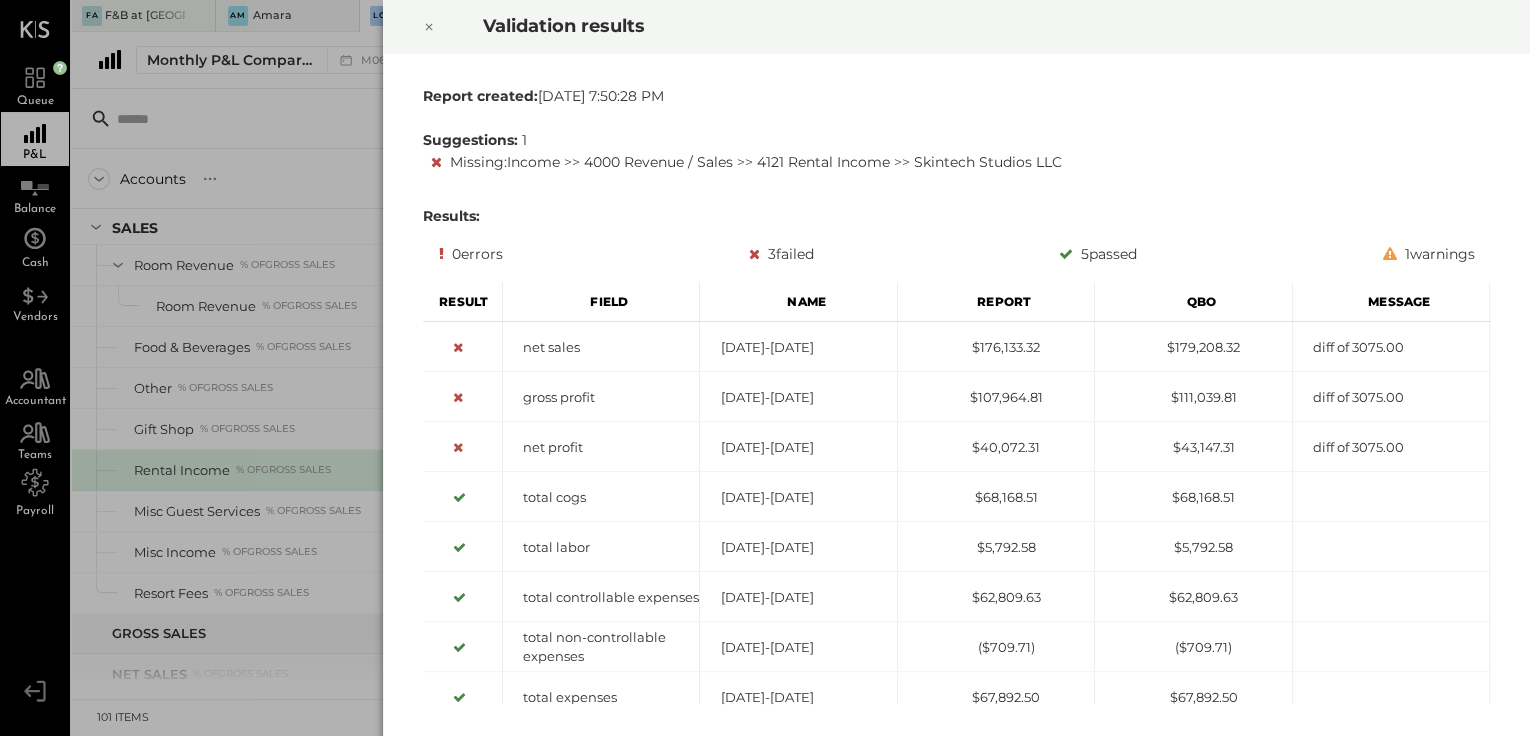 click 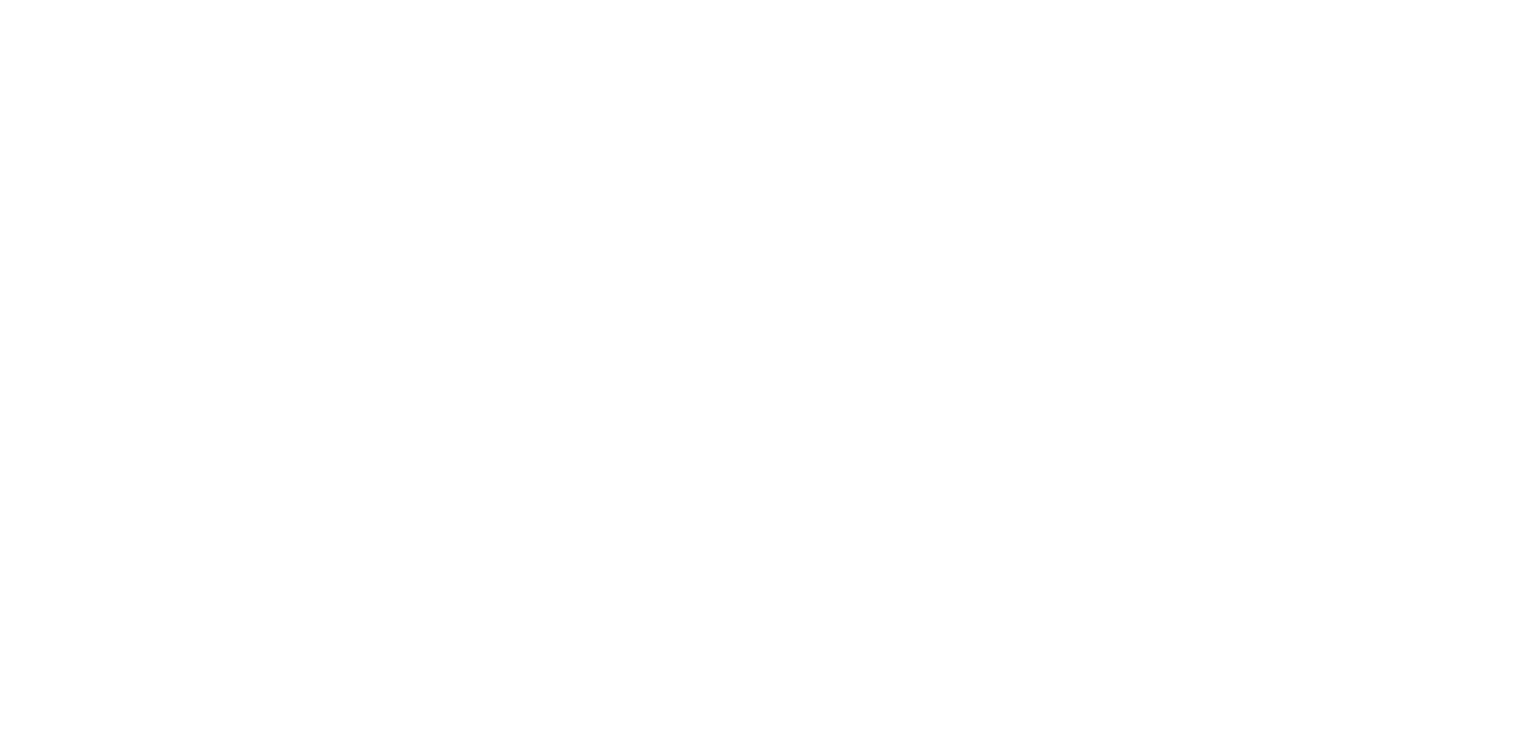 scroll, scrollTop: 0, scrollLeft: 0, axis: both 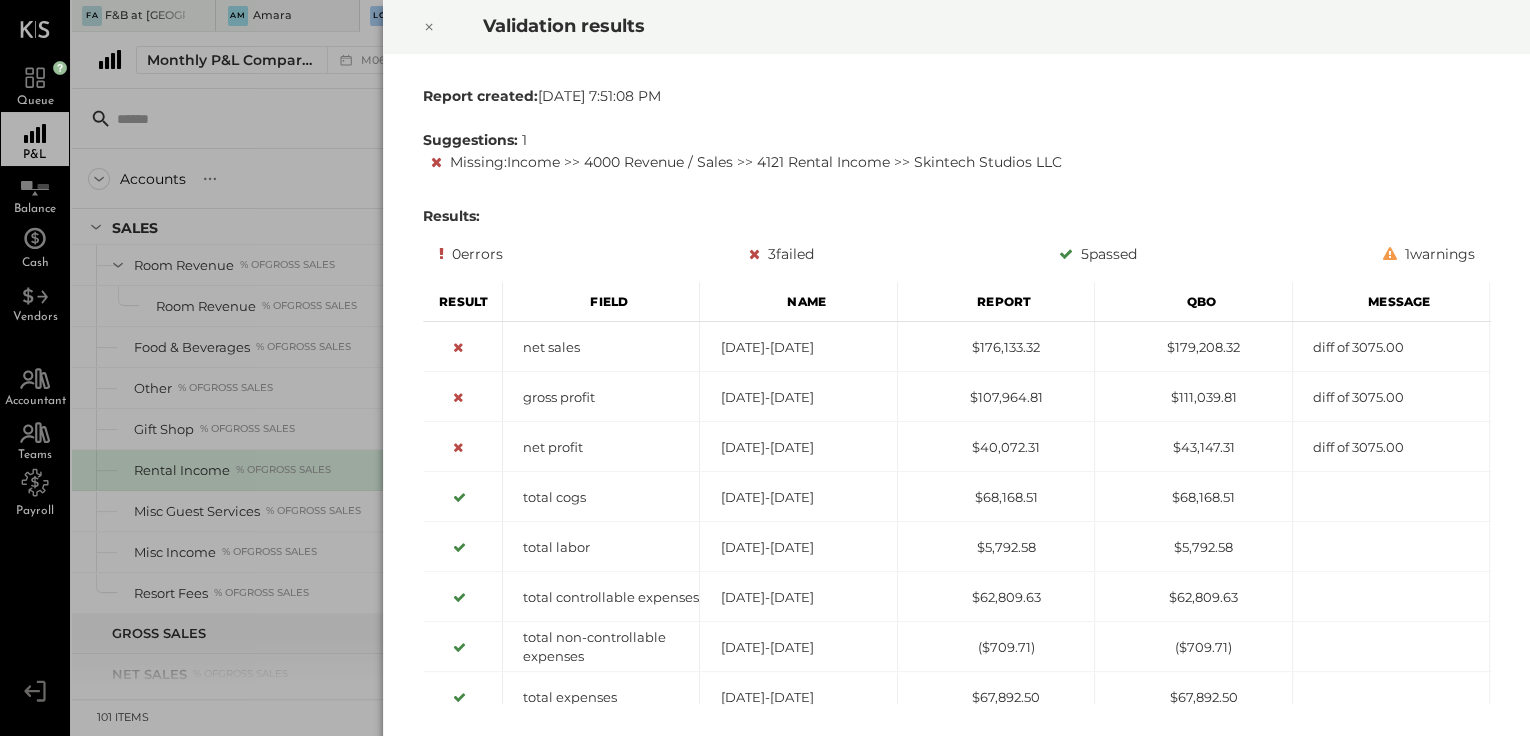 click 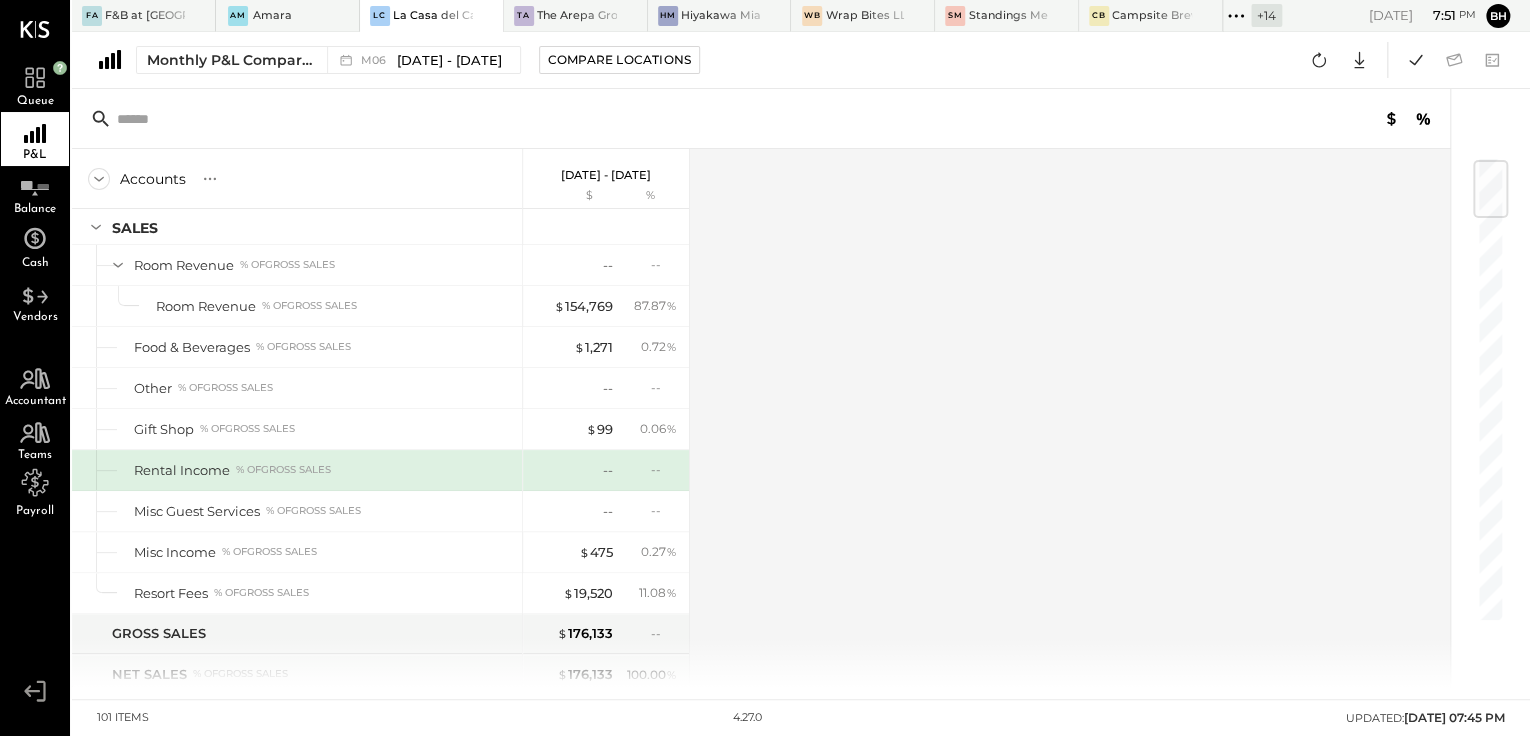 click on "Rental Income" at bounding box center [182, 470] 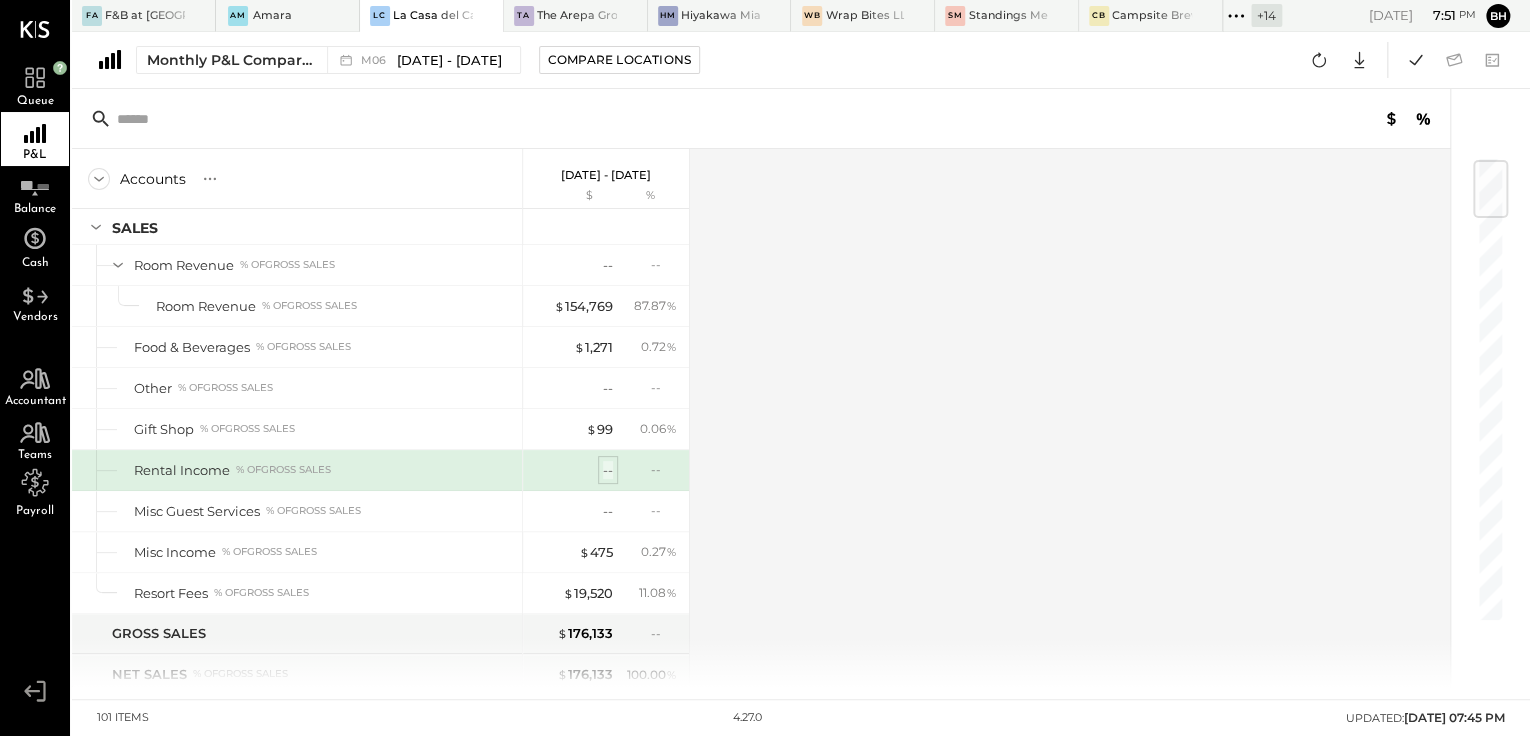 click on "--" at bounding box center [608, 470] 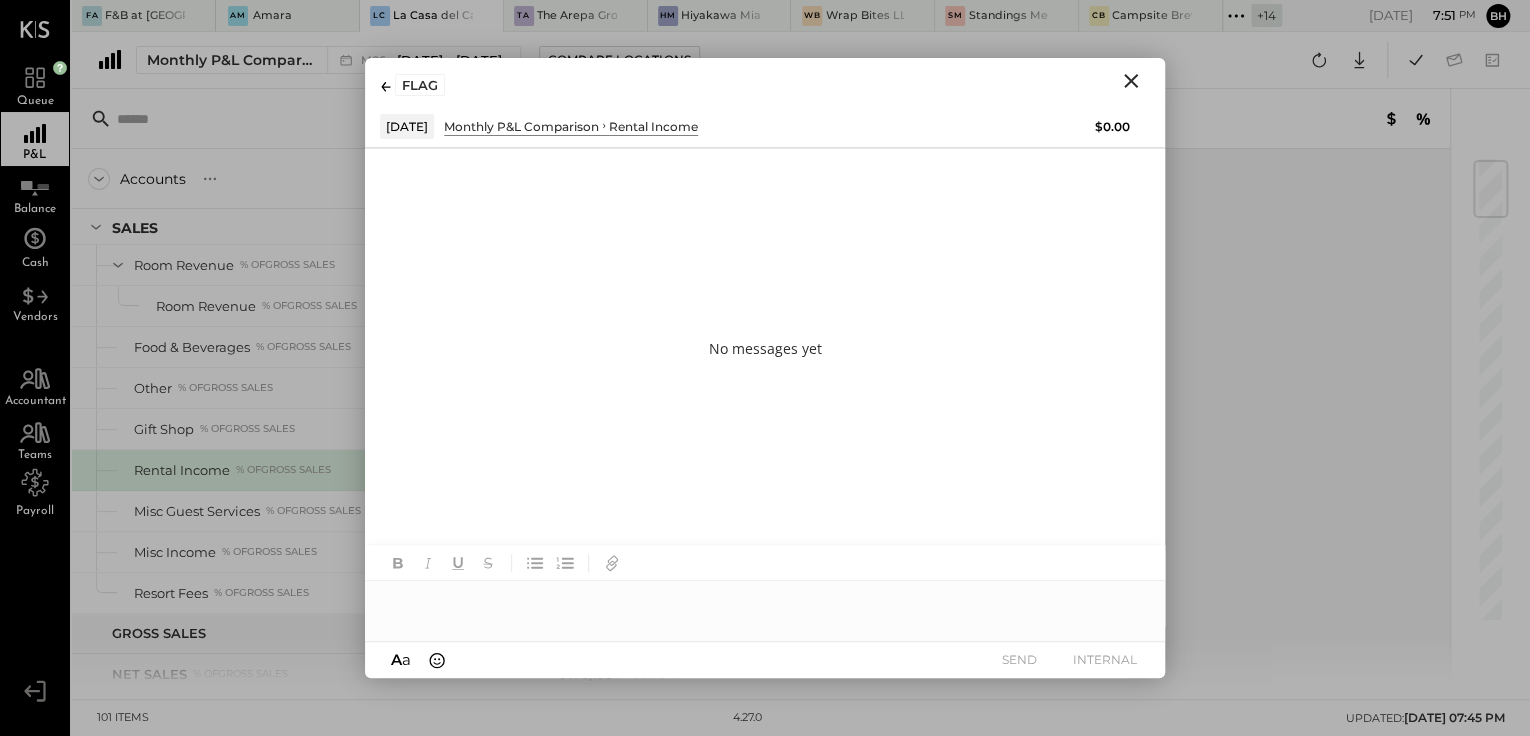 click 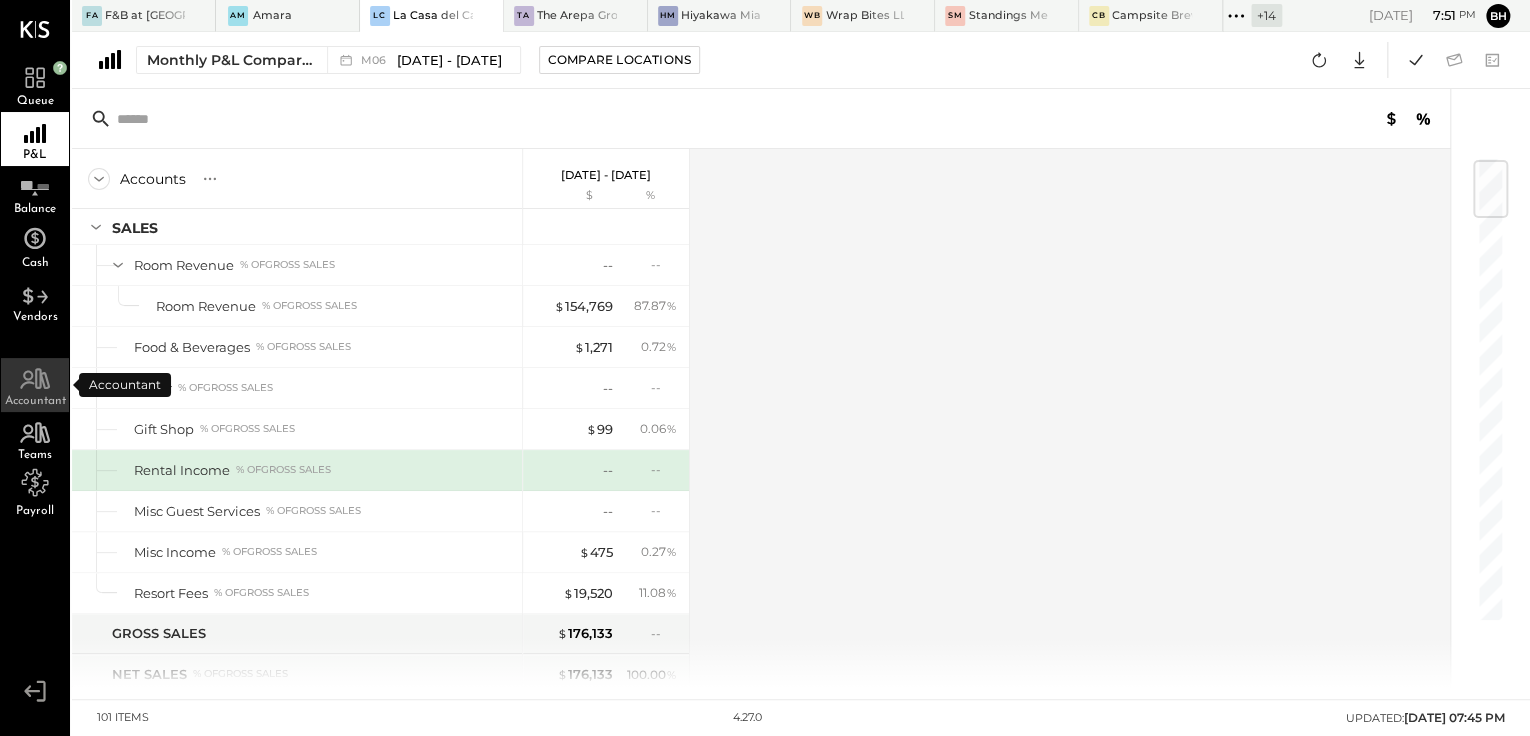 click on "Accountant" at bounding box center (35, 385) 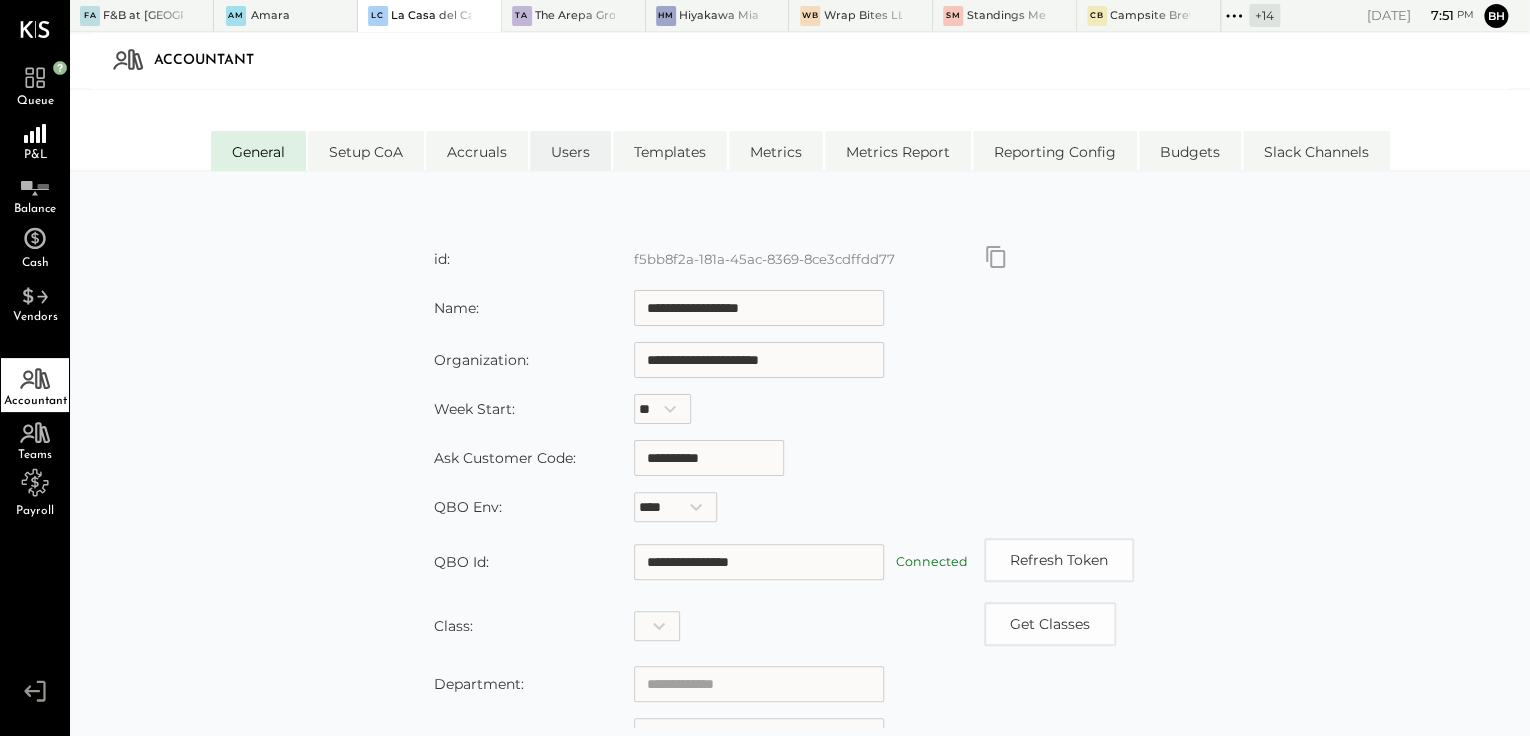 click on "Users" at bounding box center [570, 151] 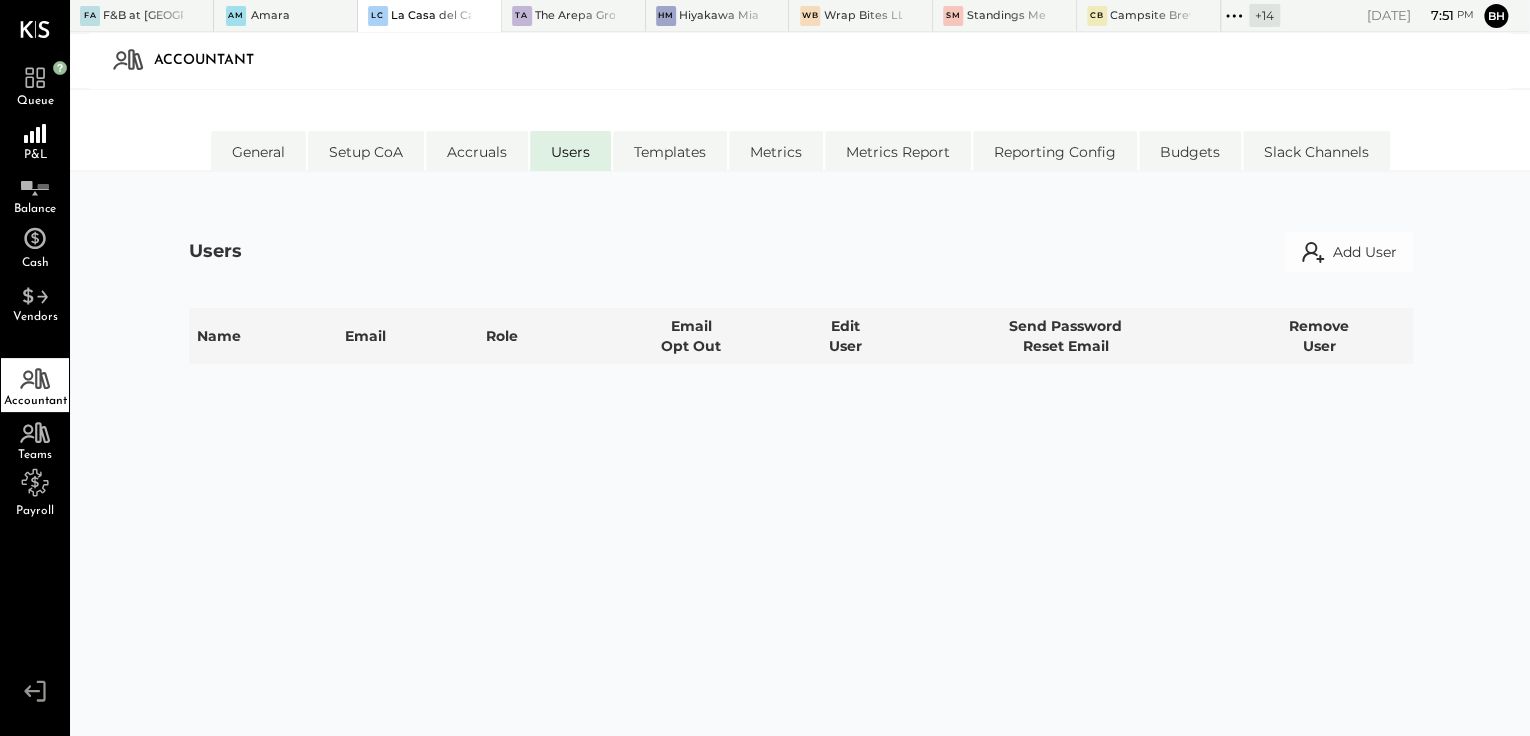 select on "**********" 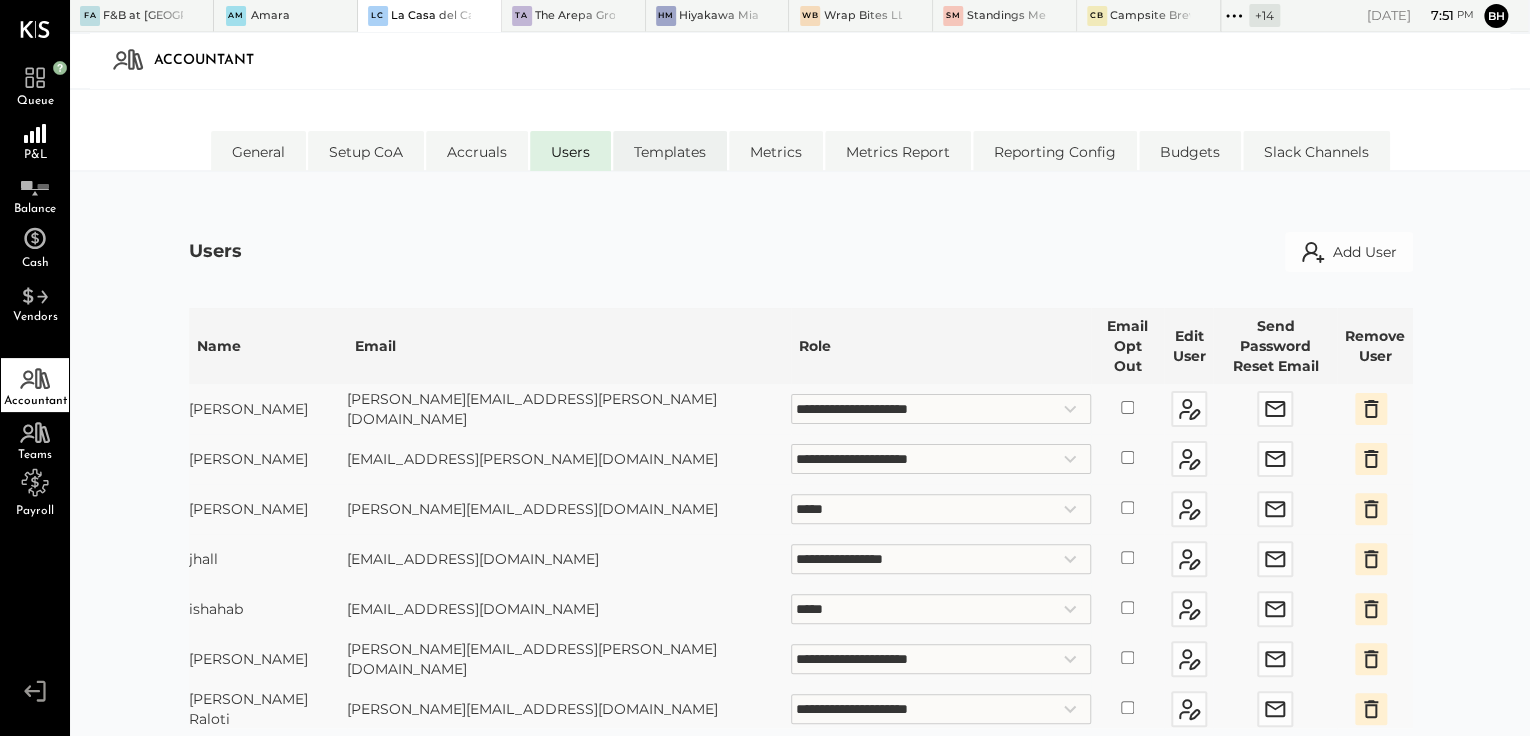 click on "Templates" at bounding box center (670, 151) 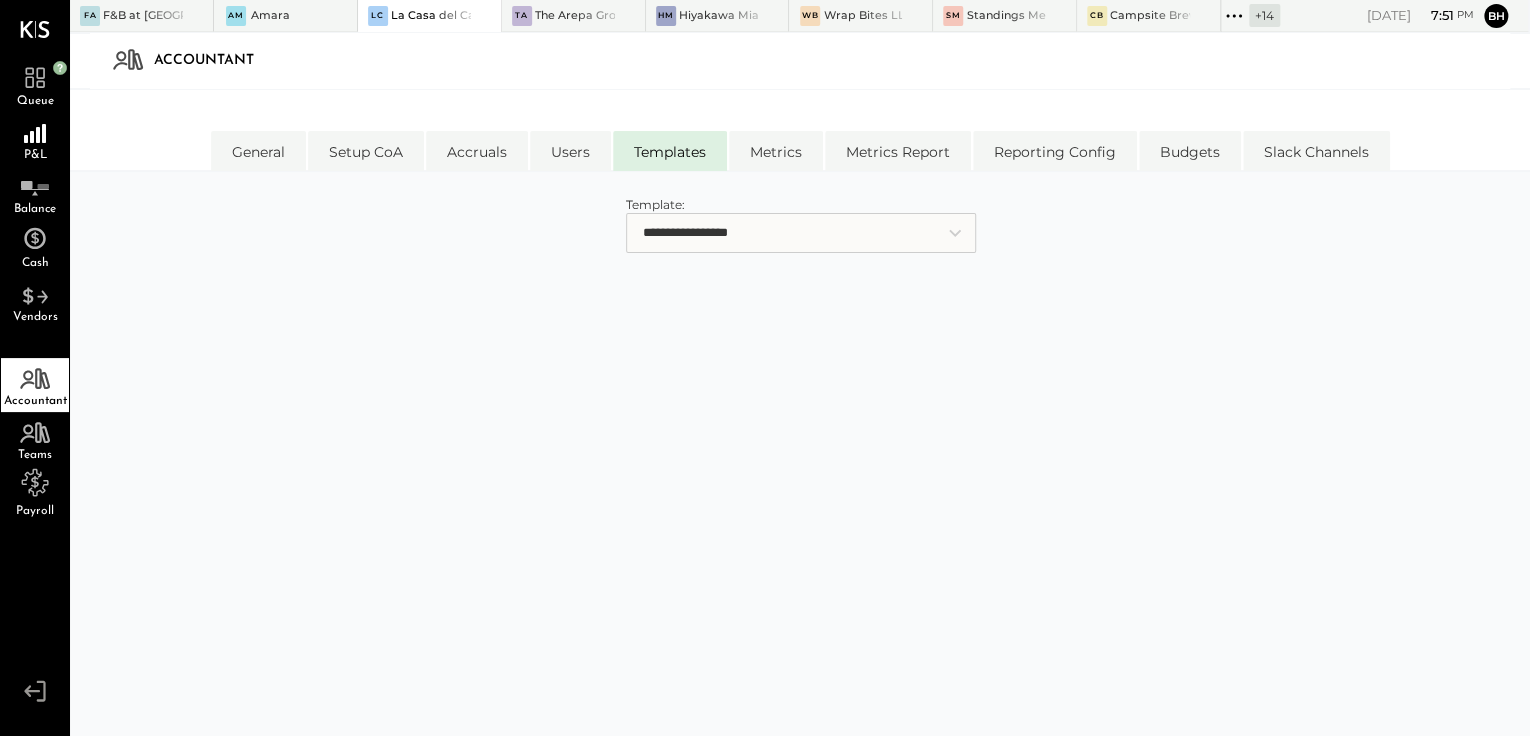 click on "**********" at bounding box center (801, 233) 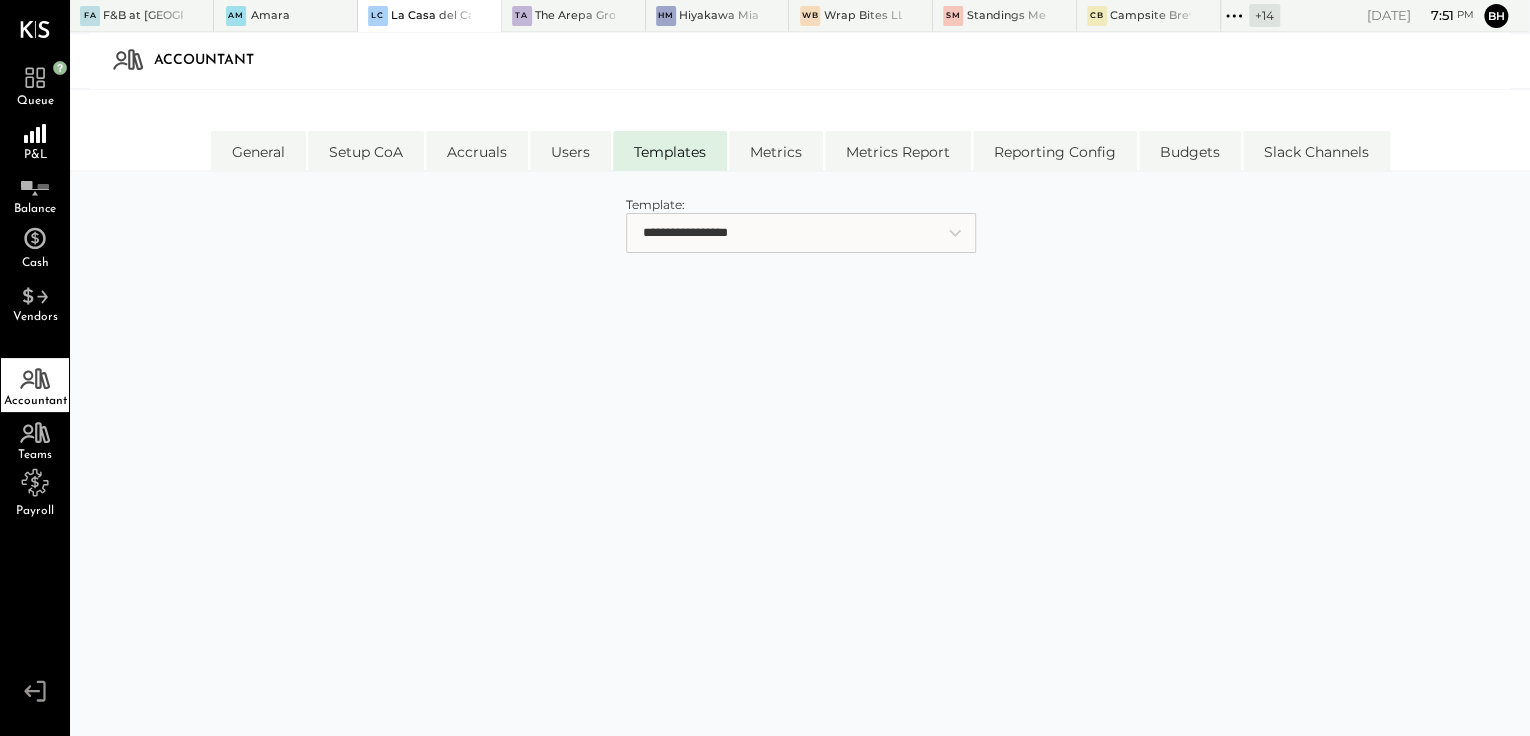select on "**********" 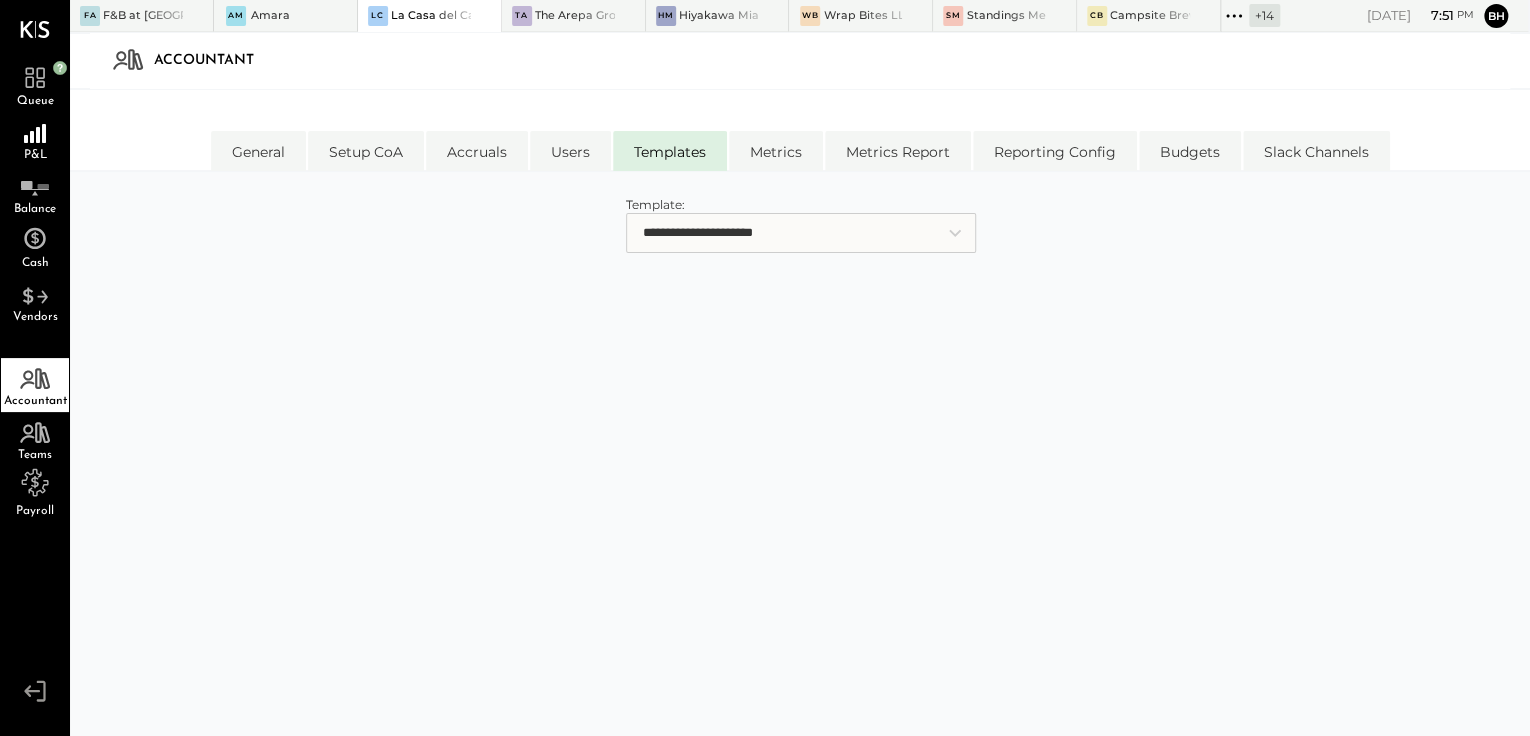click on "**********" at bounding box center [801, 233] 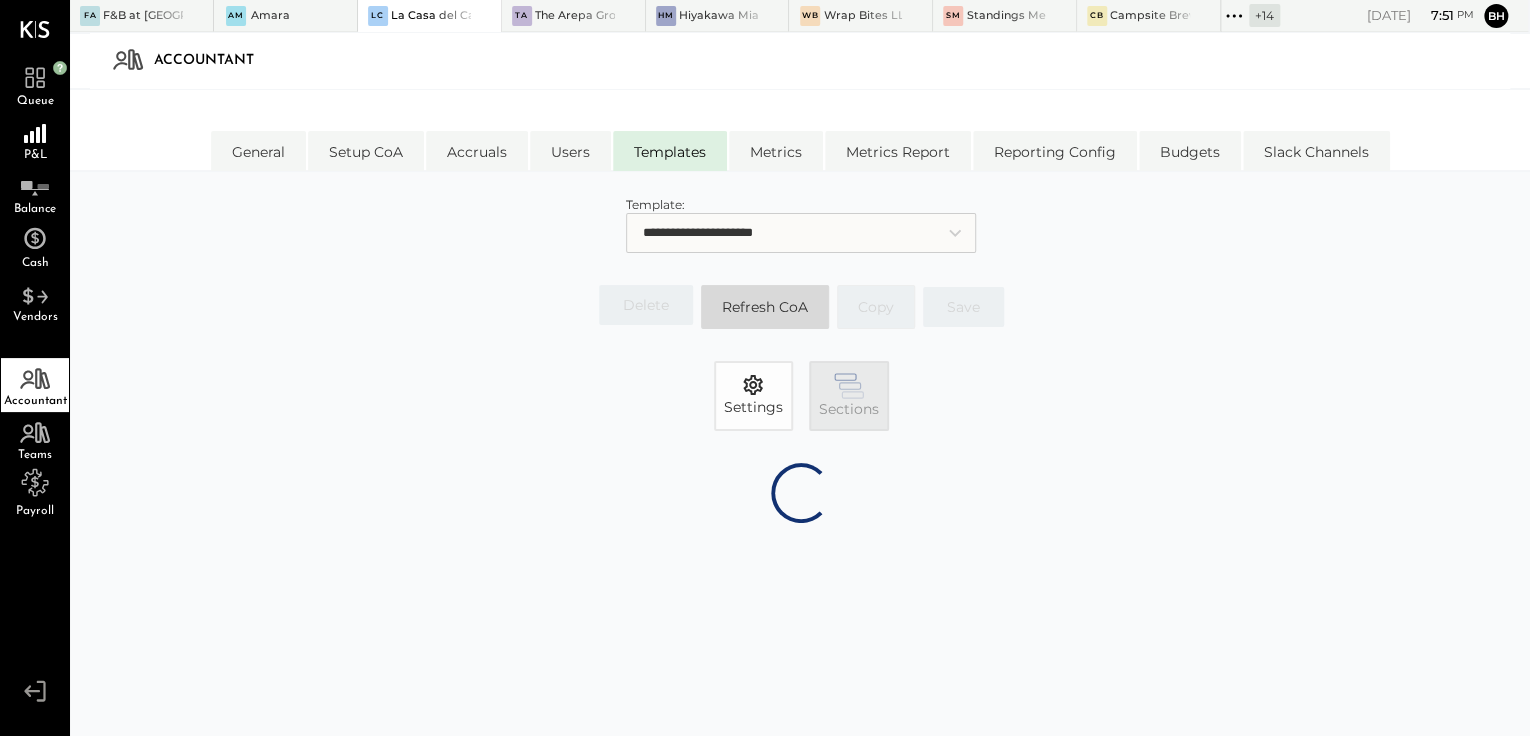 select on "**********" 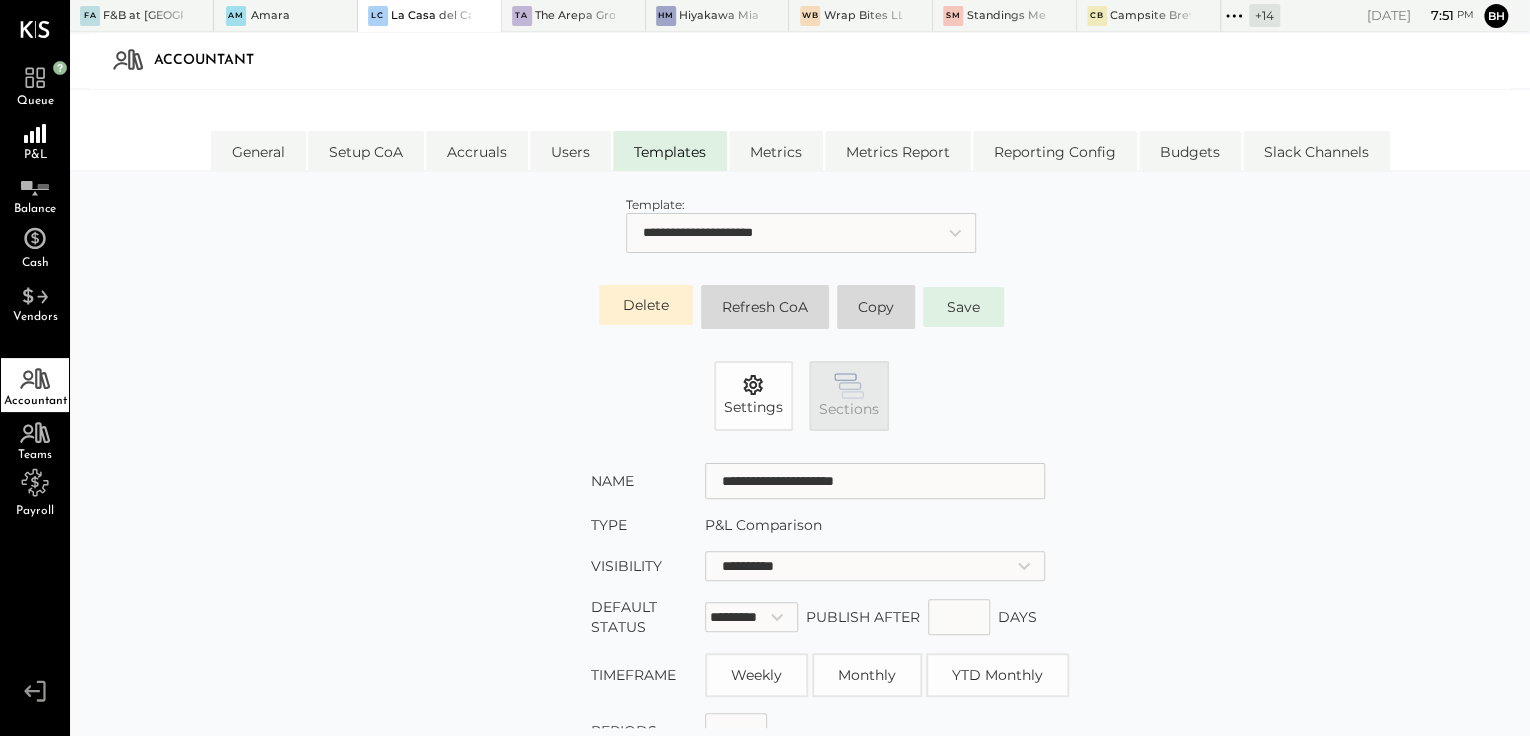 click on "Sections" at bounding box center [849, 409] 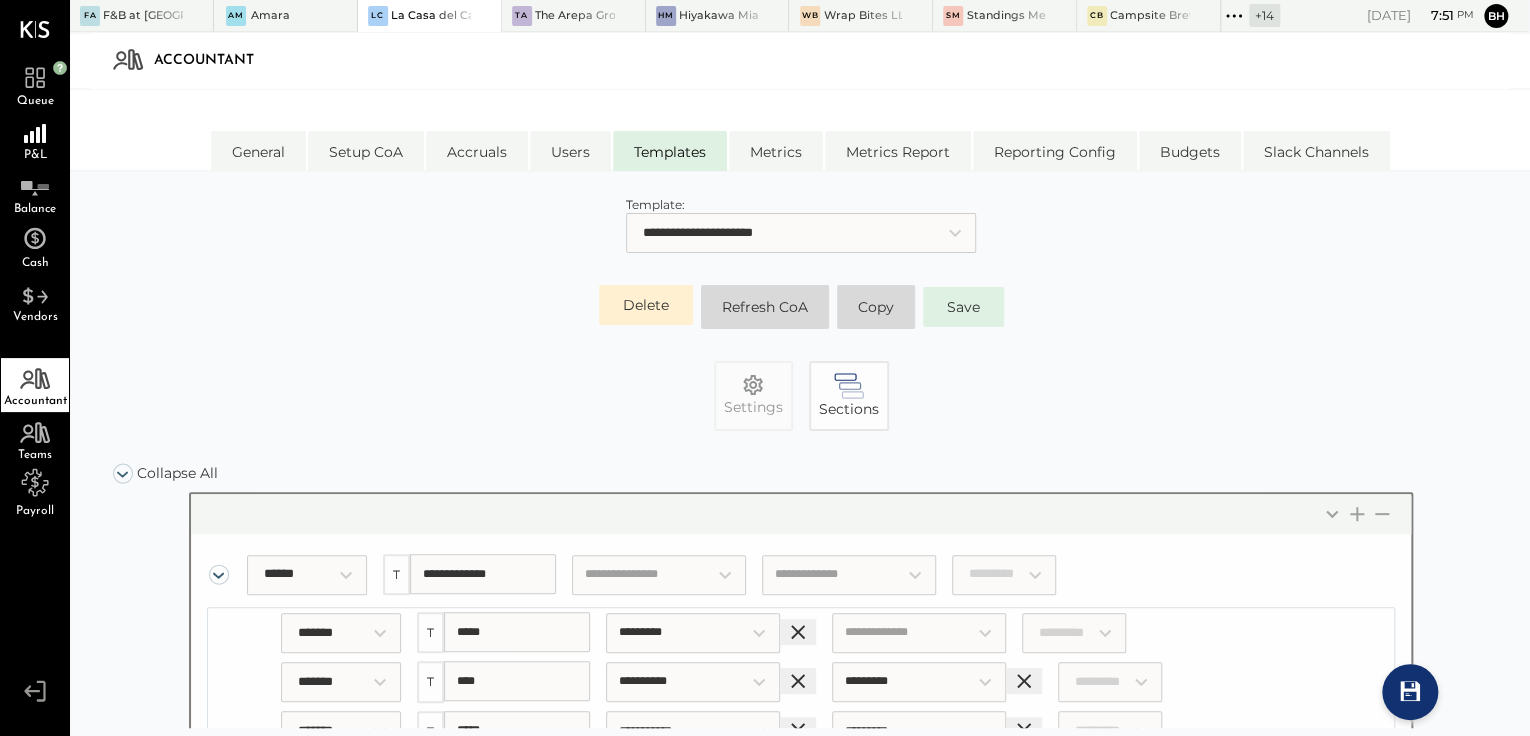 click on "**********" at bounding box center [801, 574] 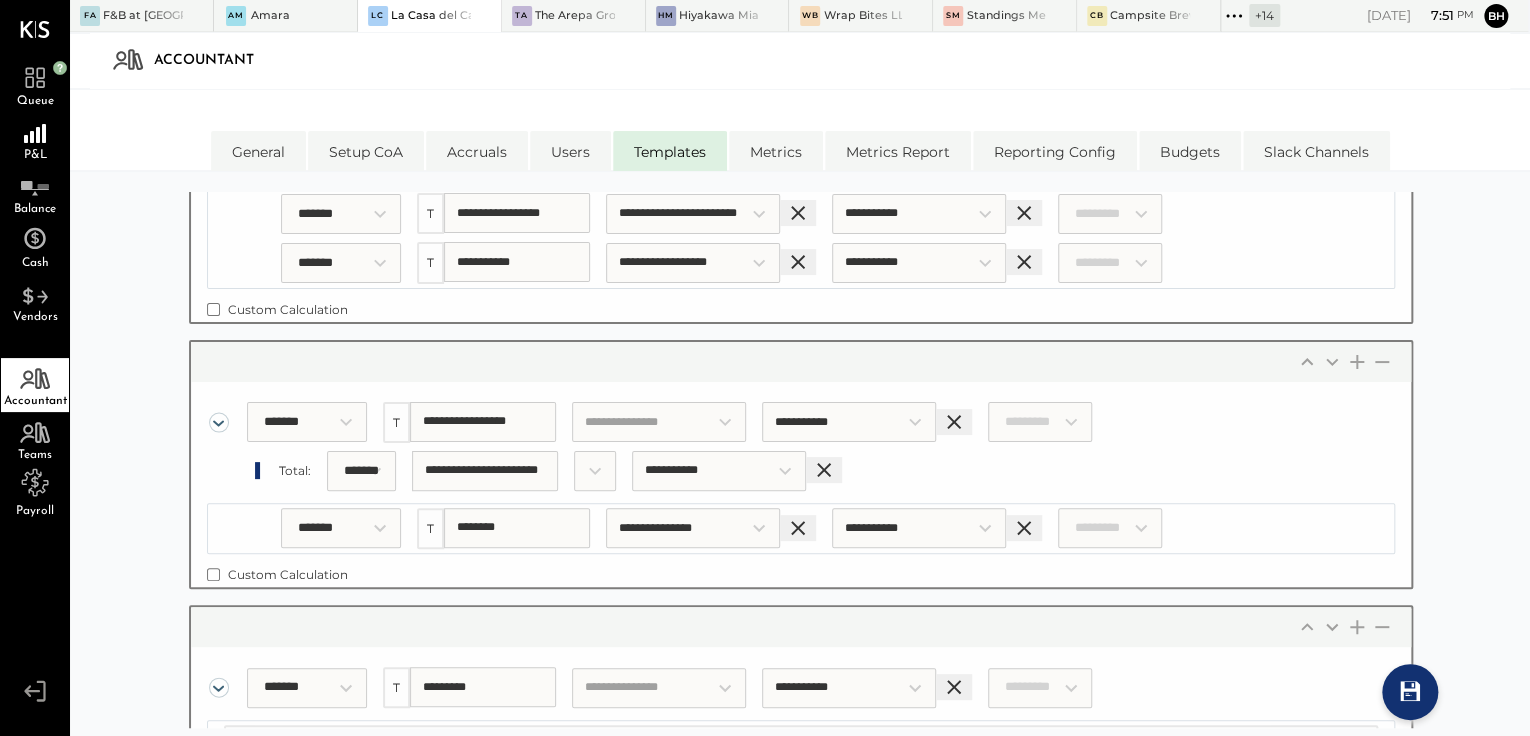 scroll, scrollTop: 2176, scrollLeft: 0, axis: vertical 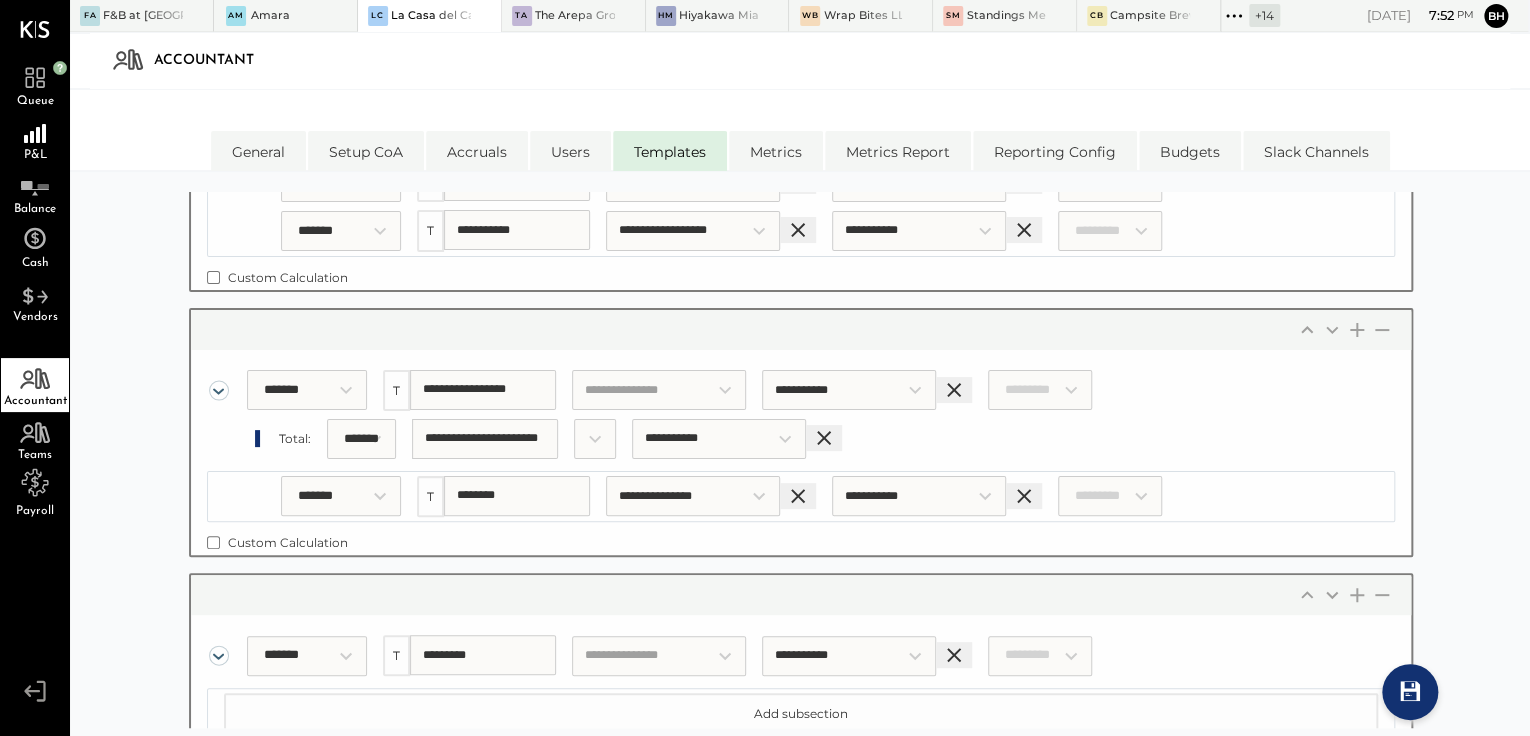 click on "T" at bounding box center (430, -64) 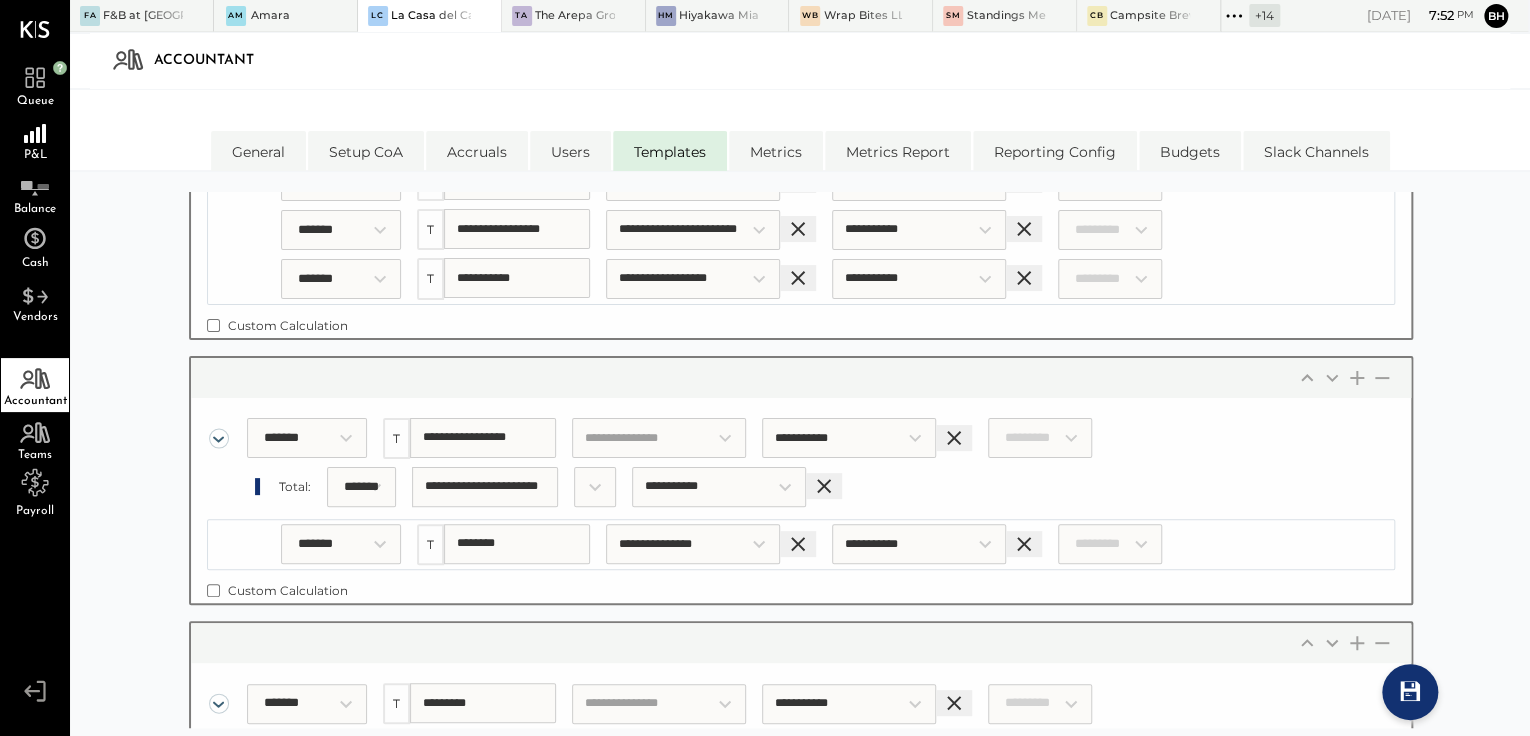 click on "***** ******* ****** ******* ******* ******* ******* ******* ****** ******" at bounding box center (410, -15) 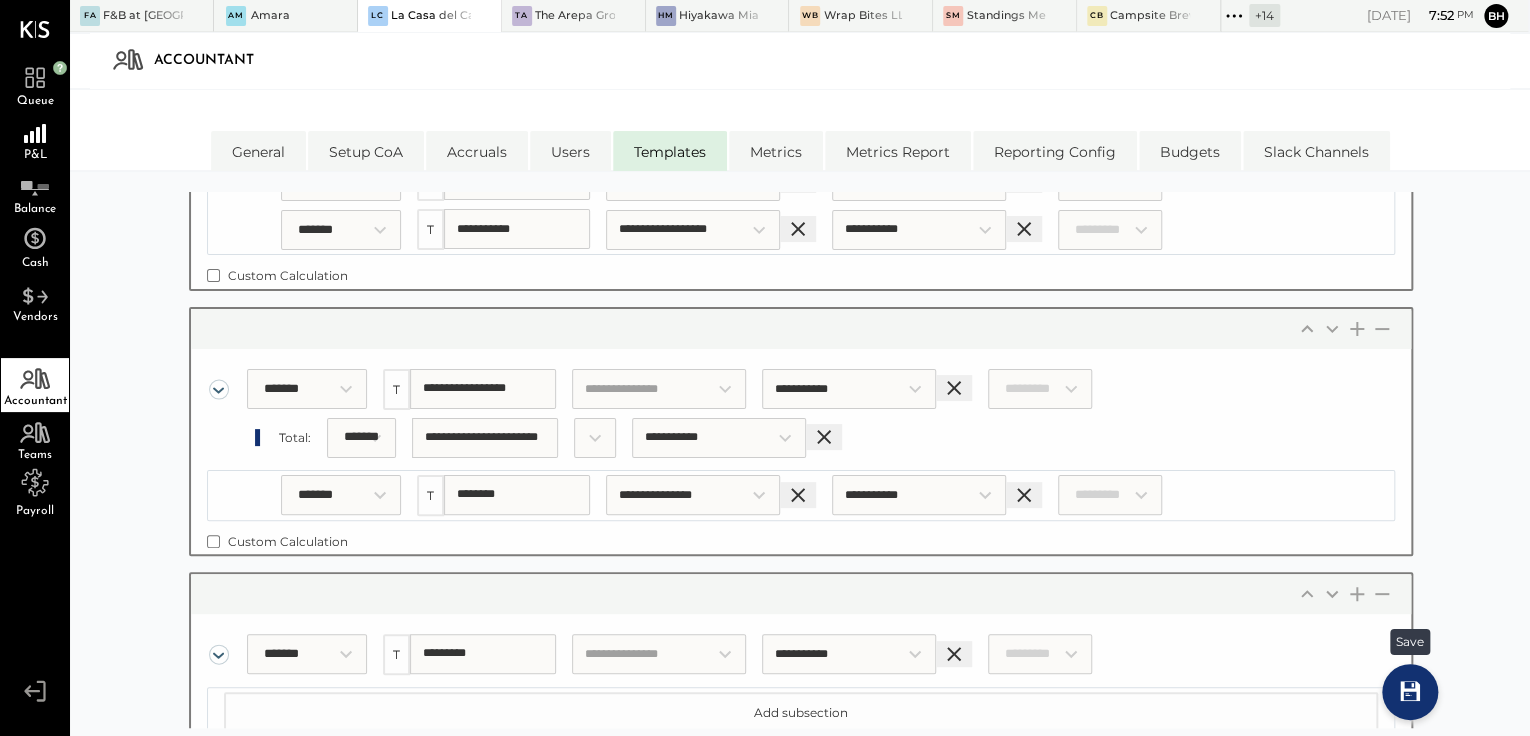 click 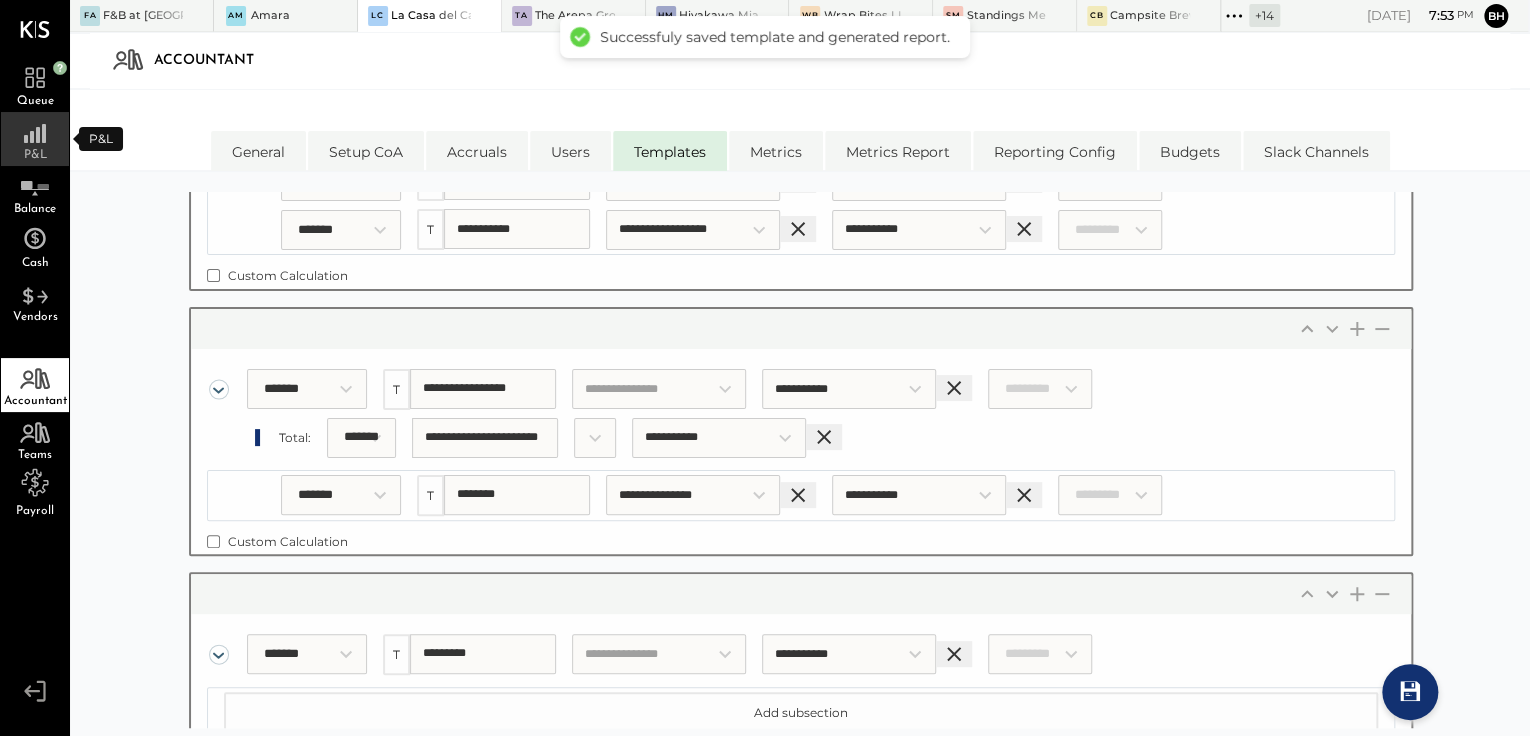 click on "P&L" at bounding box center [35, 139] 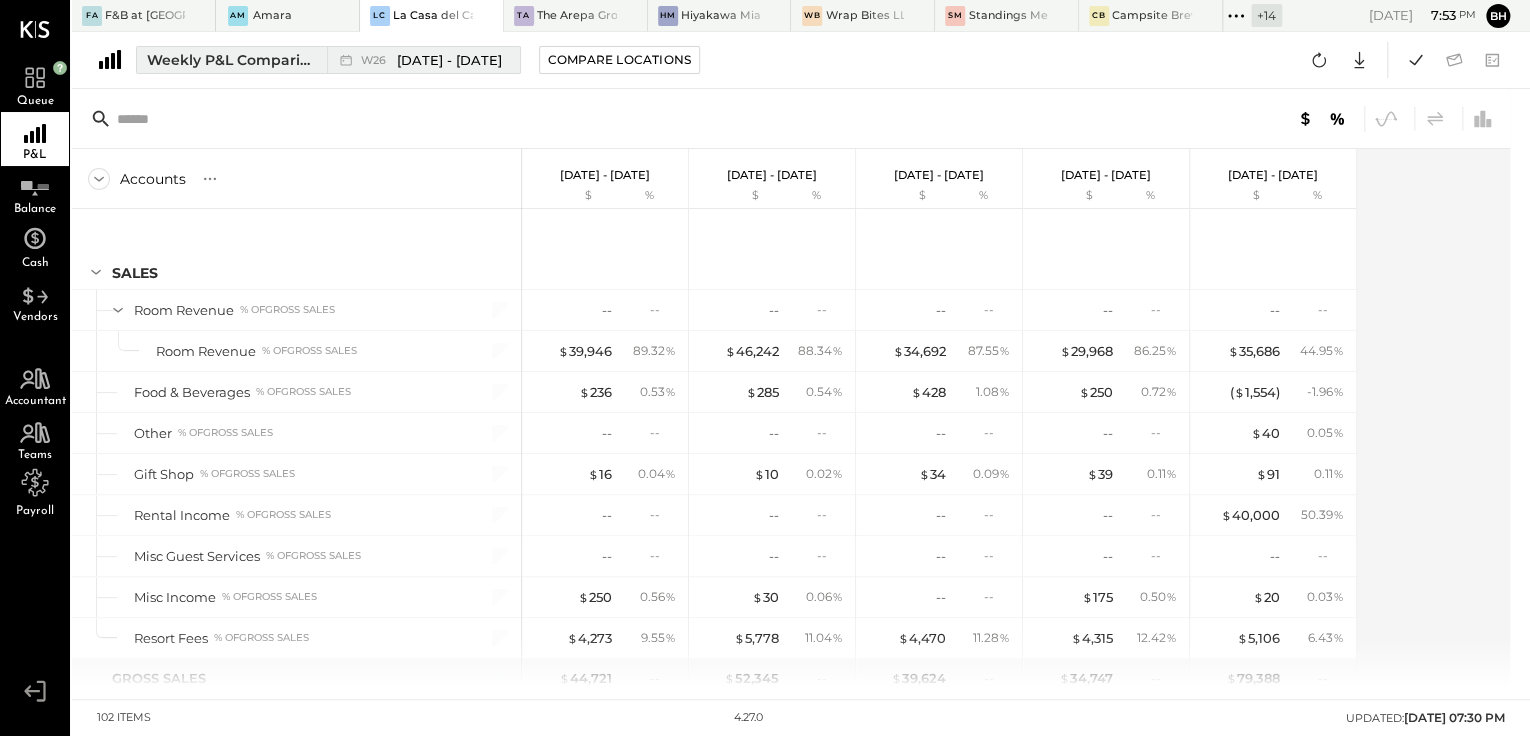 click on "Weekly P&L Comparison" at bounding box center [231, 60] 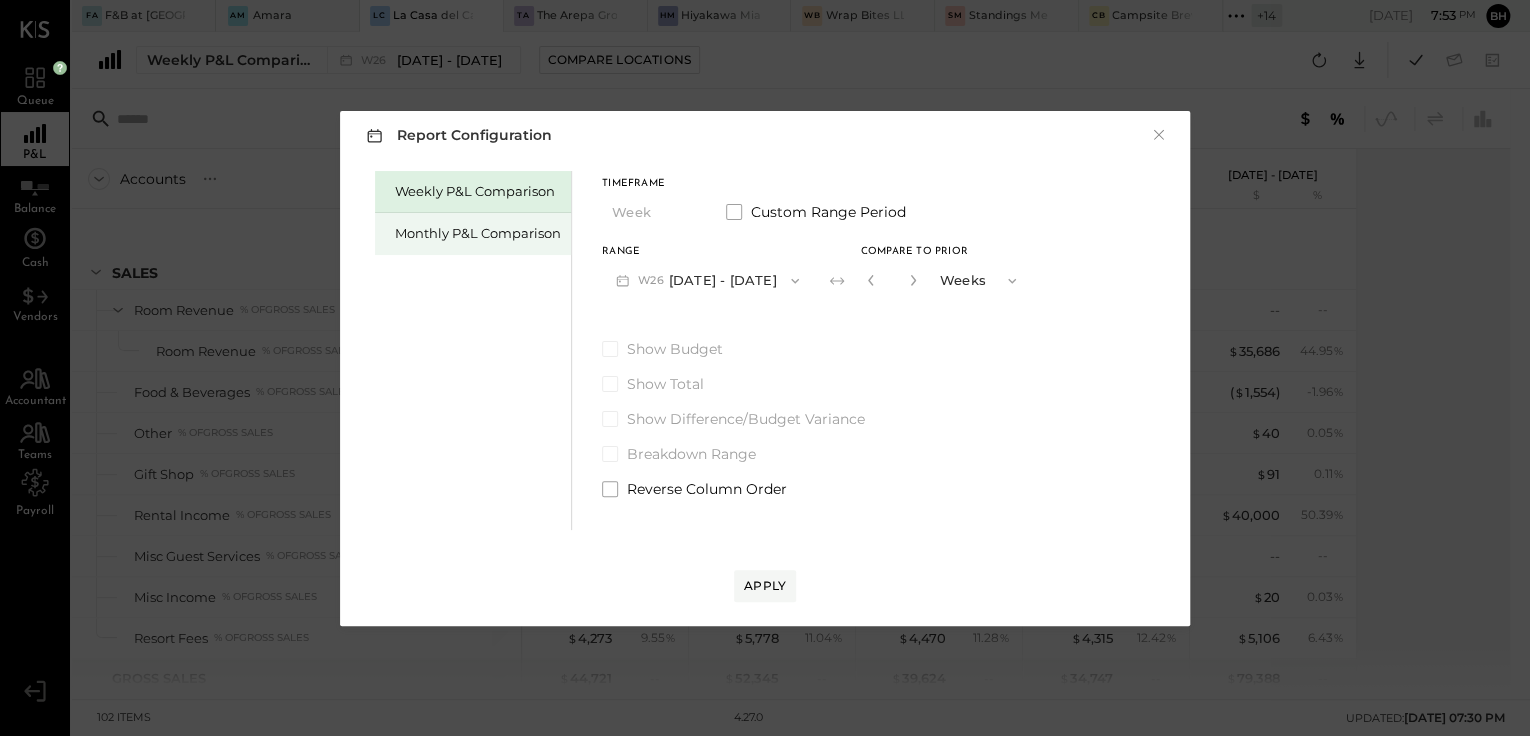 click on "Monthly P&L Comparison" at bounding box center [478, 233] 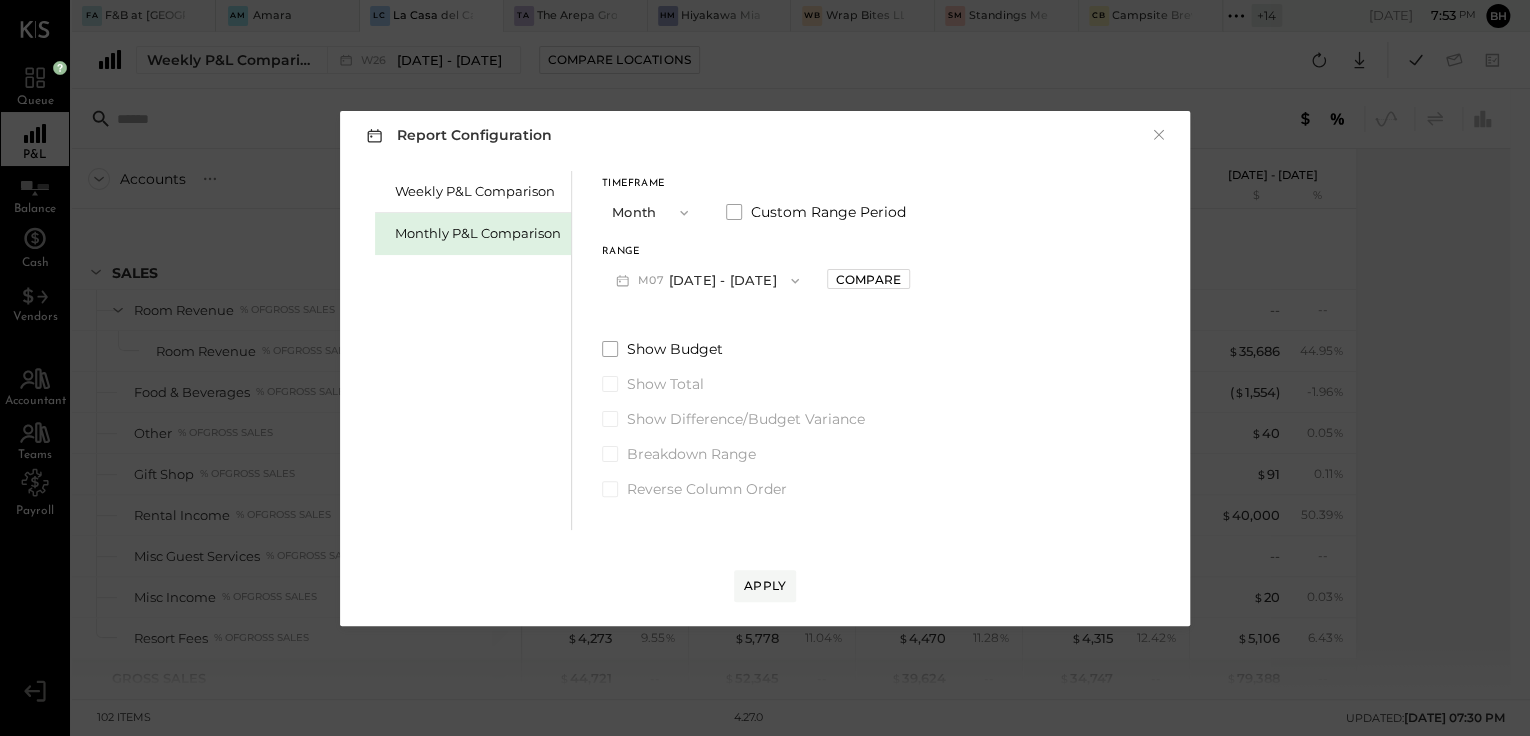 click on "M07 Jul 1 - 31, 2025" at bounding box center (707, 280) 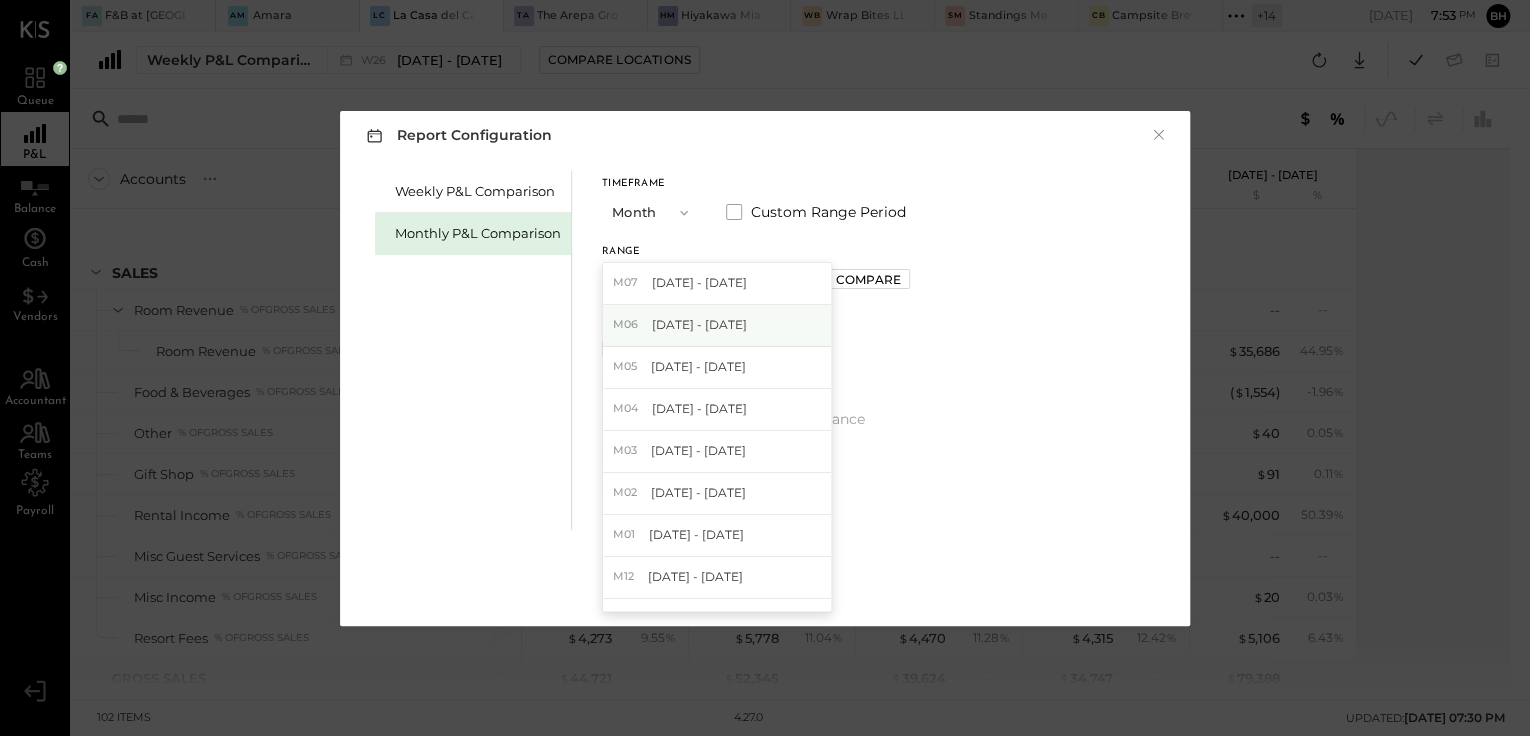 click on "[DATE] - [DATE]" at bounding box center (699, 324) 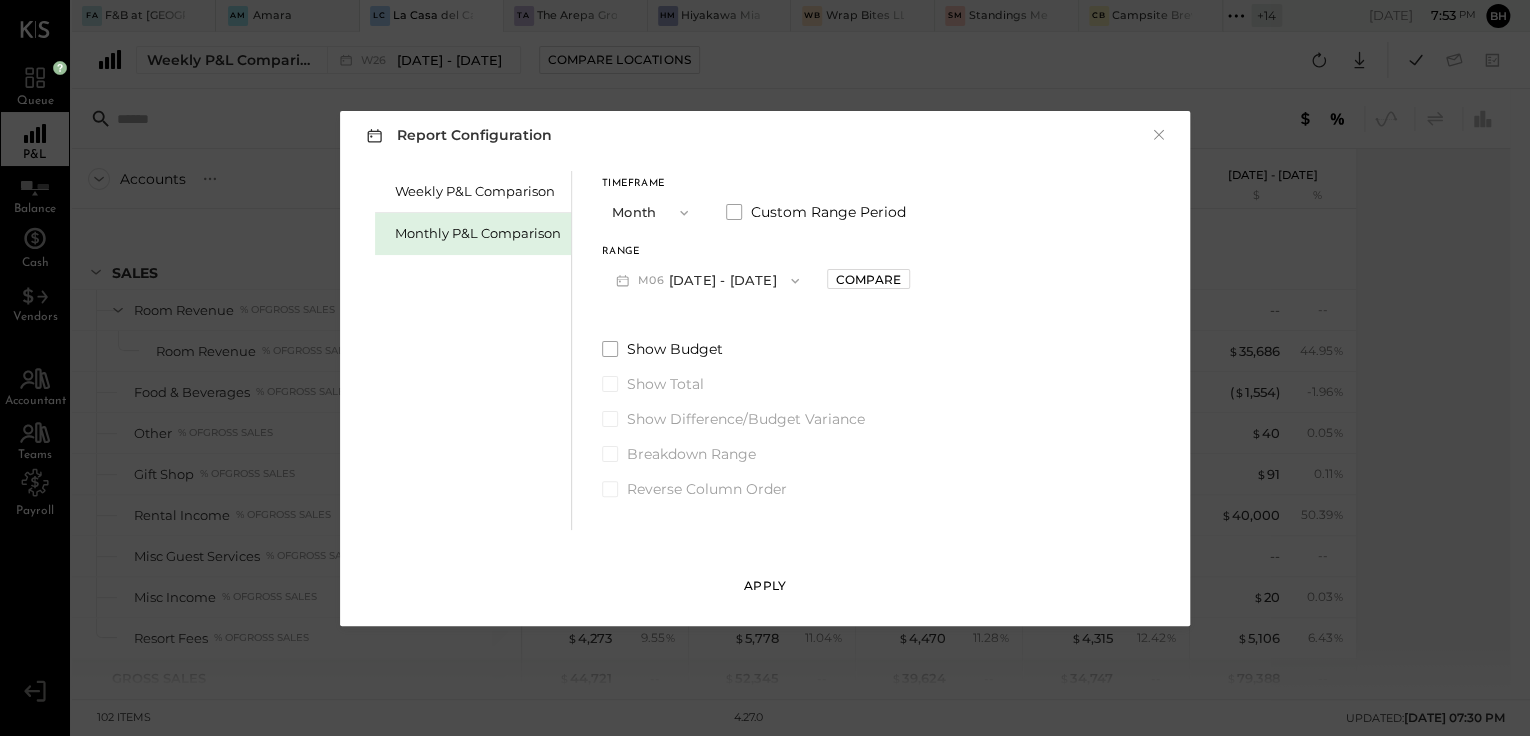 click on "Apply" at bounding box center [765, 585] 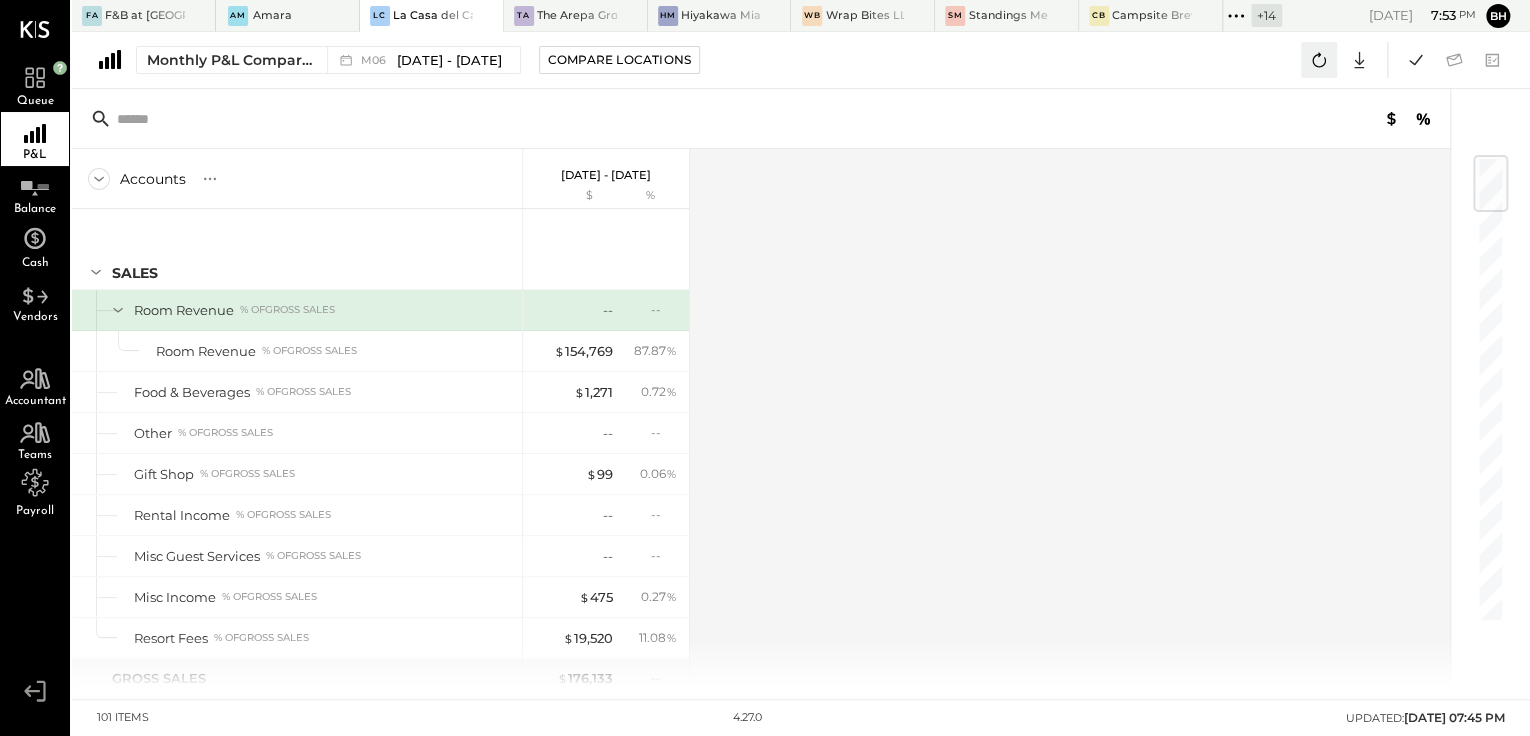 click 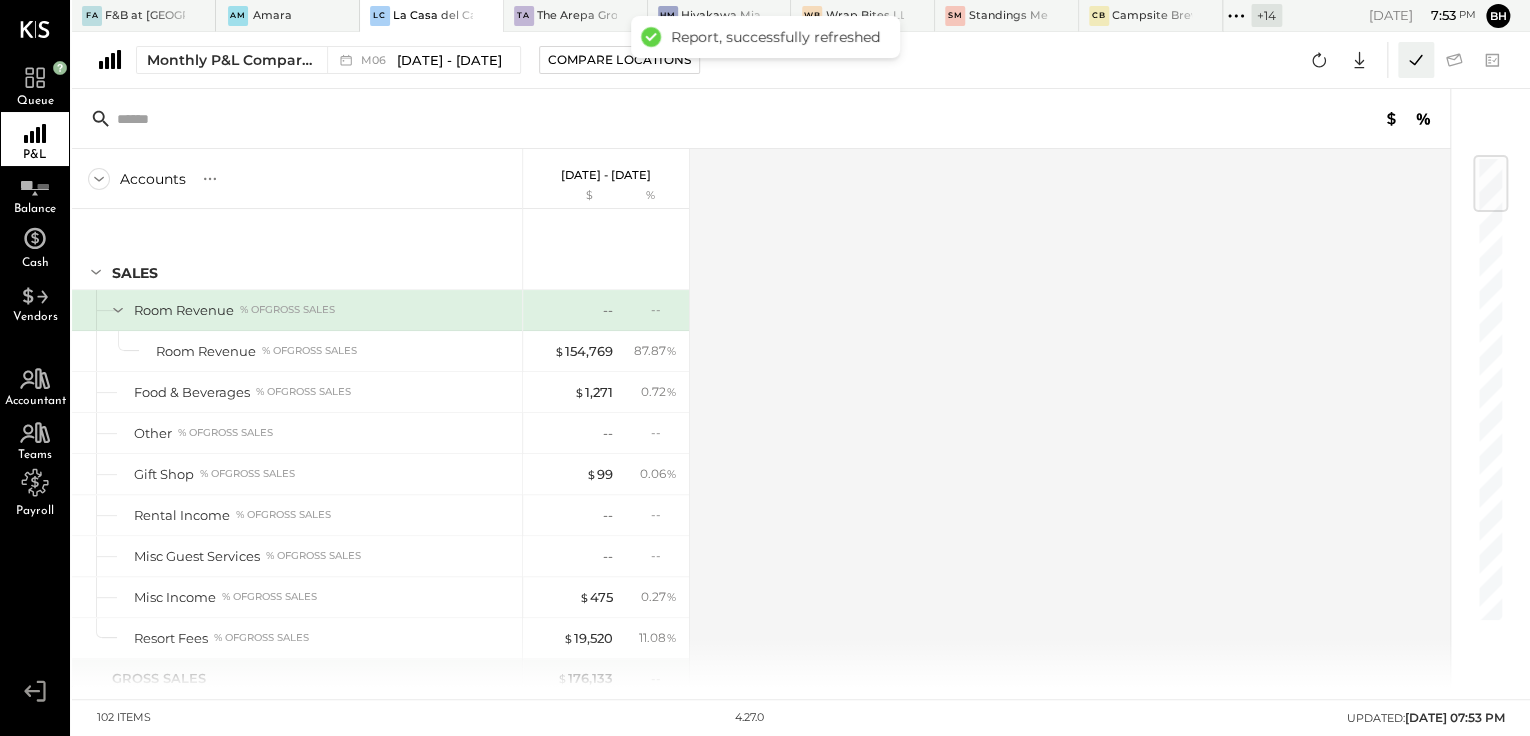click 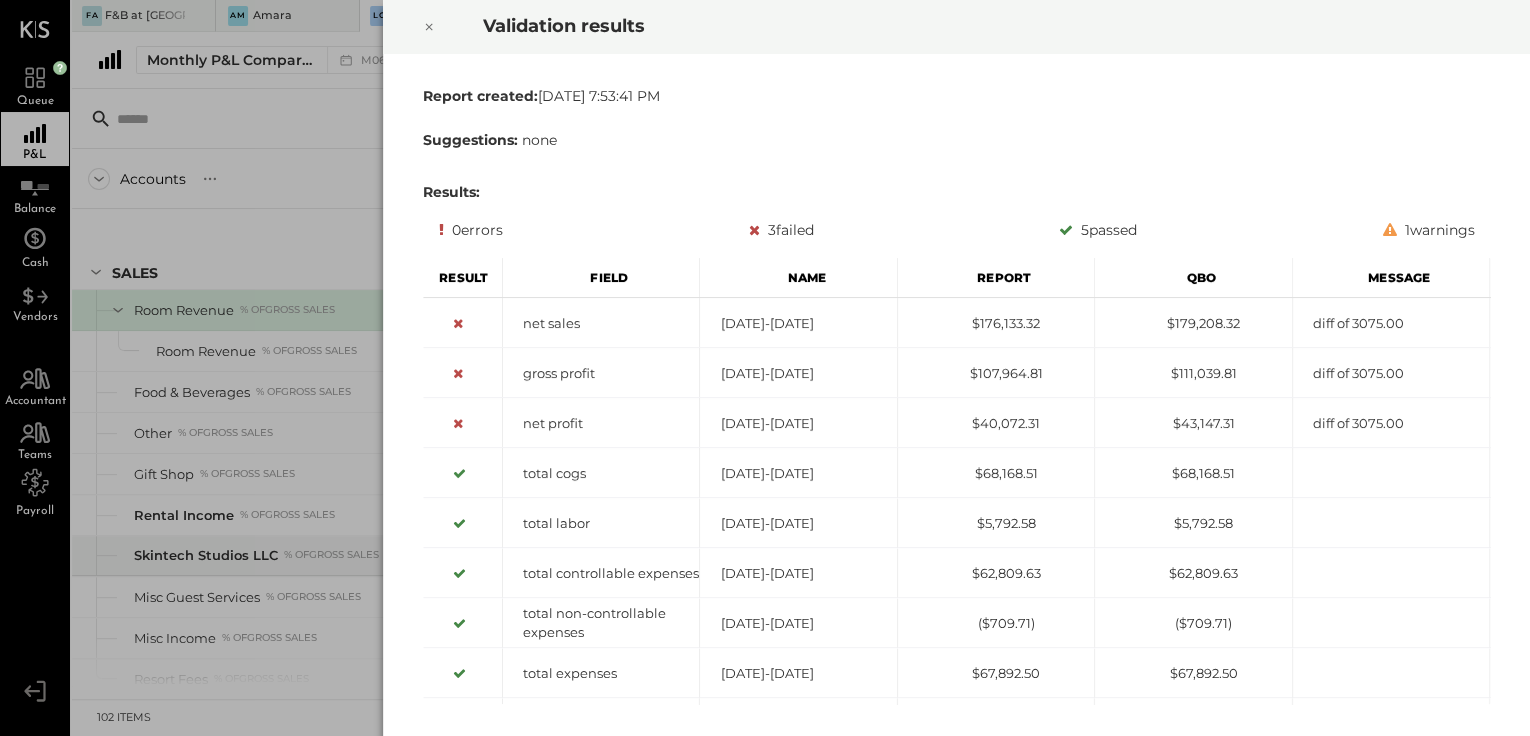 click 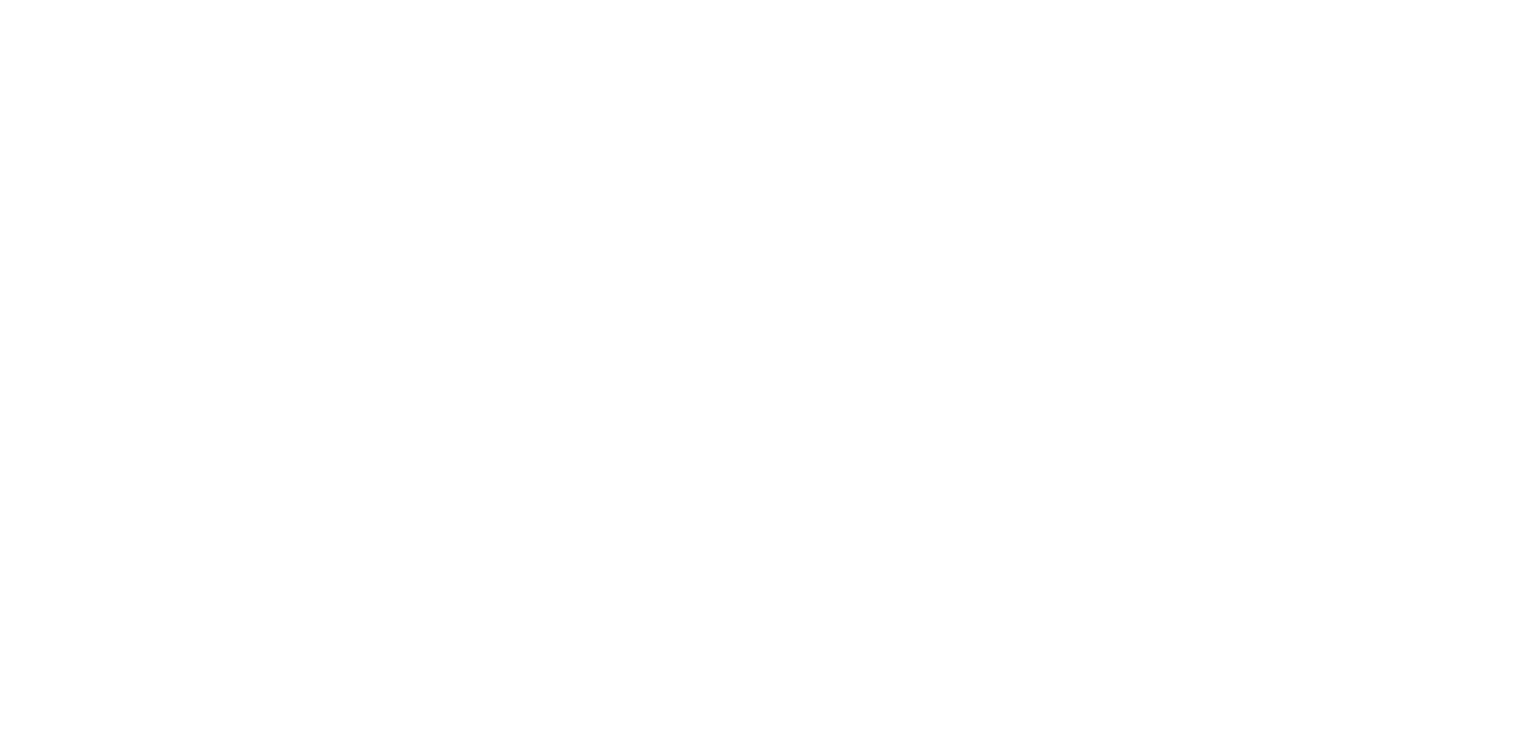 scroll, scrollTop: 0, scrollLeft: 0, axis: both 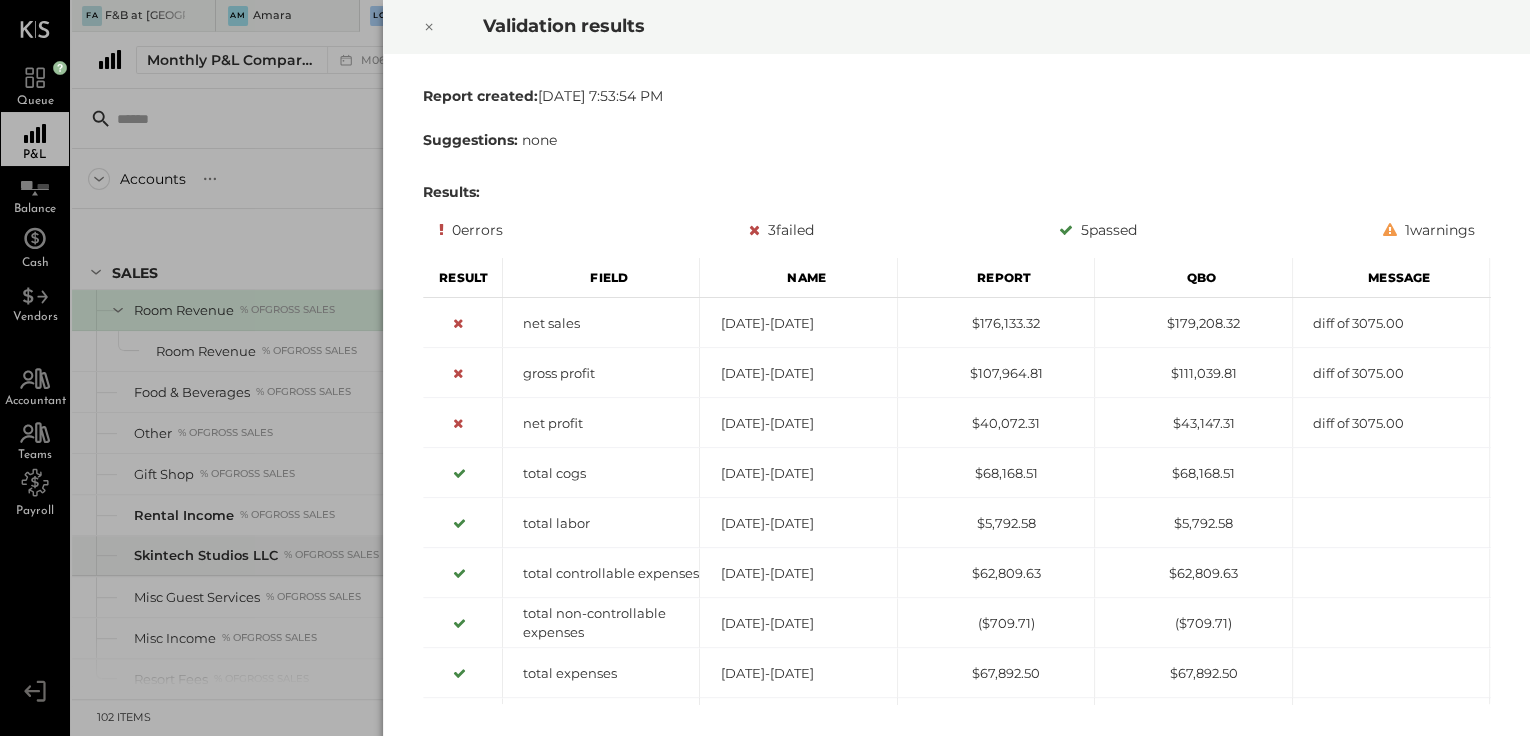 click 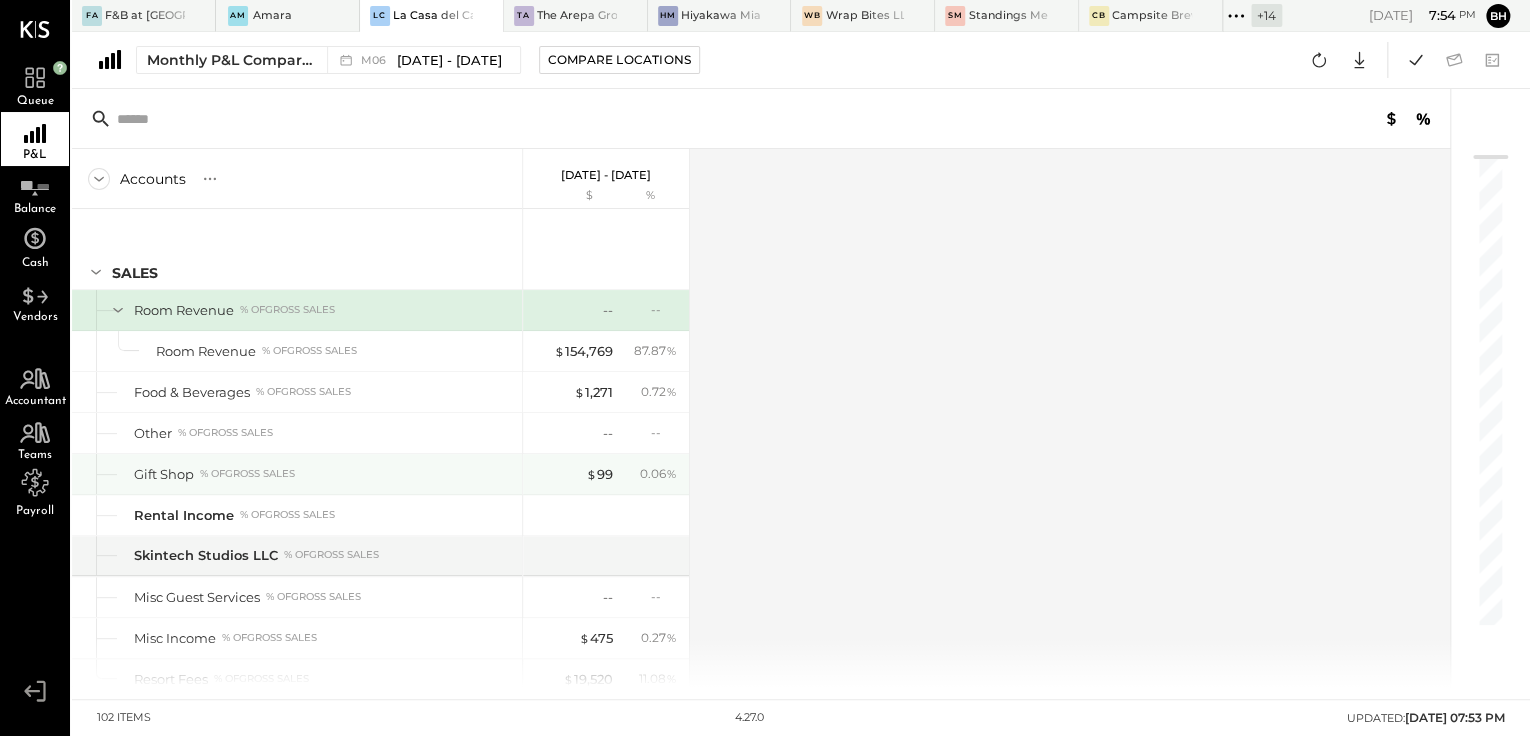 click on "Gift Shop % of  GROSS SALES" at bounding box center [324, 474] 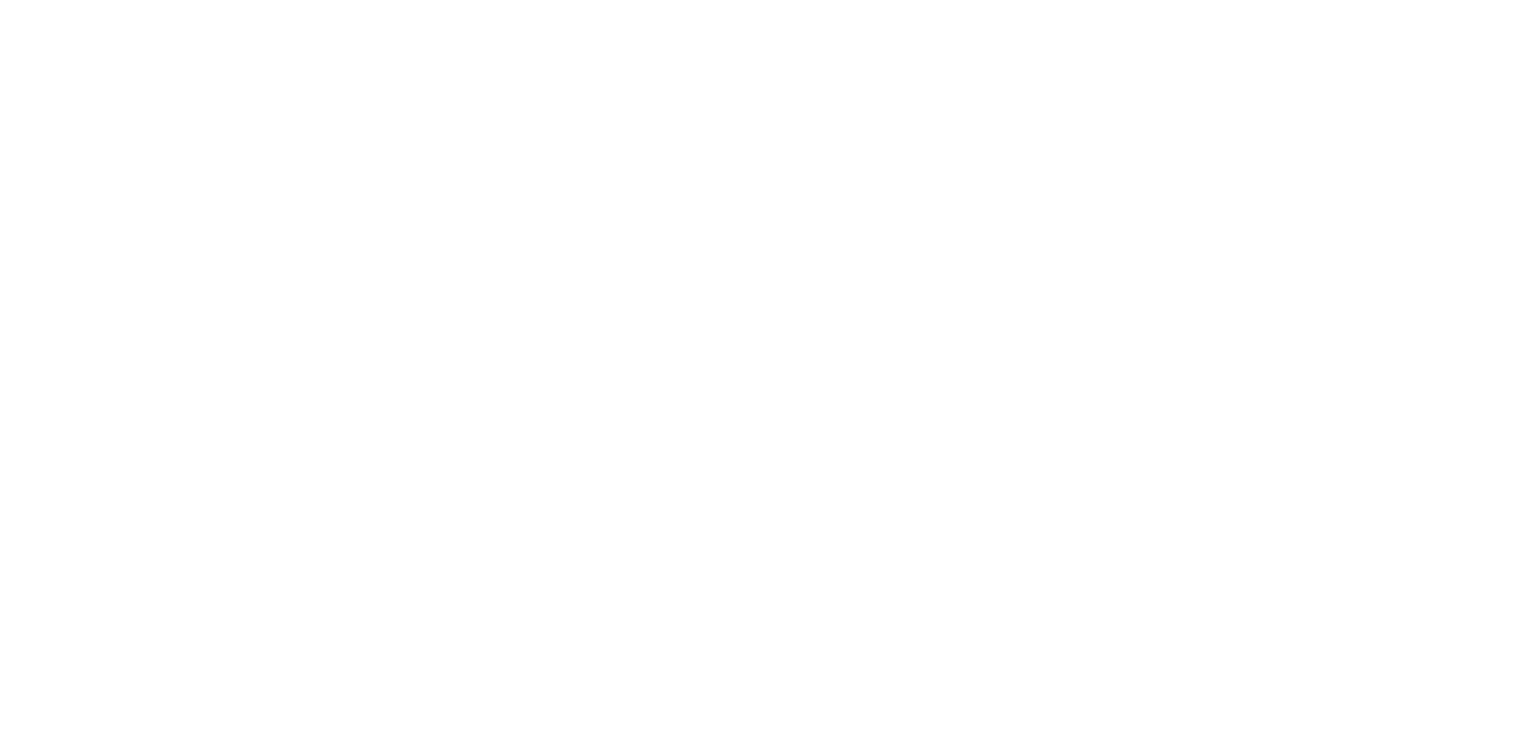 scroll, scrollTop: 0, scrollLeft: 0, axis: both 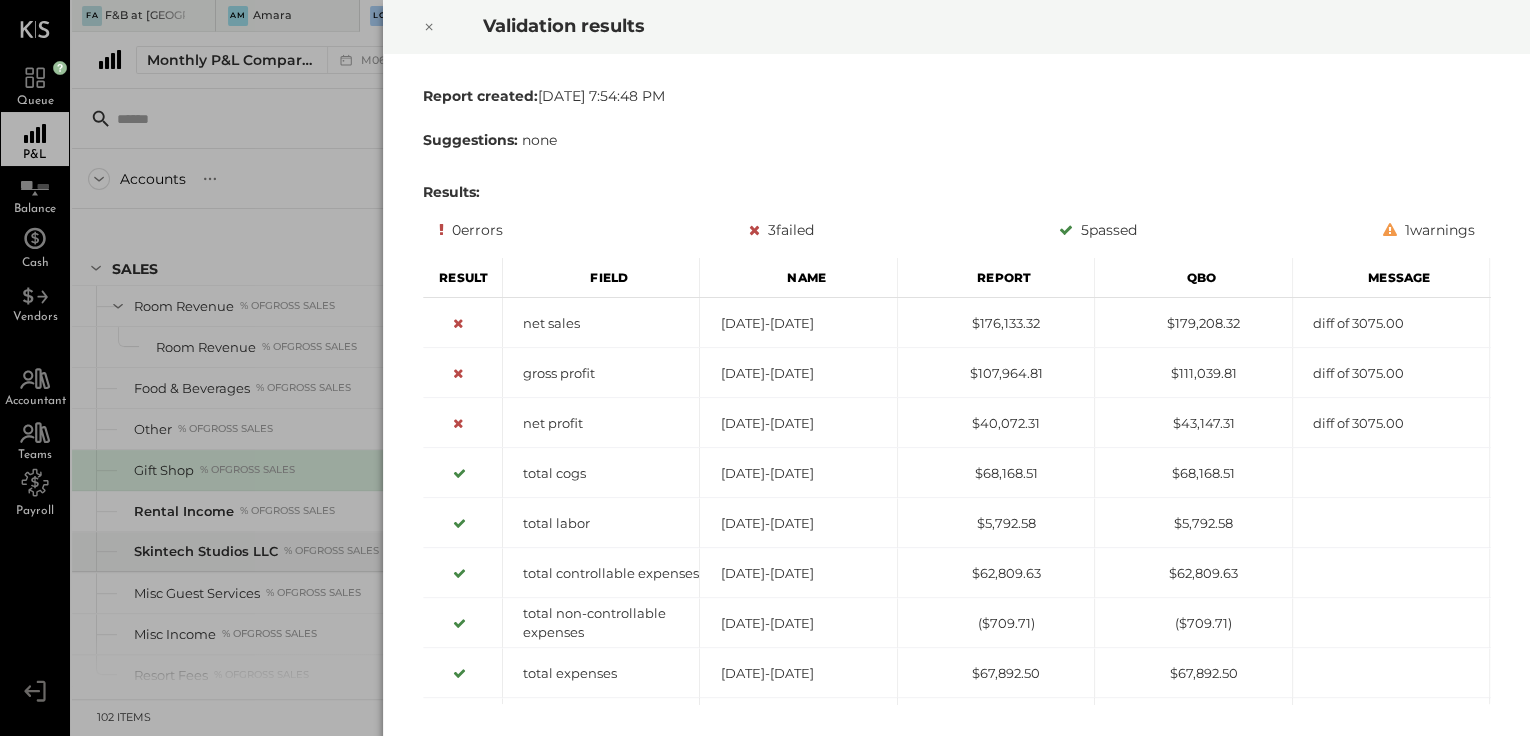 click 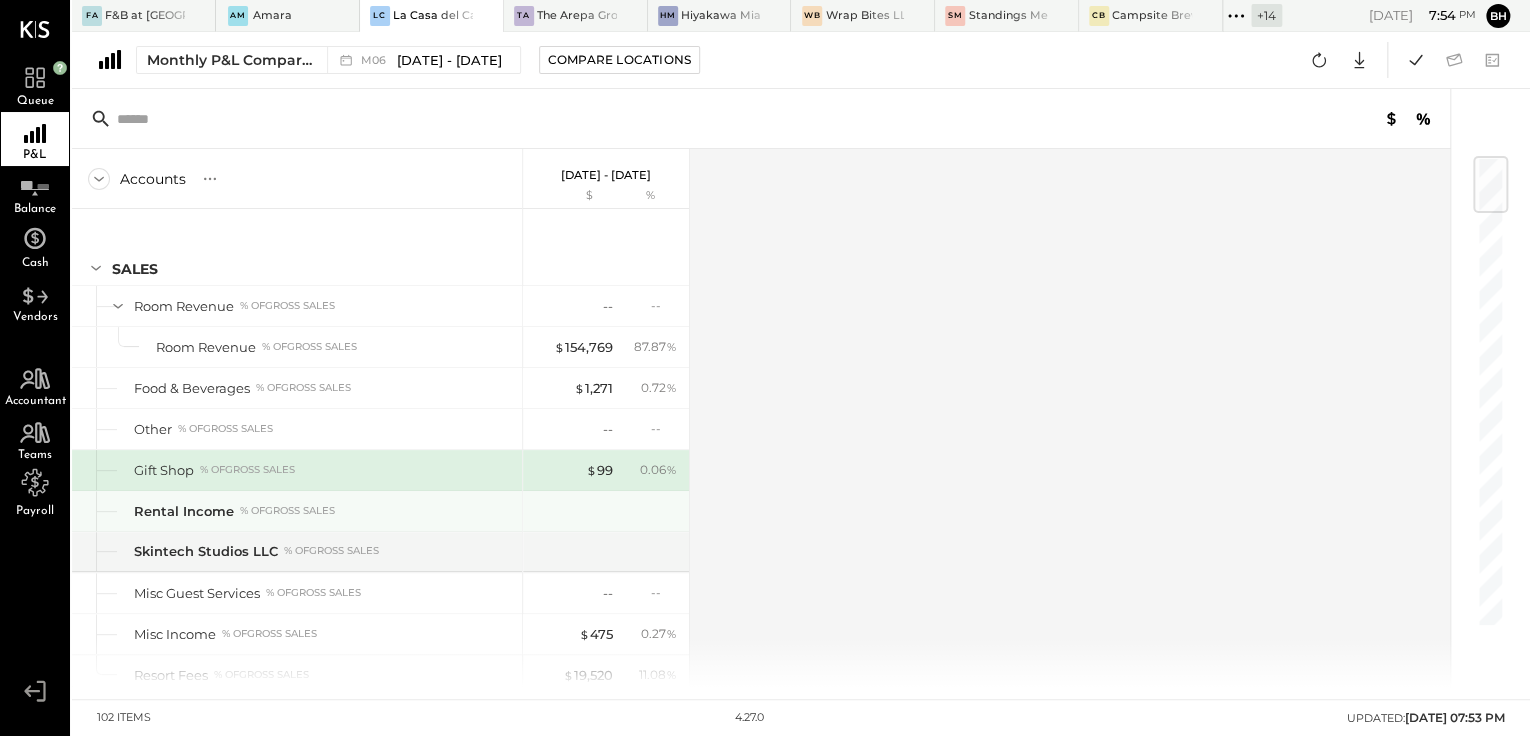 click on "Rental Income % of  GROSS SALES" at bounding box center (324, 511) 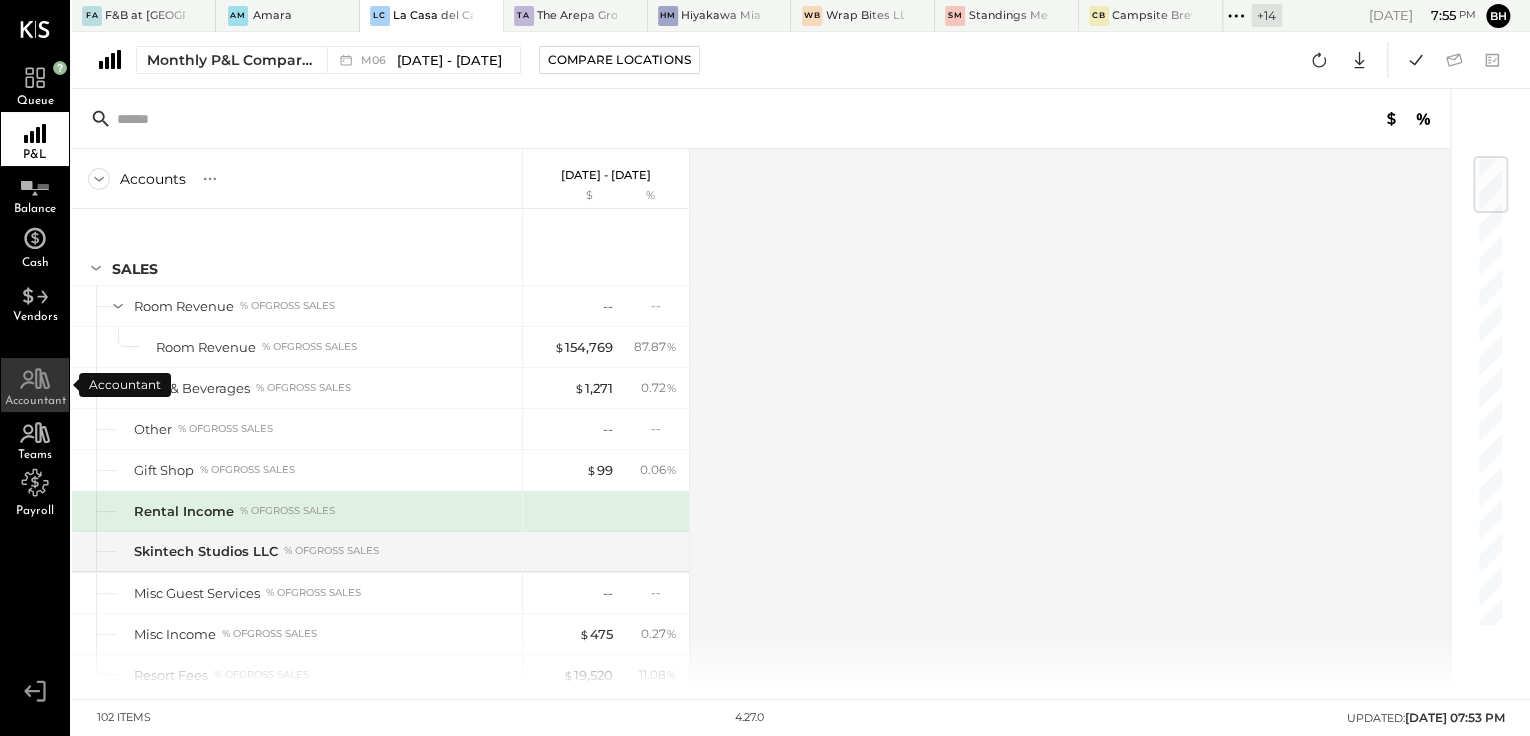 click on "Accountant" at bounding box center (35, 385) 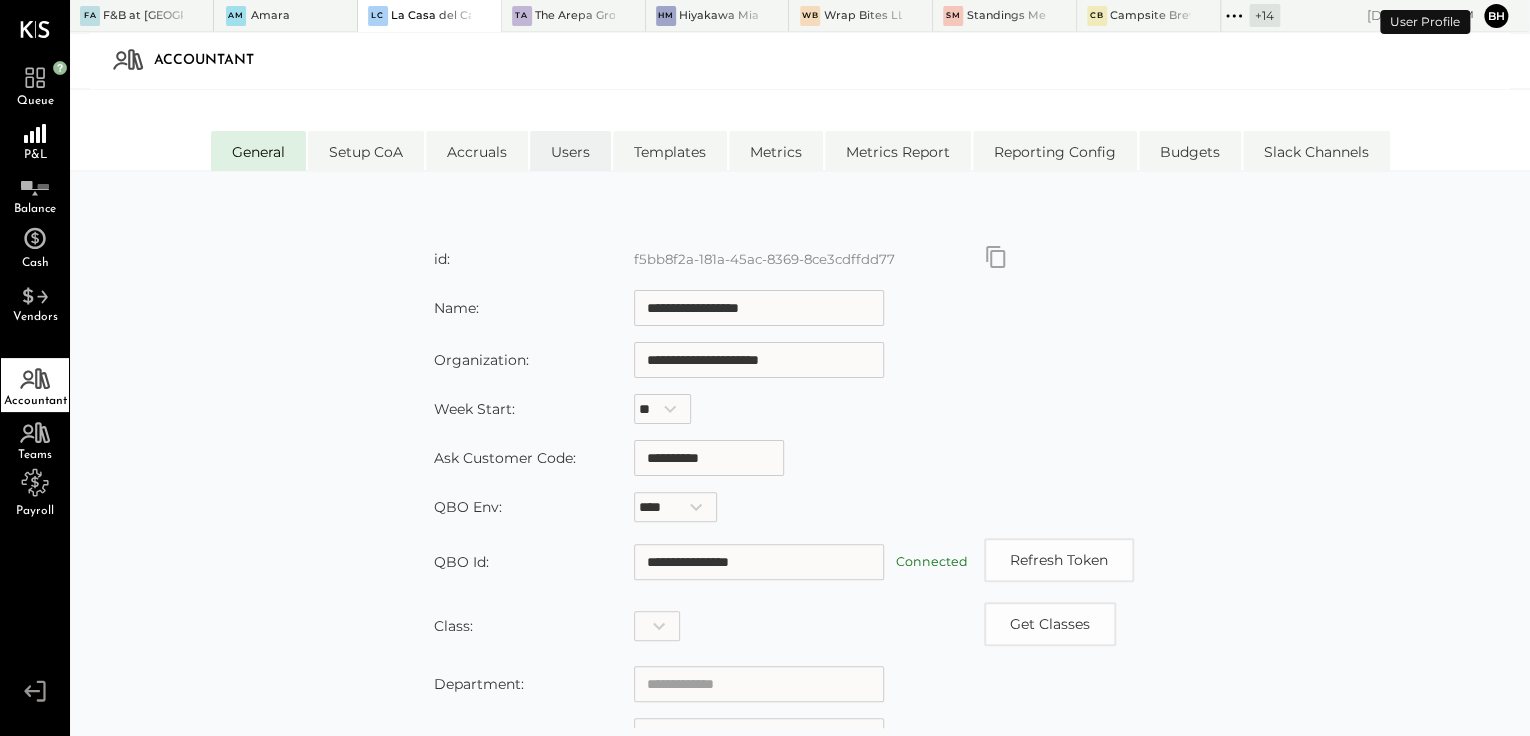 click on "Users" at bounding box center [570, 151] 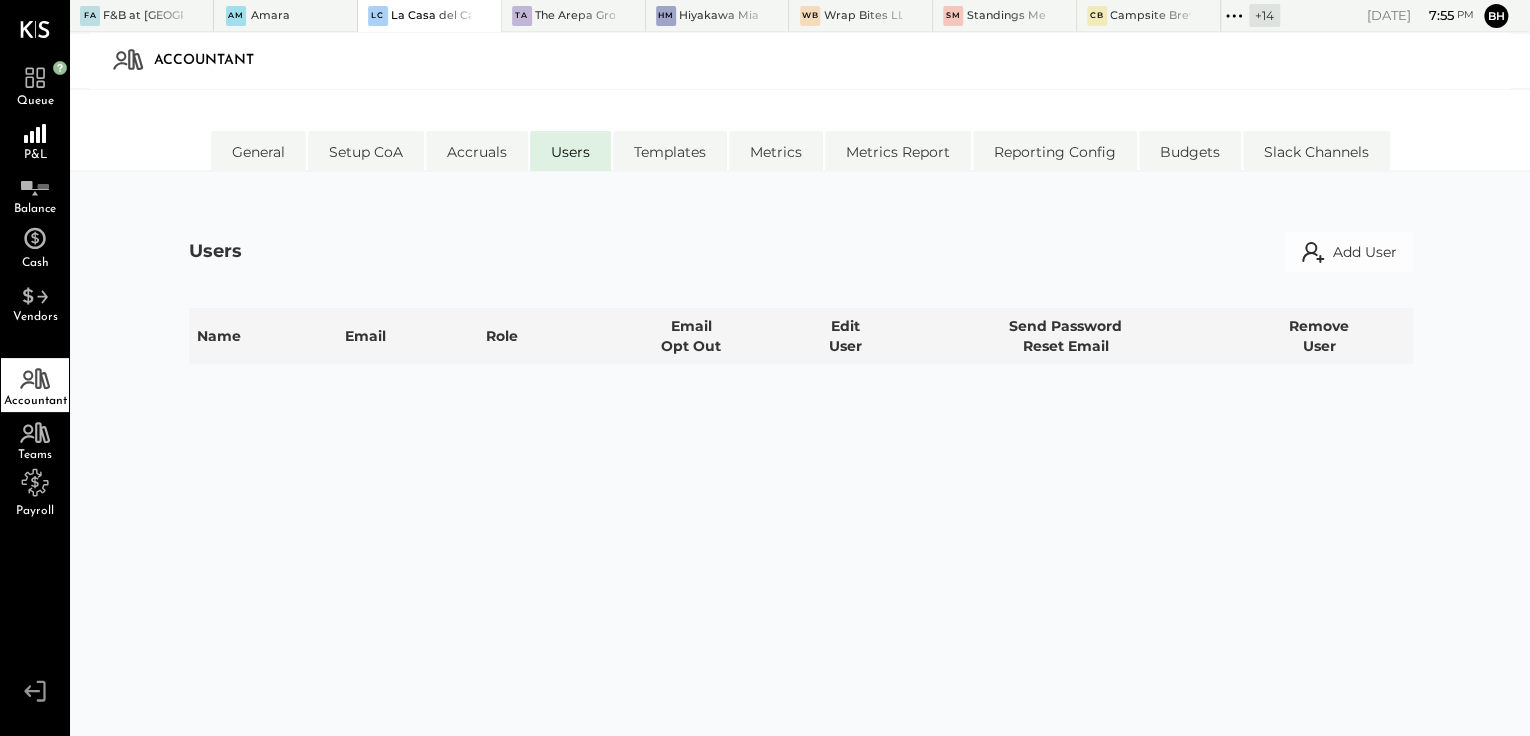 select on "**********" 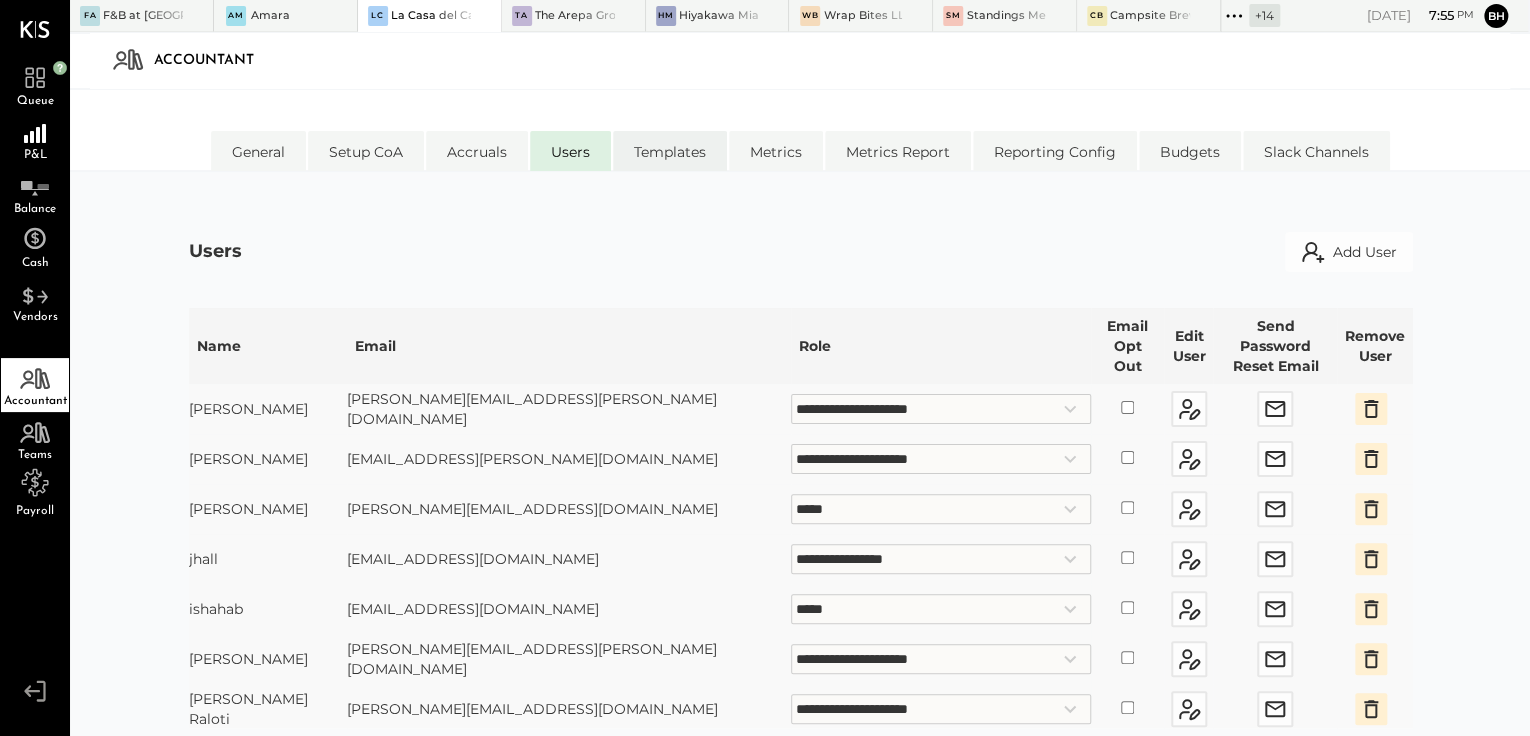 click on "Templates" at bounding box center (670, 151) 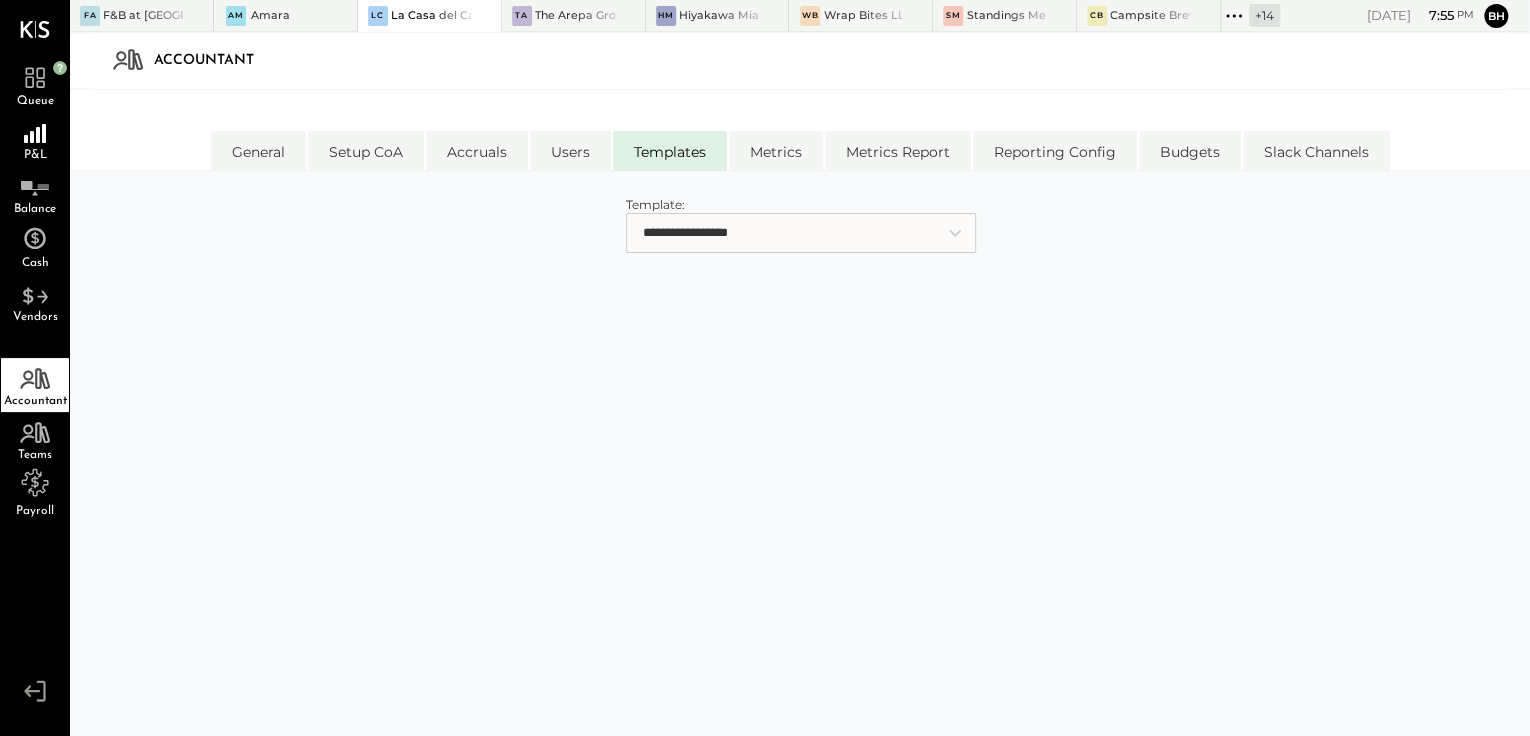 click on "**********" at bounding box center (801, 233) 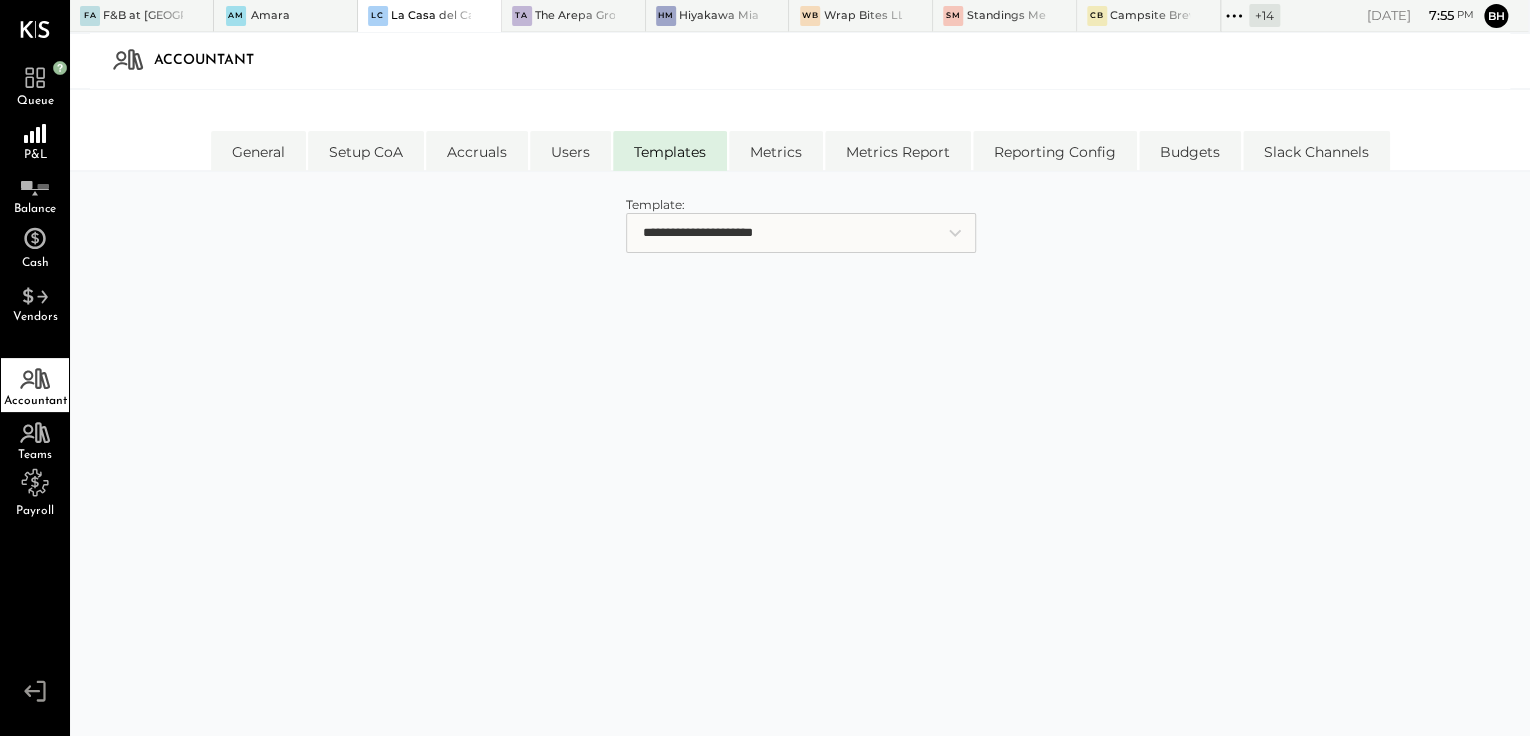 click on "**********" at bounding box center (801, 233) 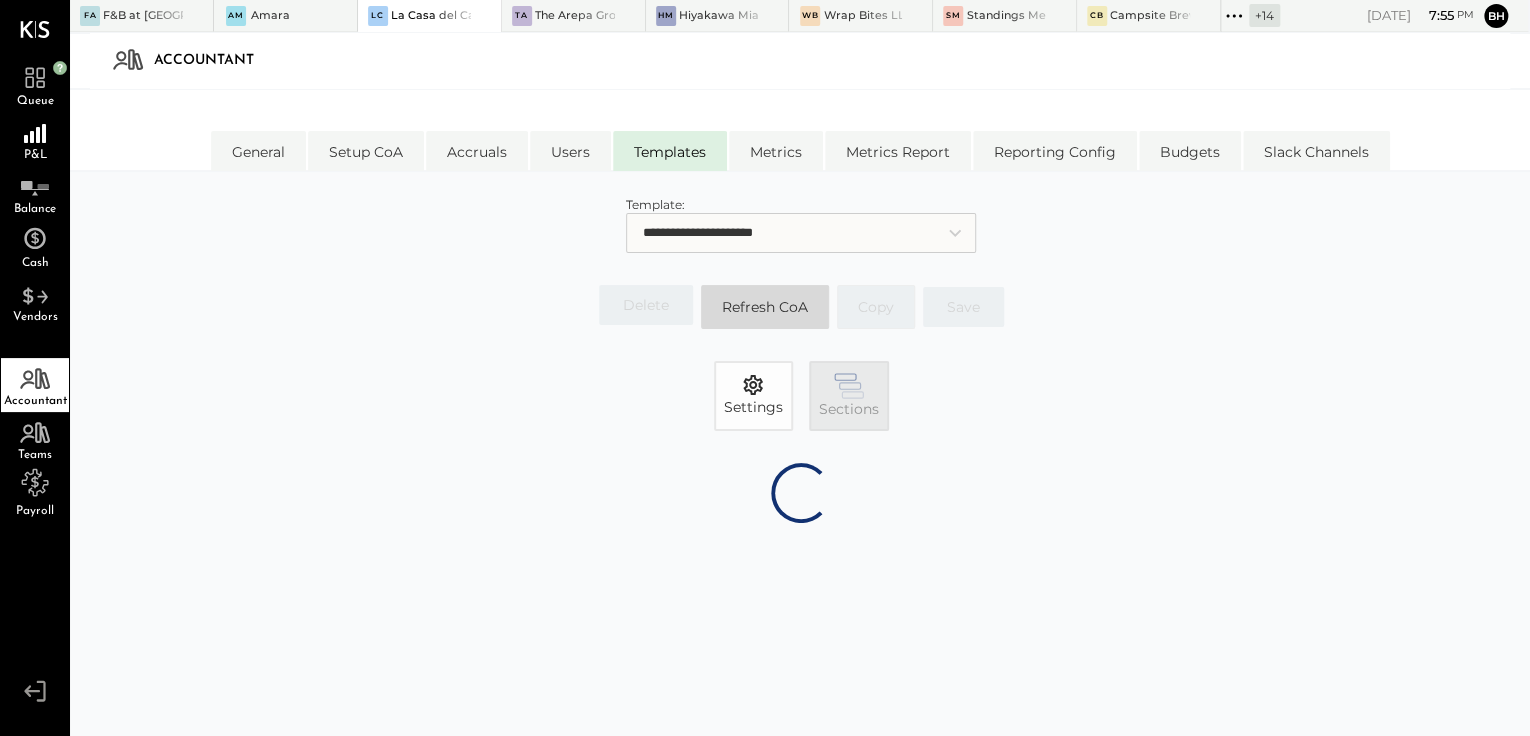 select on "**********" 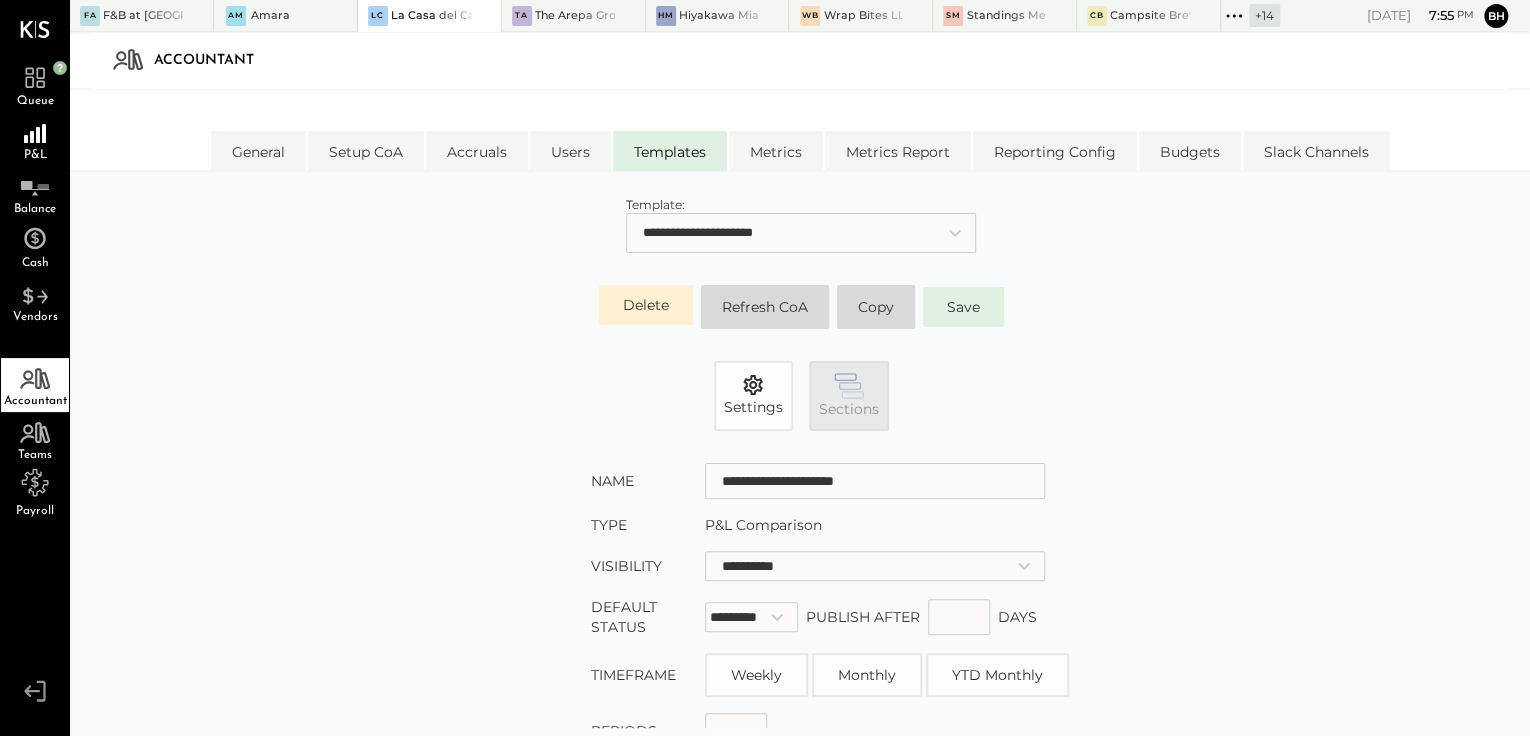 click on "Sections" at bounding box center [849, 396] 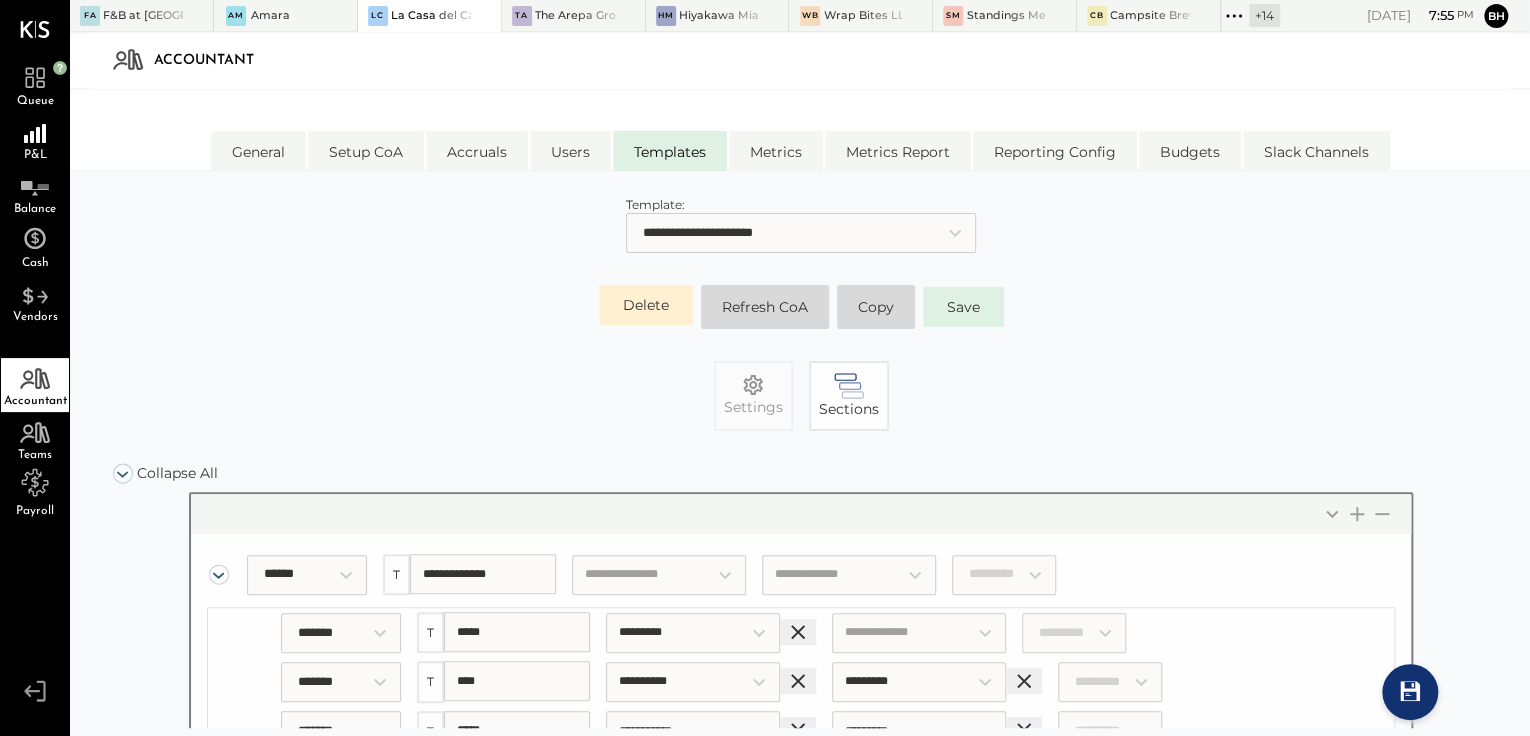 click on "**********" at bounding box center (801, 574) 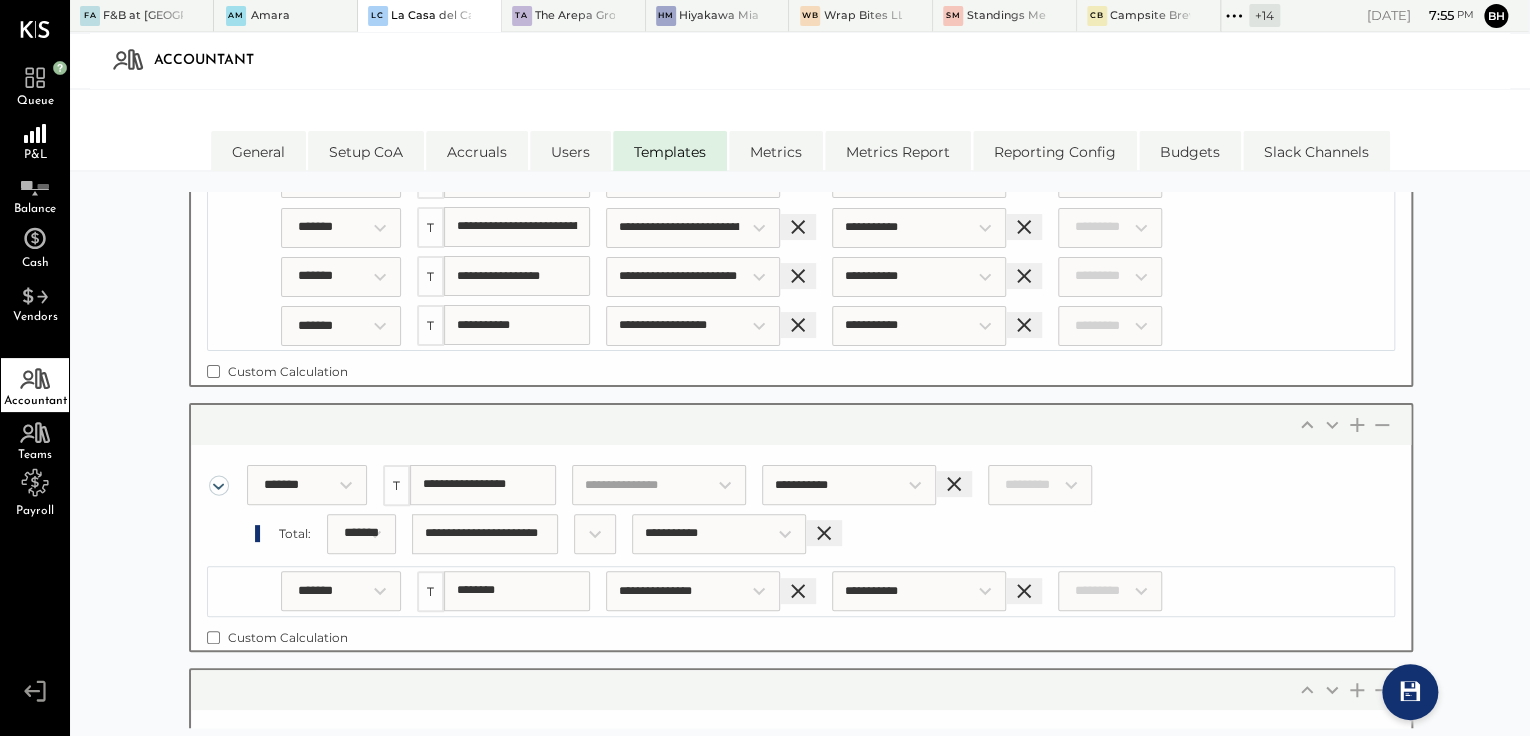 scroll, scrollTop: 2112, scrollLeft: 0, axis: vertical 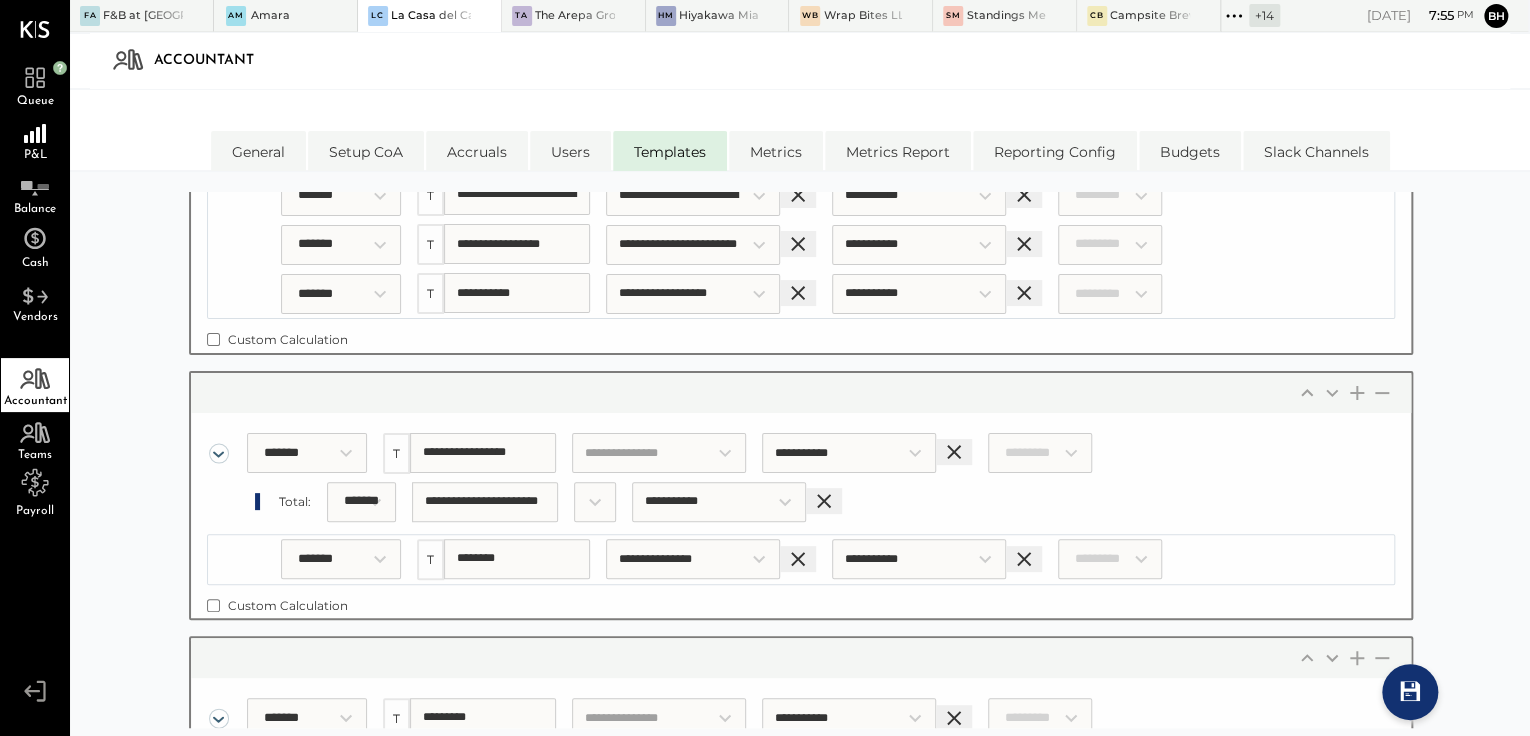 click on "***** ******* ****** ******* ******* ******* ******* ******* ****** ******" at bounding box center [341, 0] 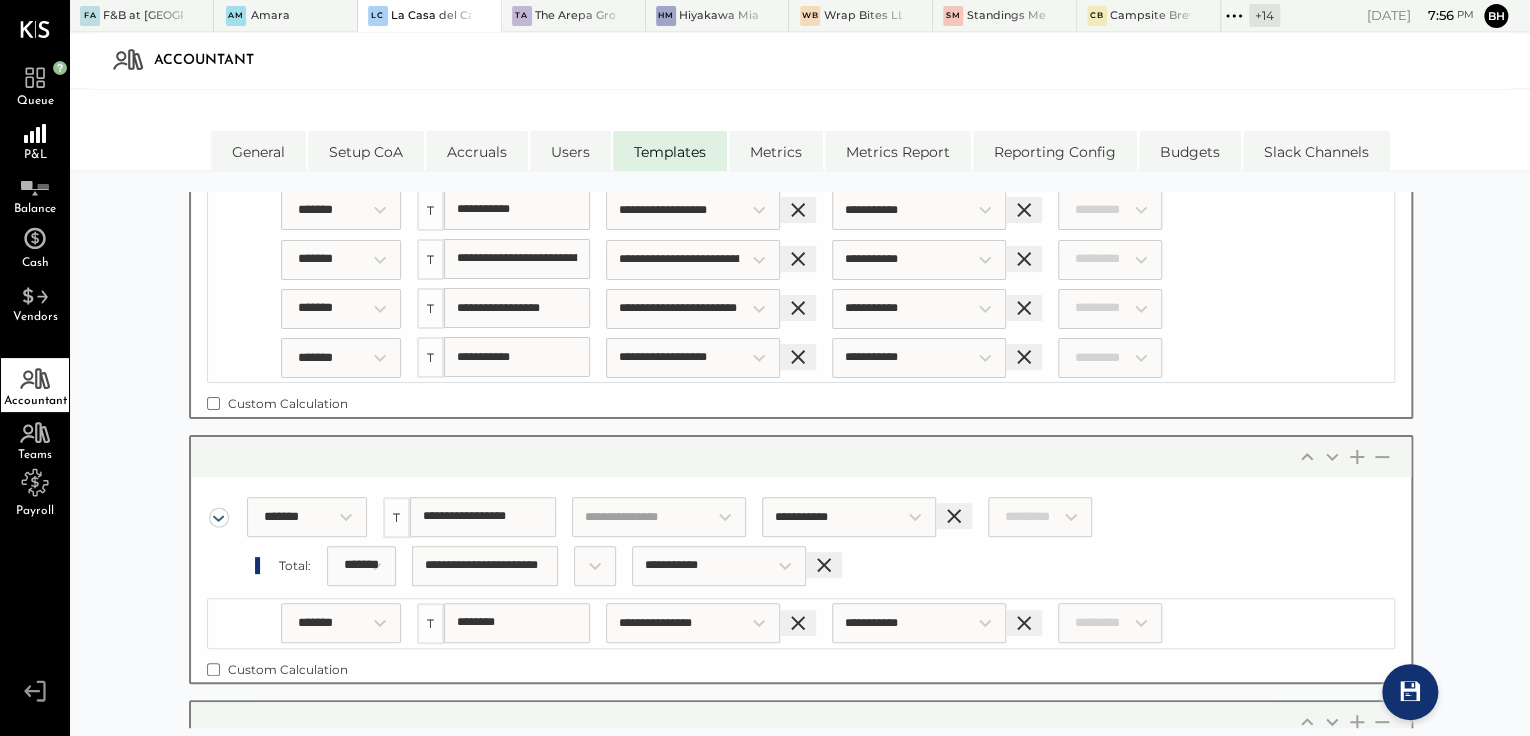 scroll, scrollTop: 2240, scrollLeft: 0, axis: vertical 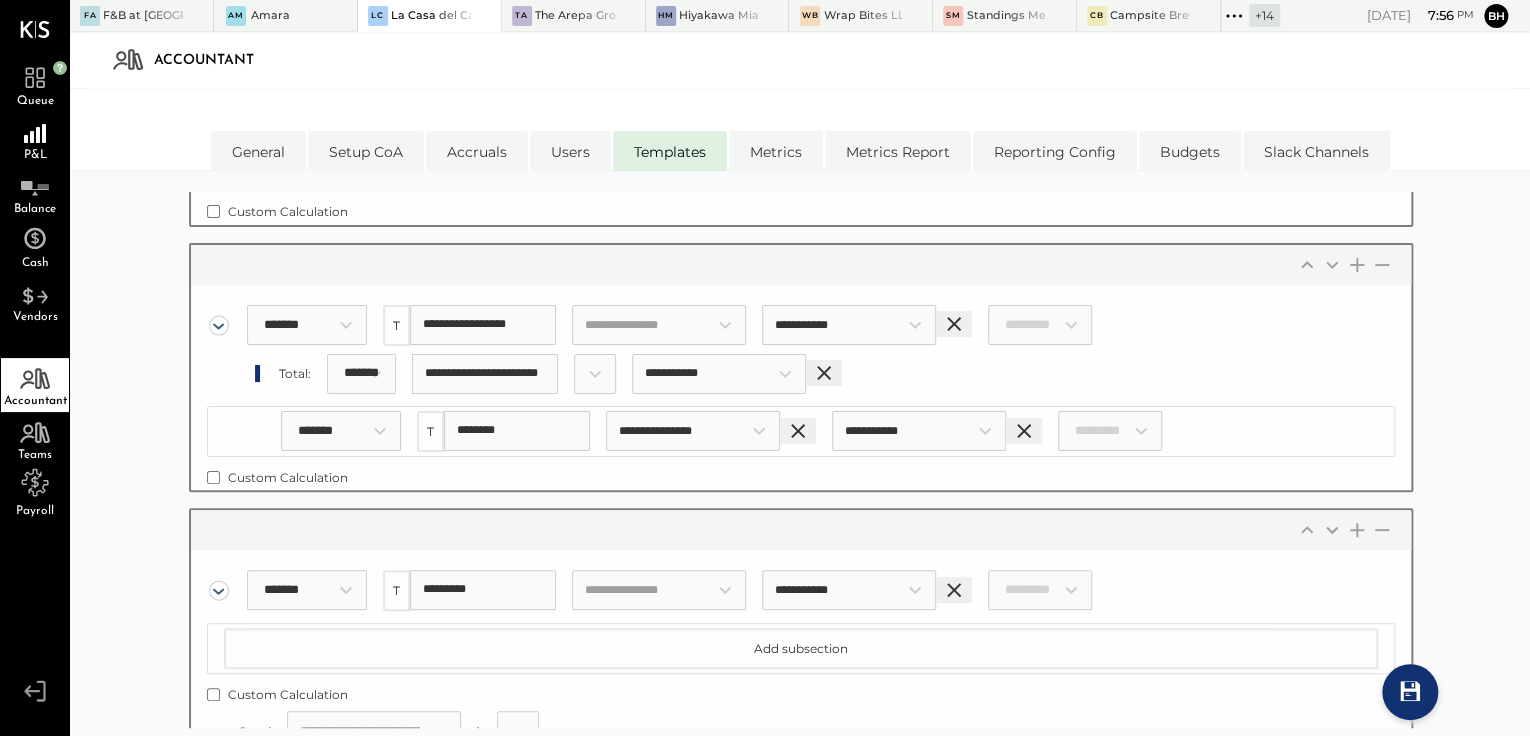 click on "* * * *" at bounding box center [644, -79] 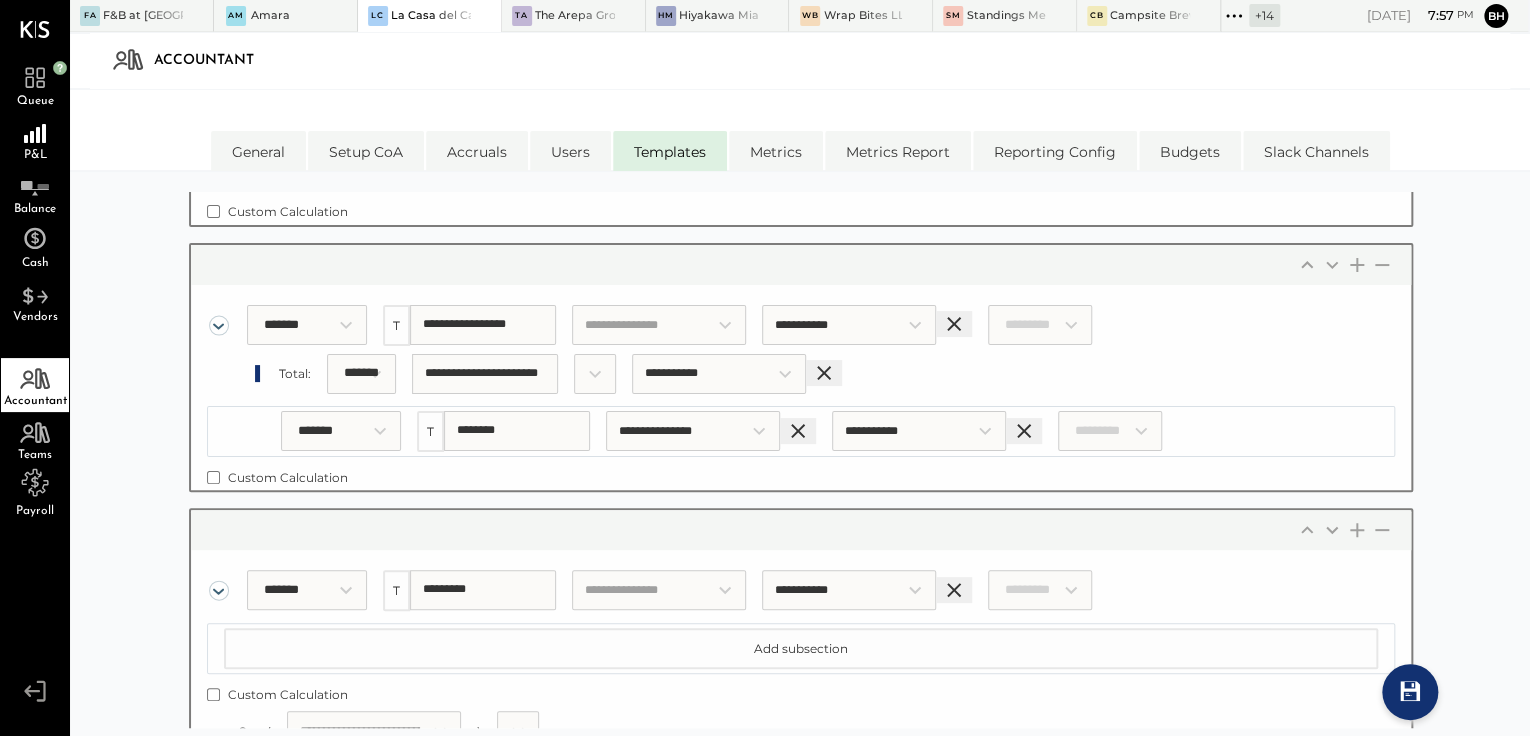 click on "**********" at bounding box center (801, -104) 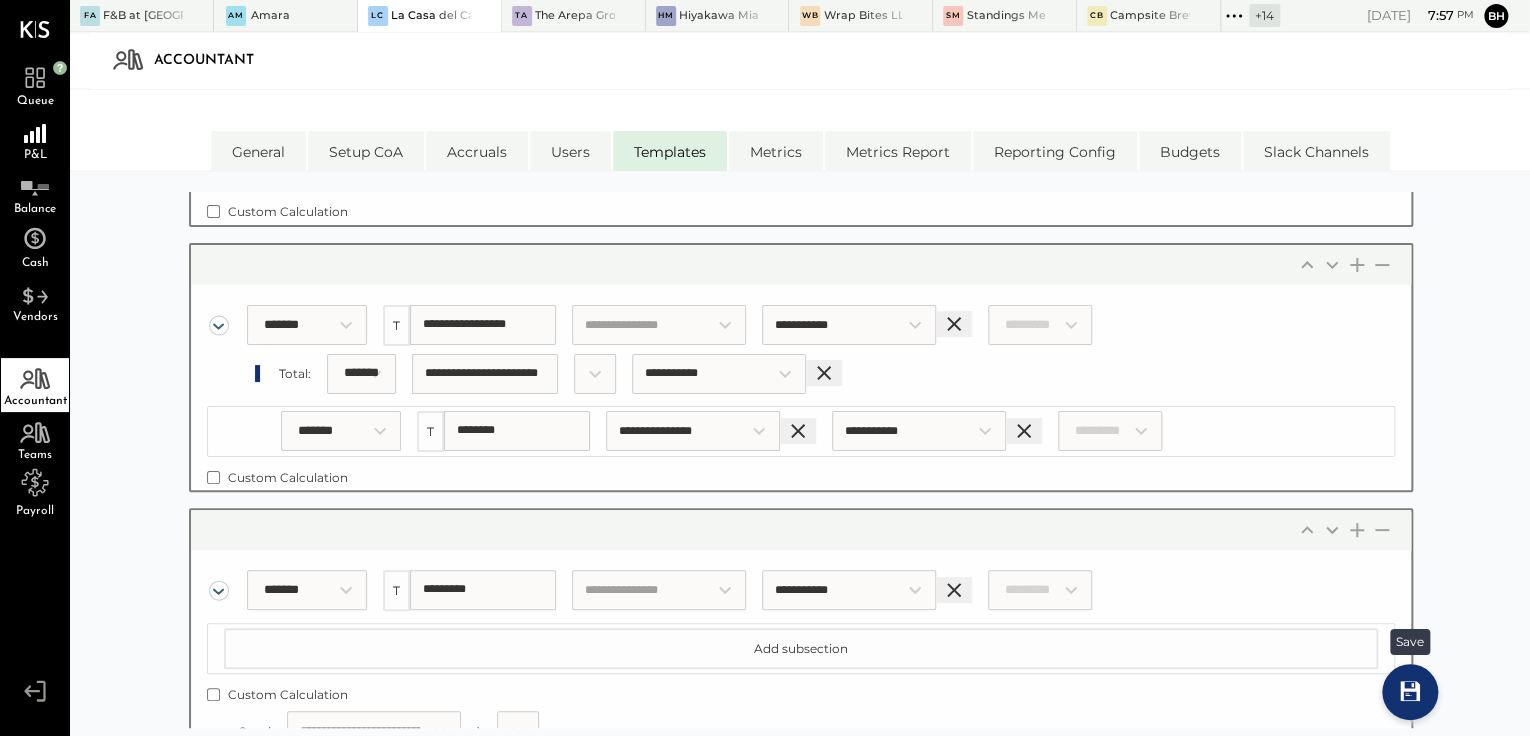 click 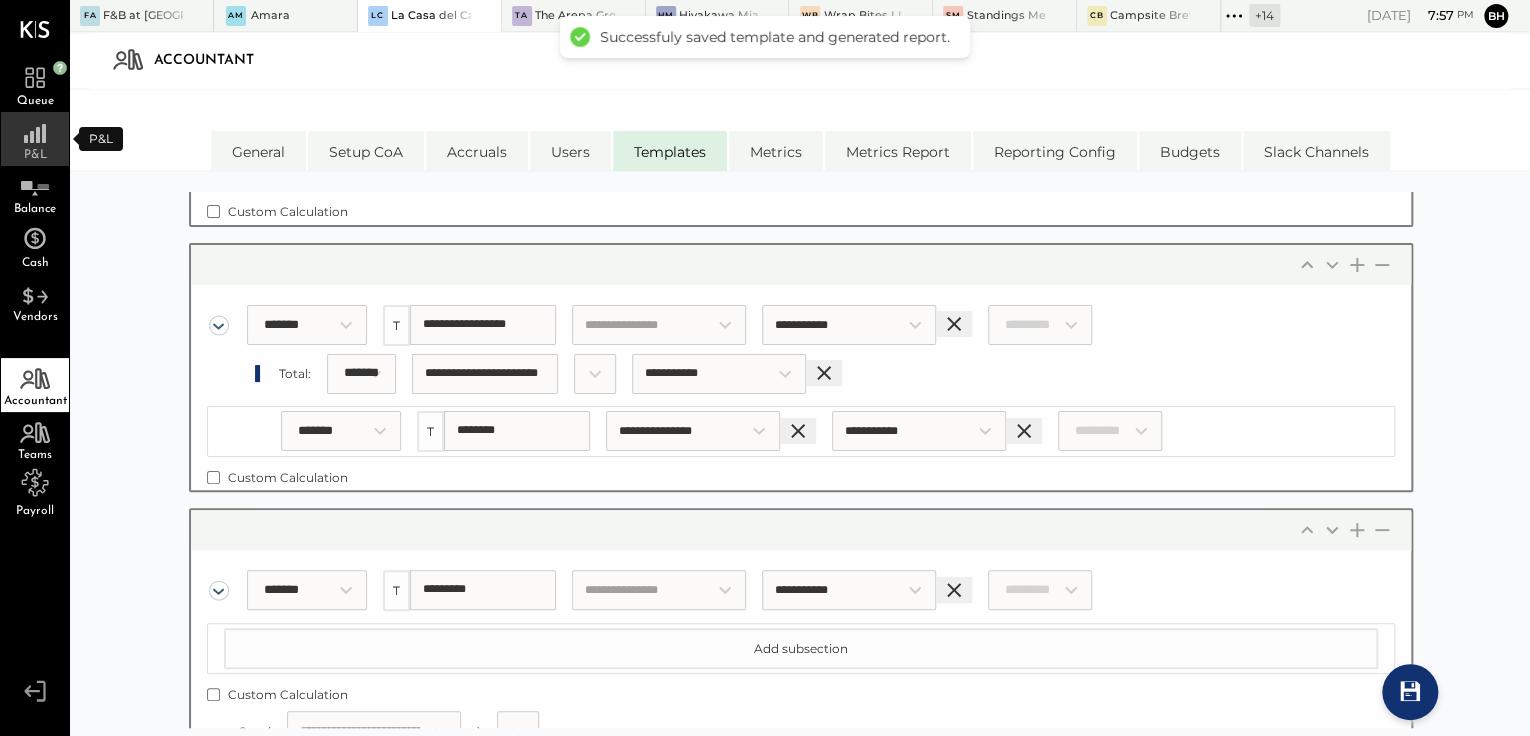 click on "P&L" at bounding box center [35, 139] 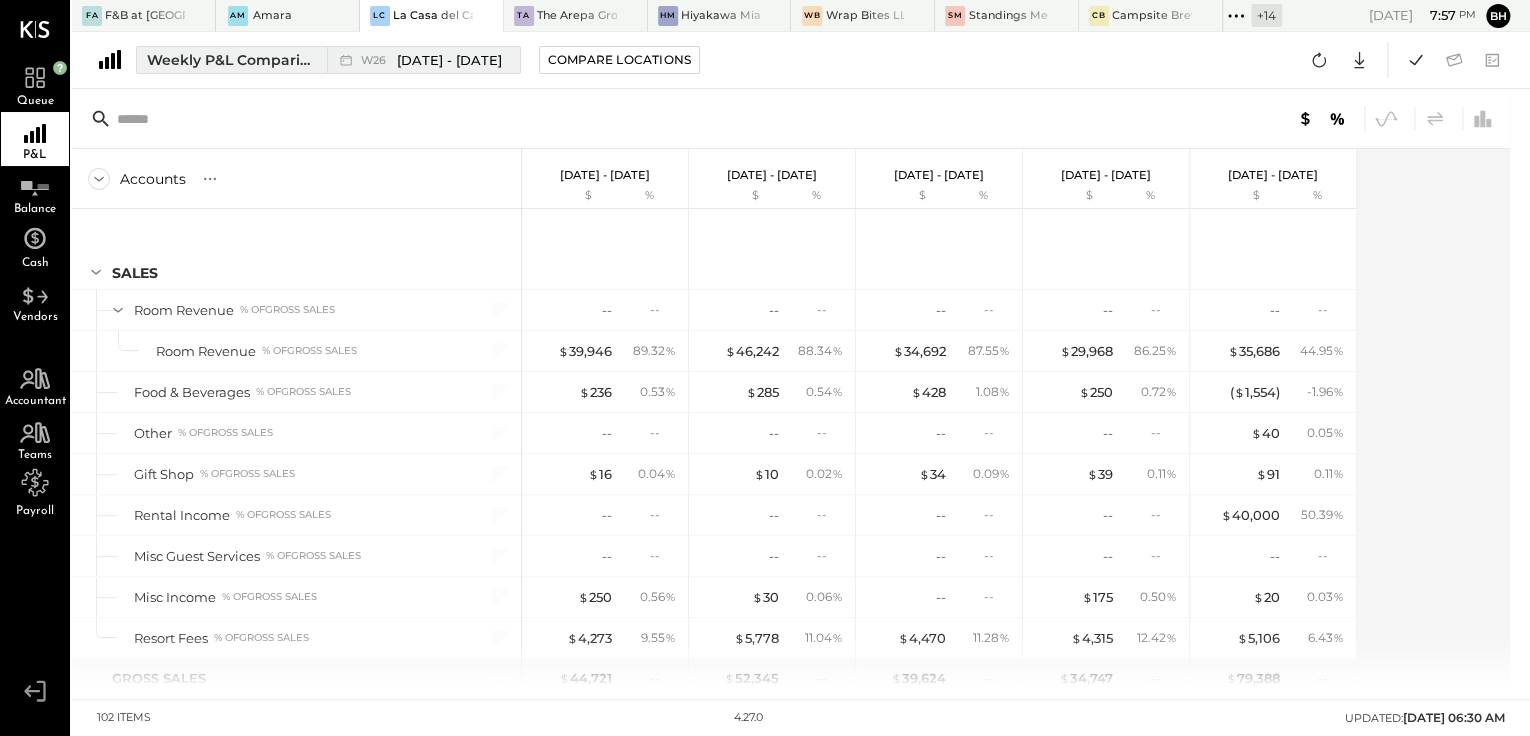 click on "Weekly P&L Comparison" at bounding box center [231, 60] 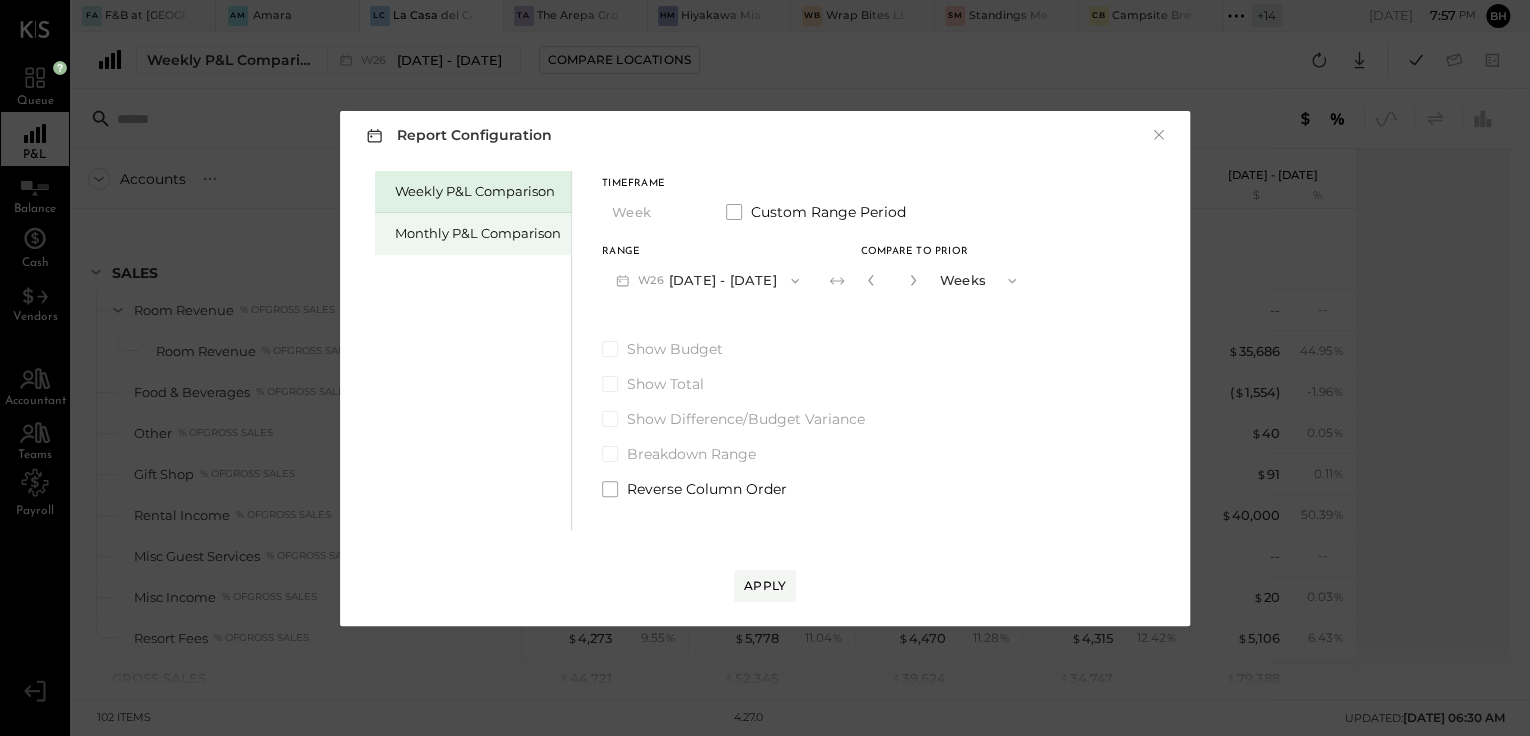 click on "Monthly P&L Comparison" at bounding box center (478, 233) 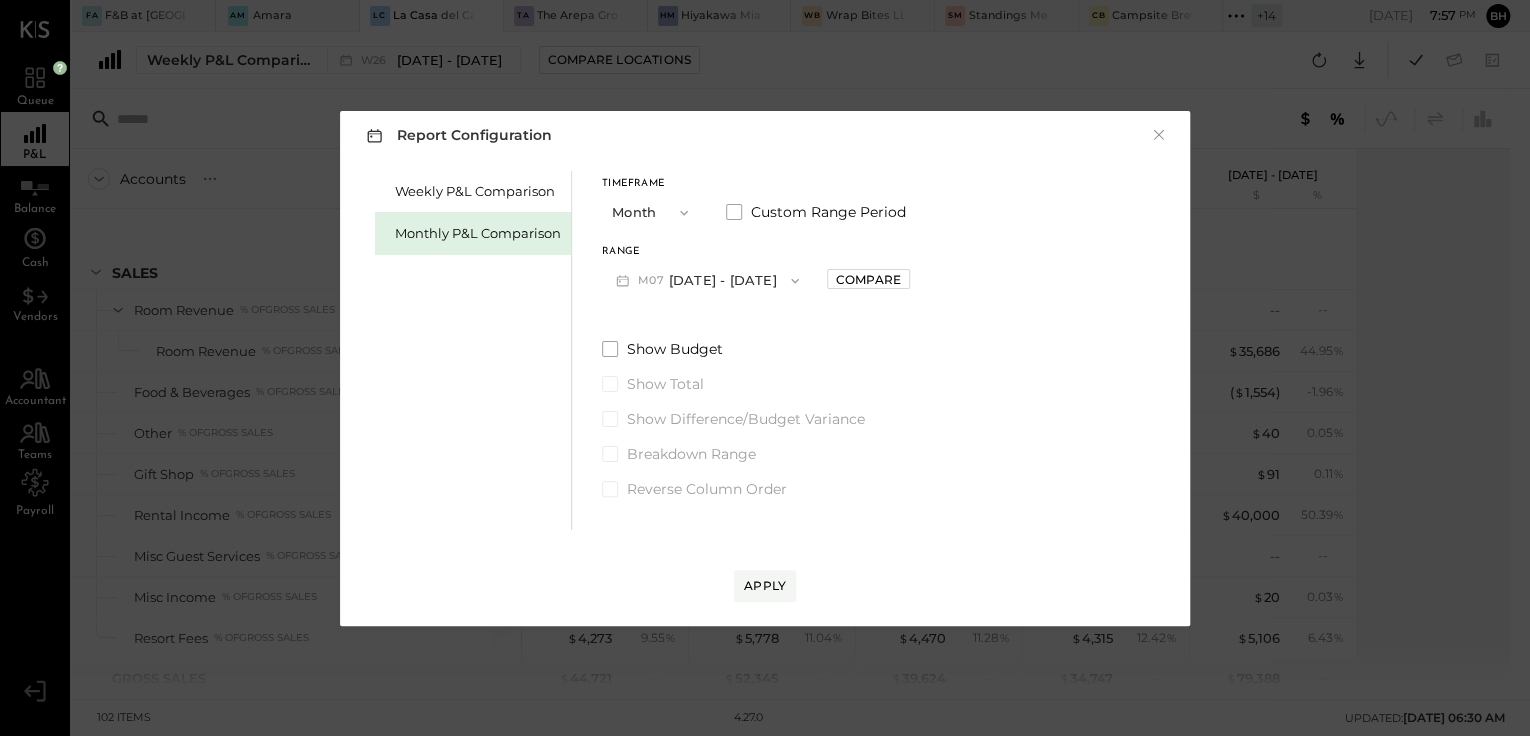 click on "M07 [DATE] - [DATE]" at bounding box center (707, 280) 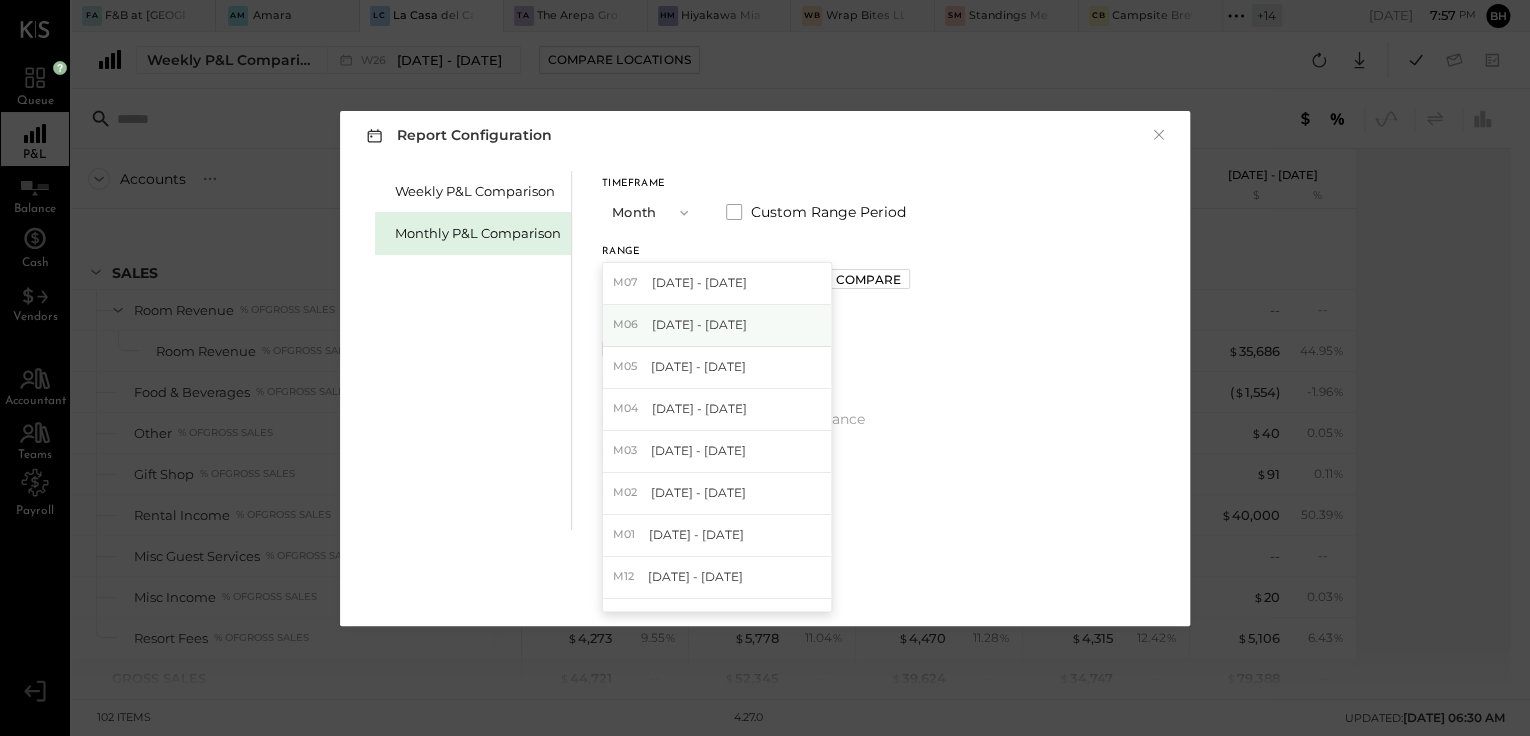 click on "[DATE] - [DATE]" at bounding box center [699, 324] 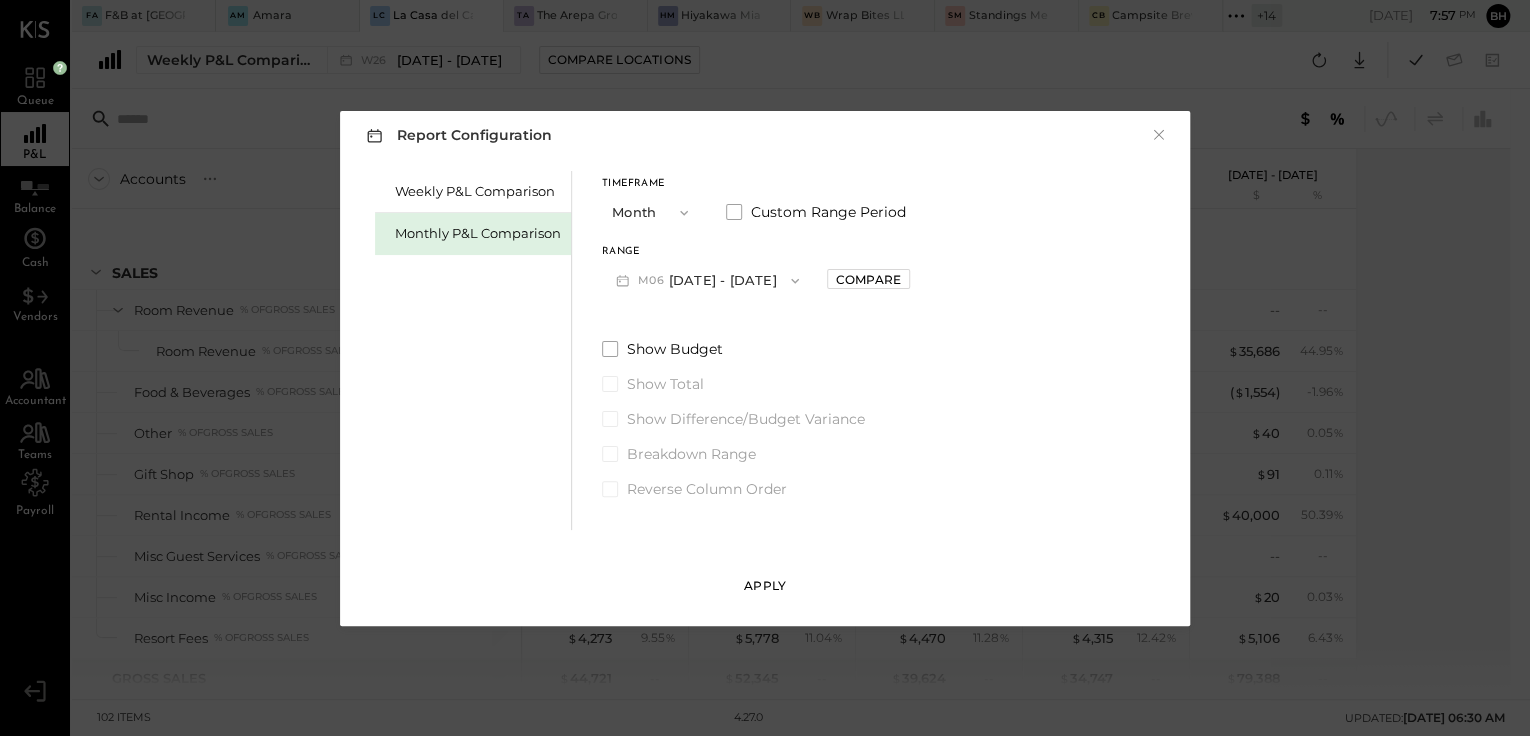click on "Apply" at bounding box center [765, 585] 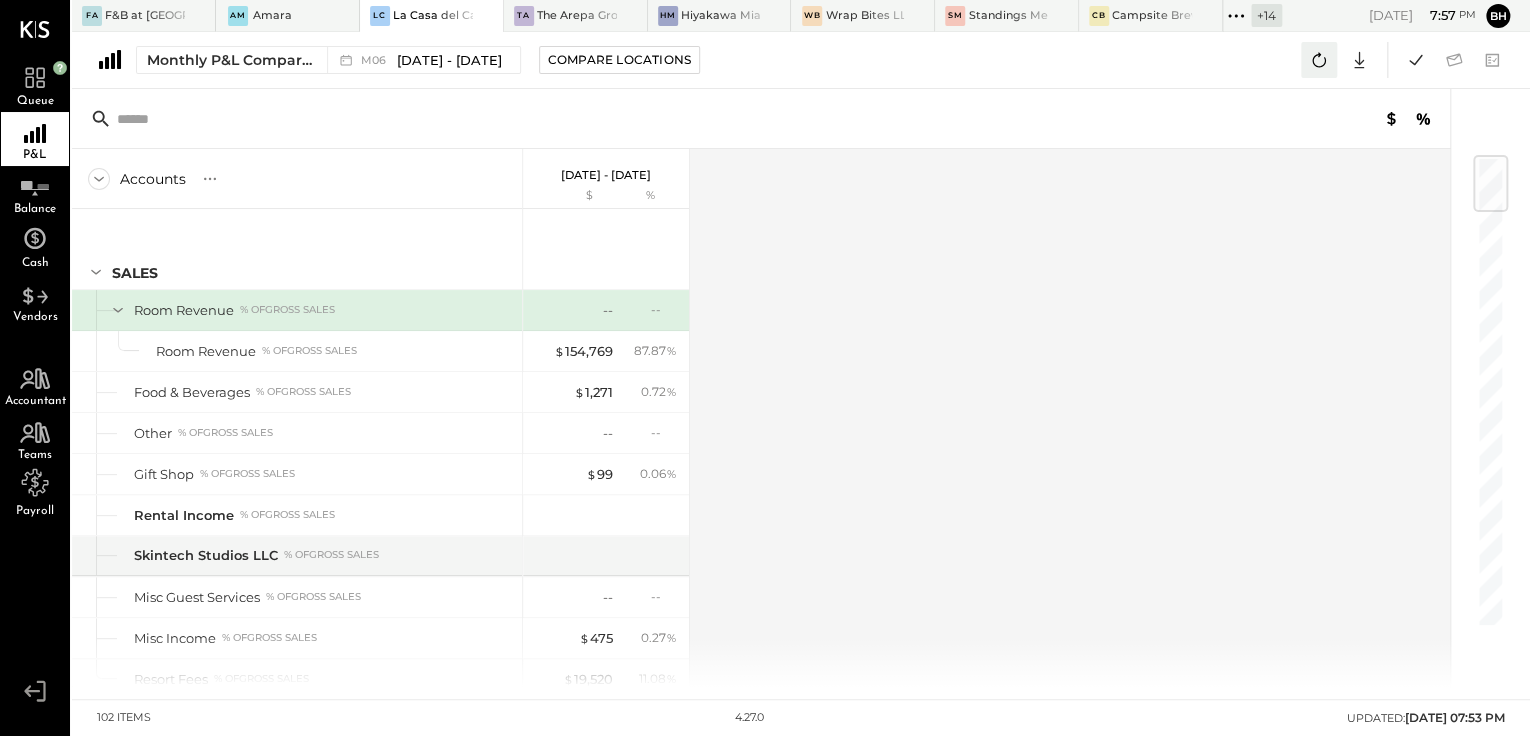 click 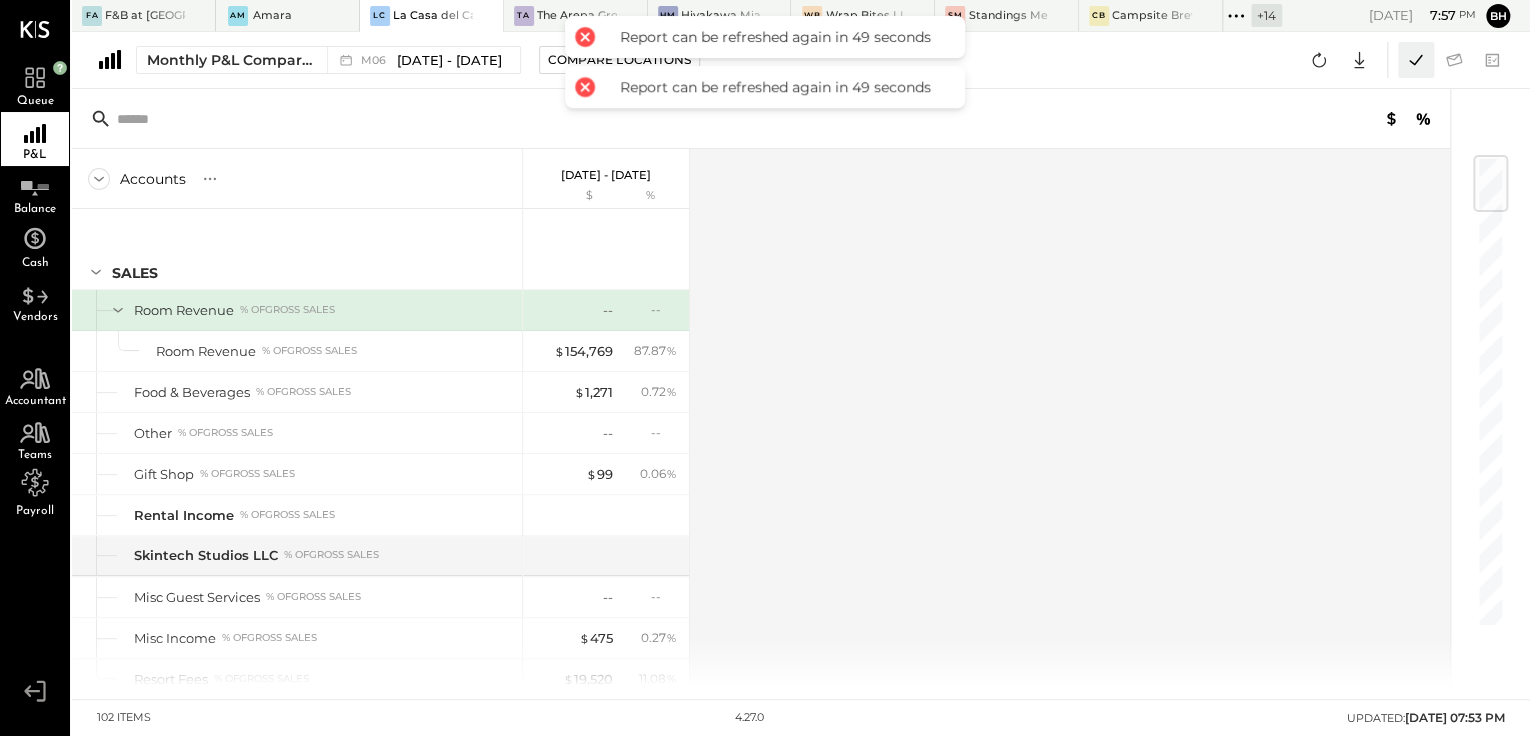 click 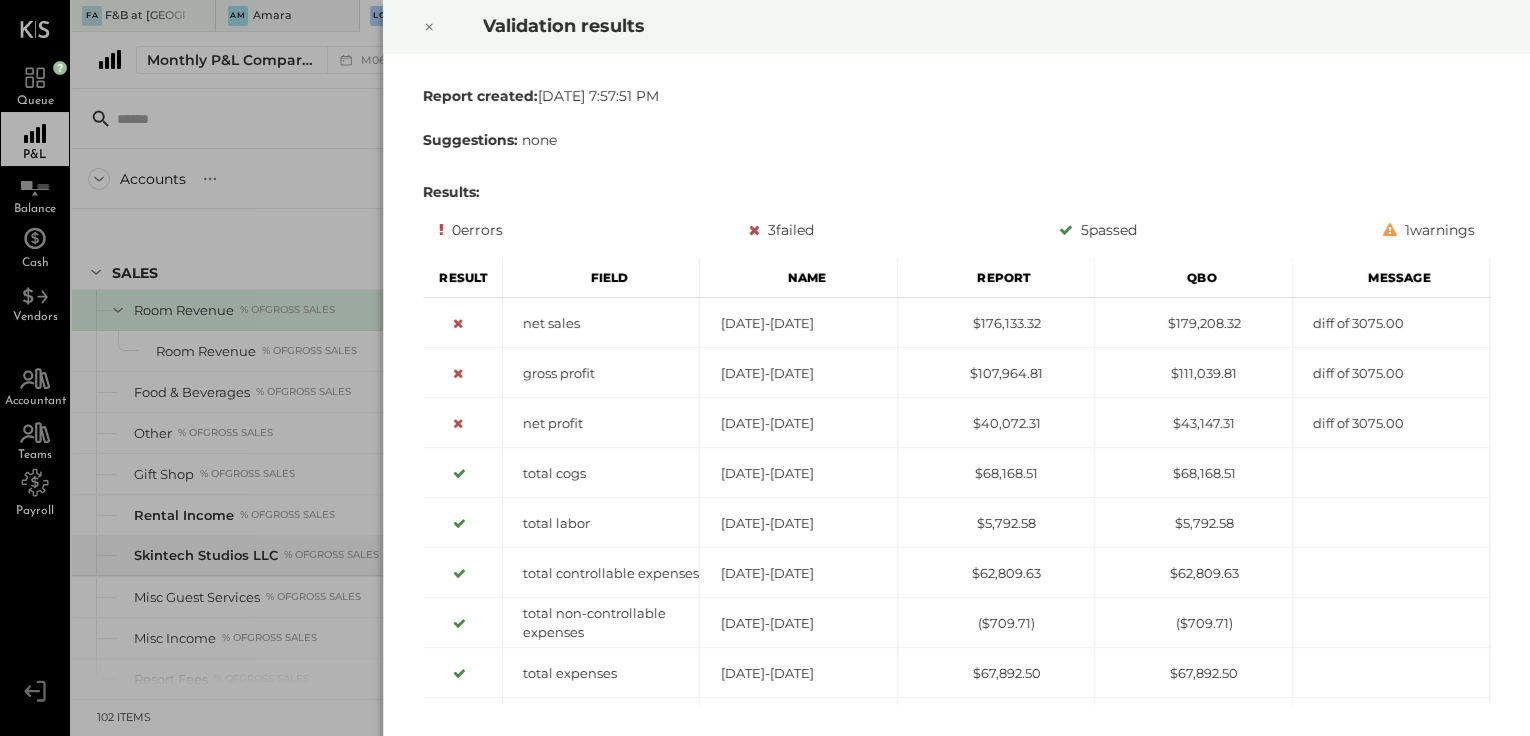 click 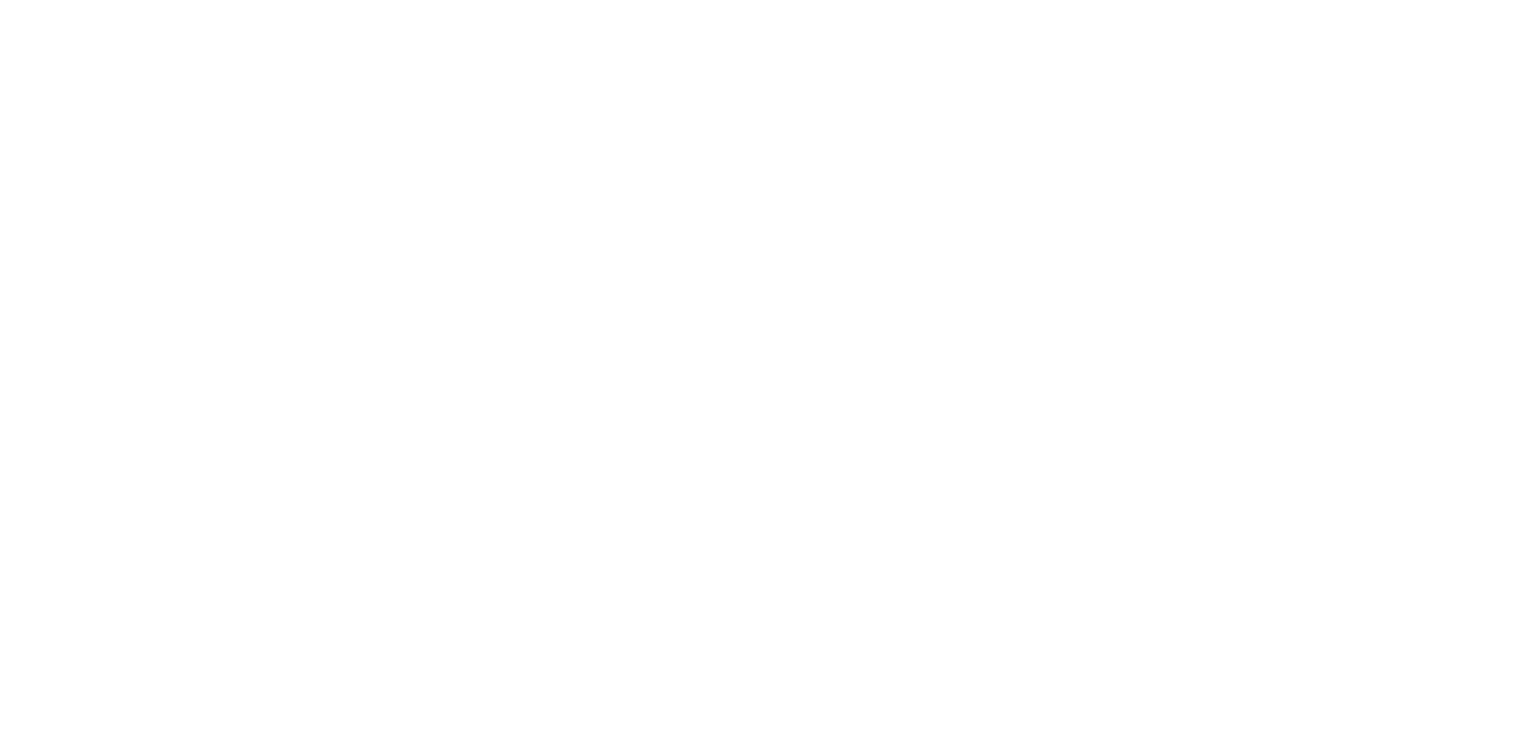 scroll, scrollTop: 0, scrollLeft: 0, axis: both 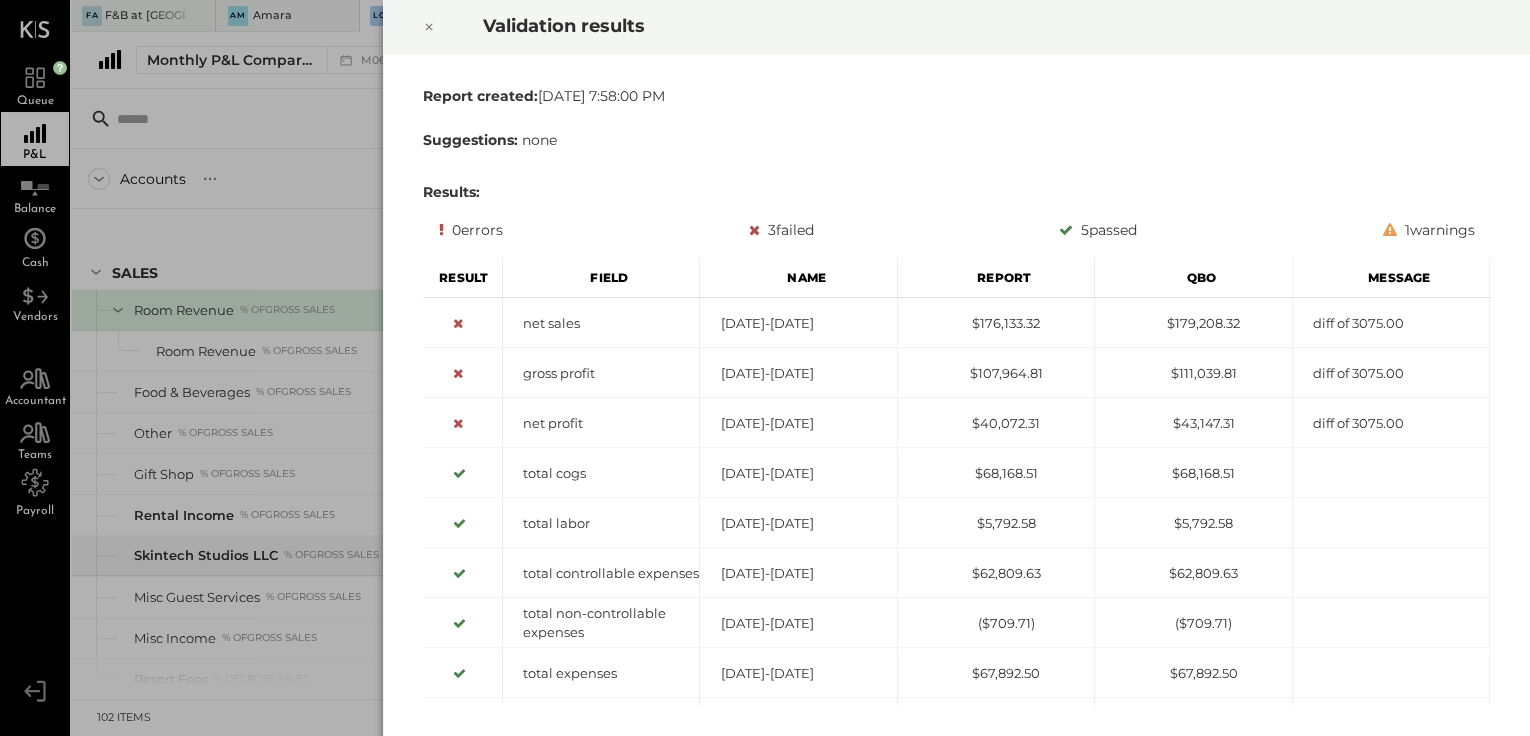 click 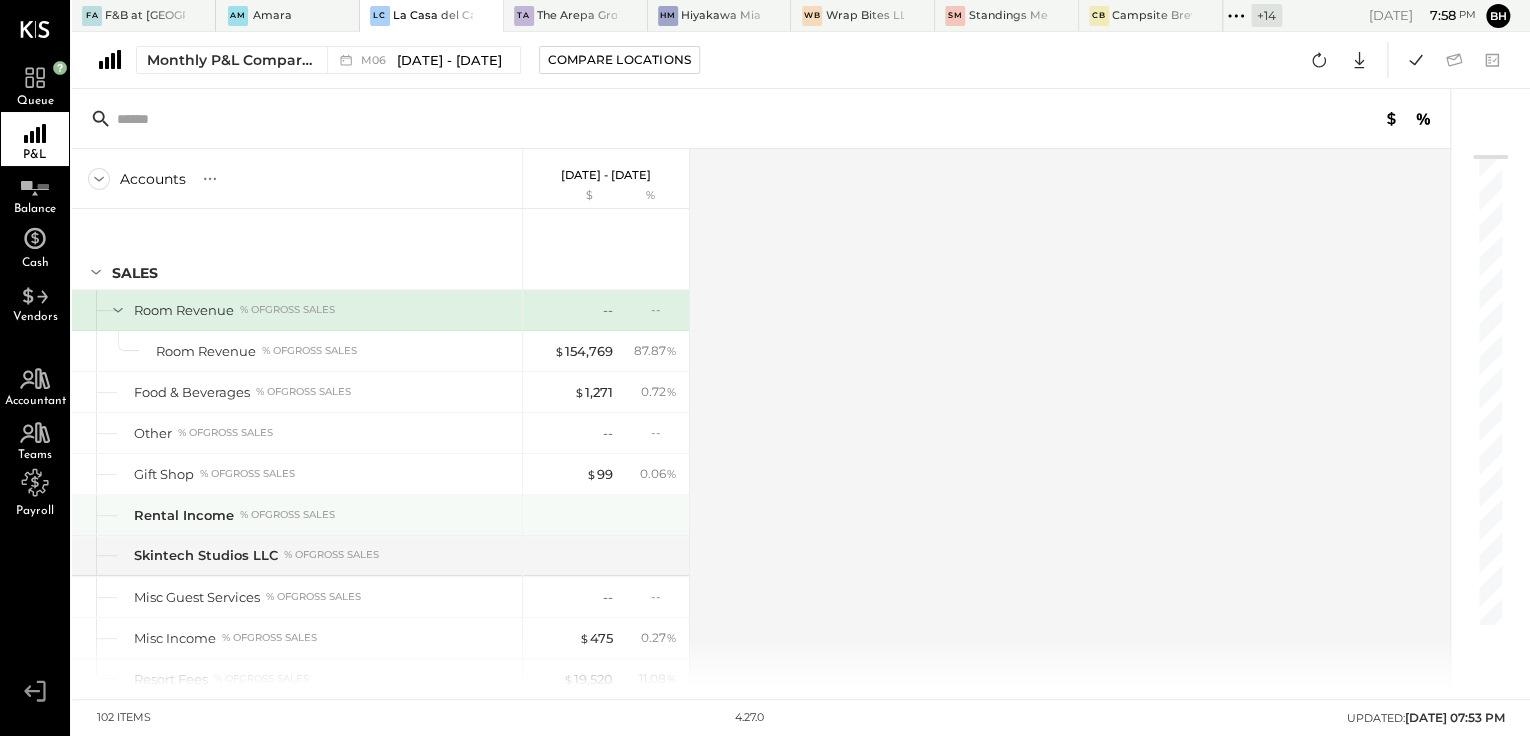 click on "Rental Income % of  GROSS SALES" at bounding box center [324, 515] 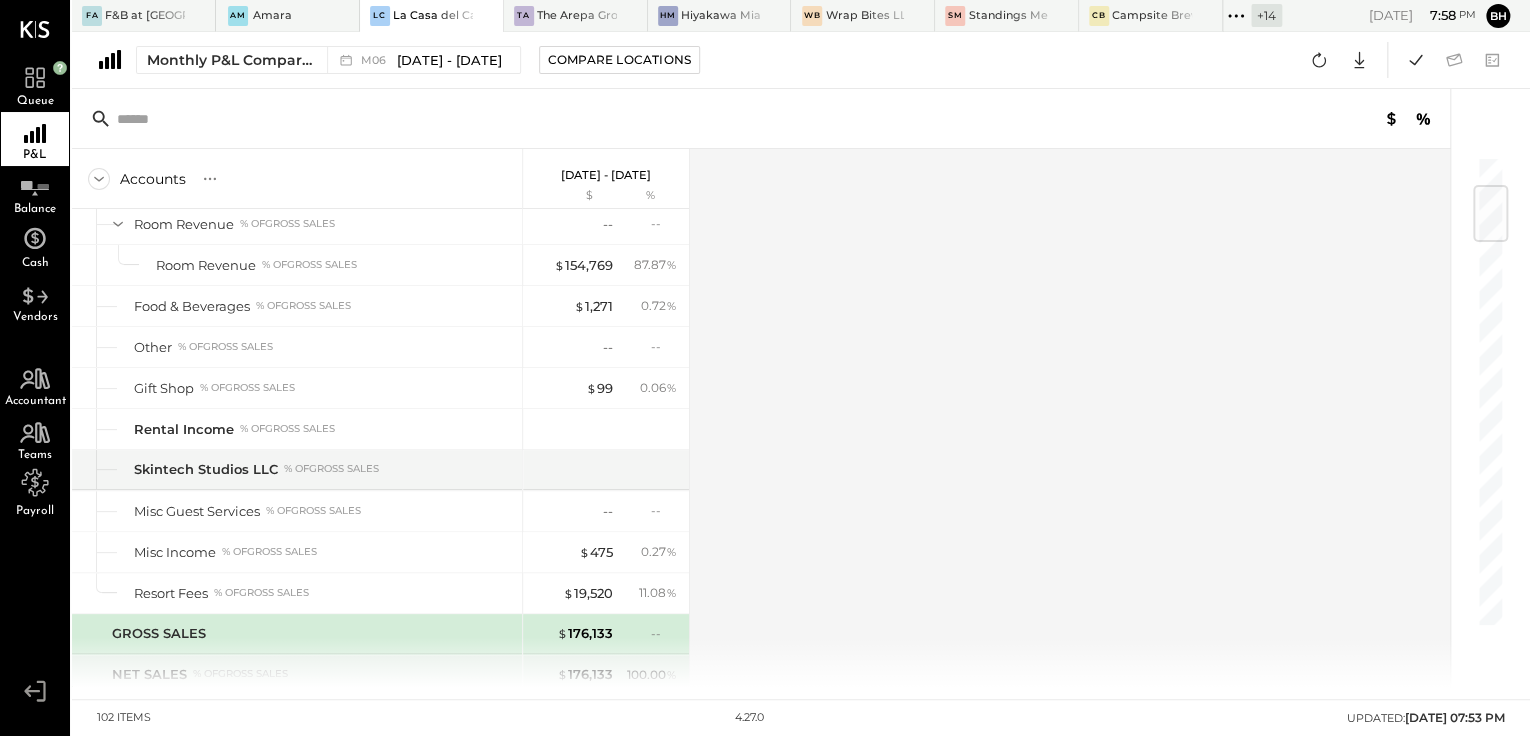 scroll, scrollTop: 331, scrollLeft: 0, axis: vertical 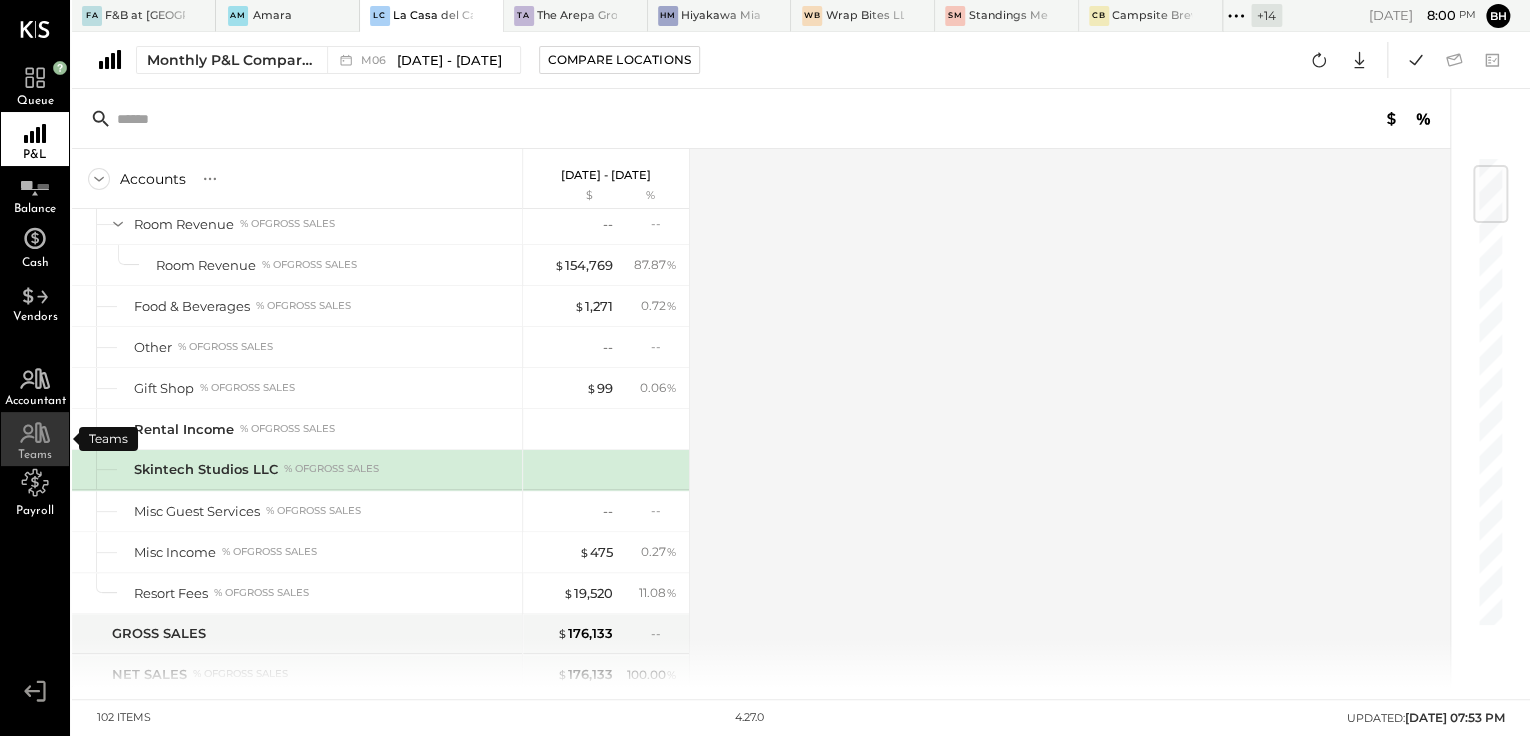 click on "Teams" at bounding box center [35, 439] 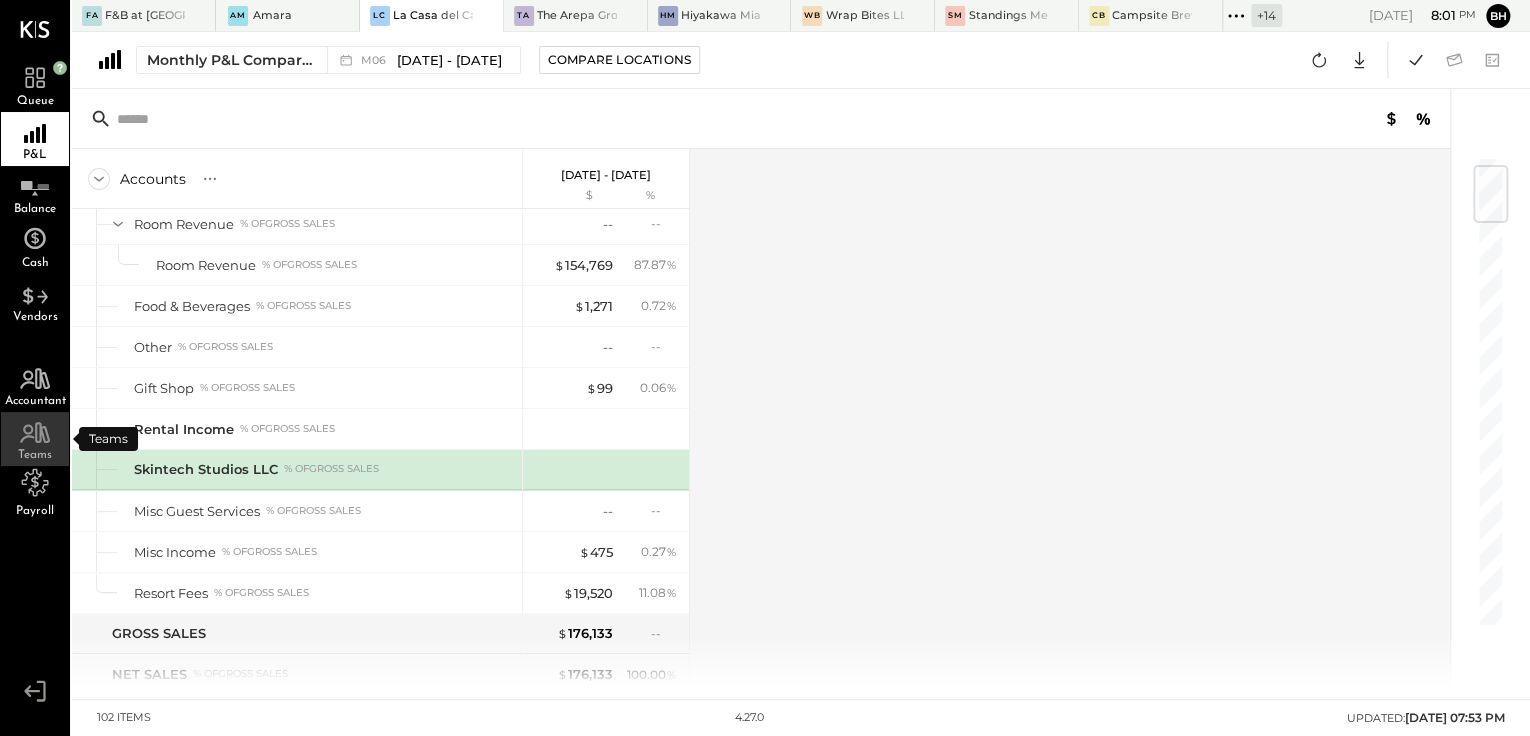 click 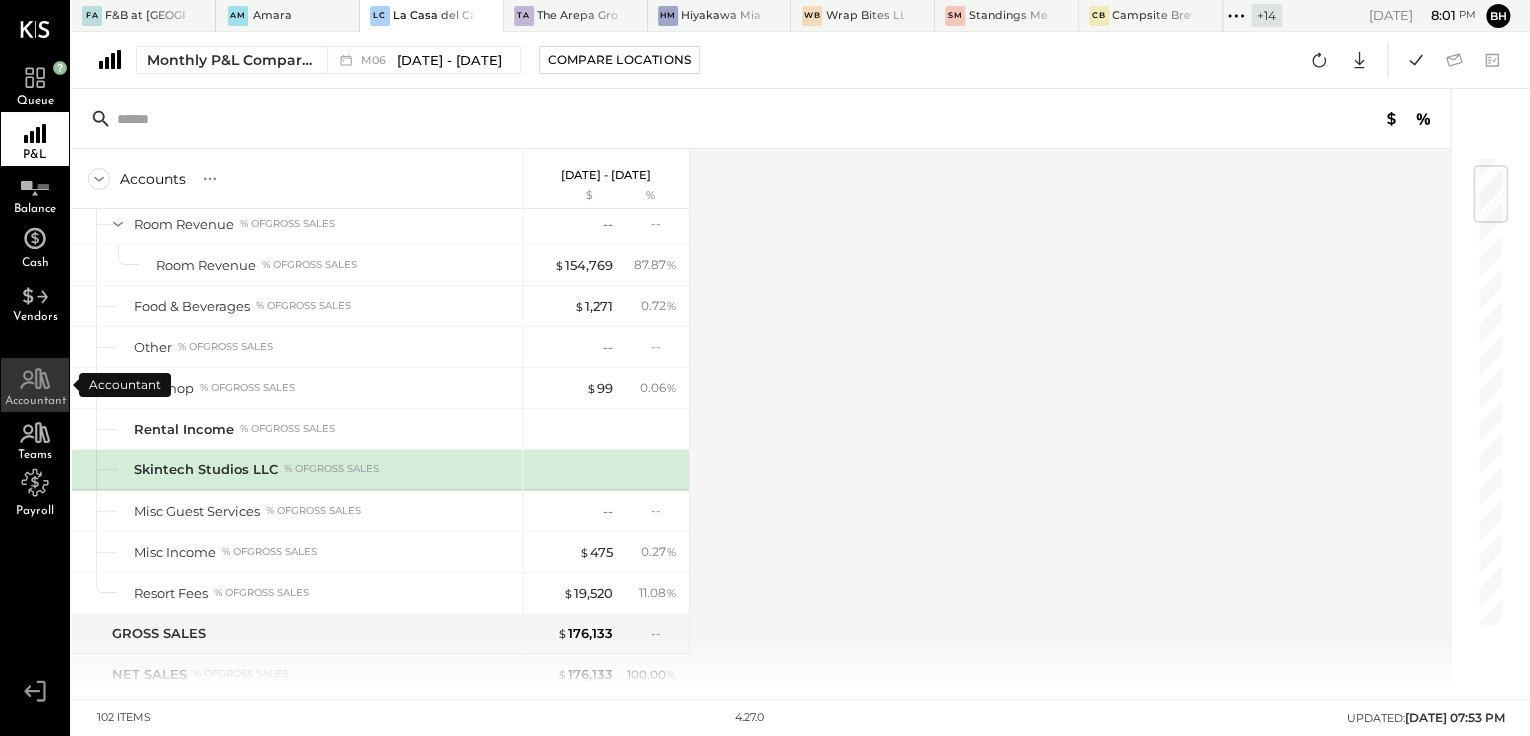 click 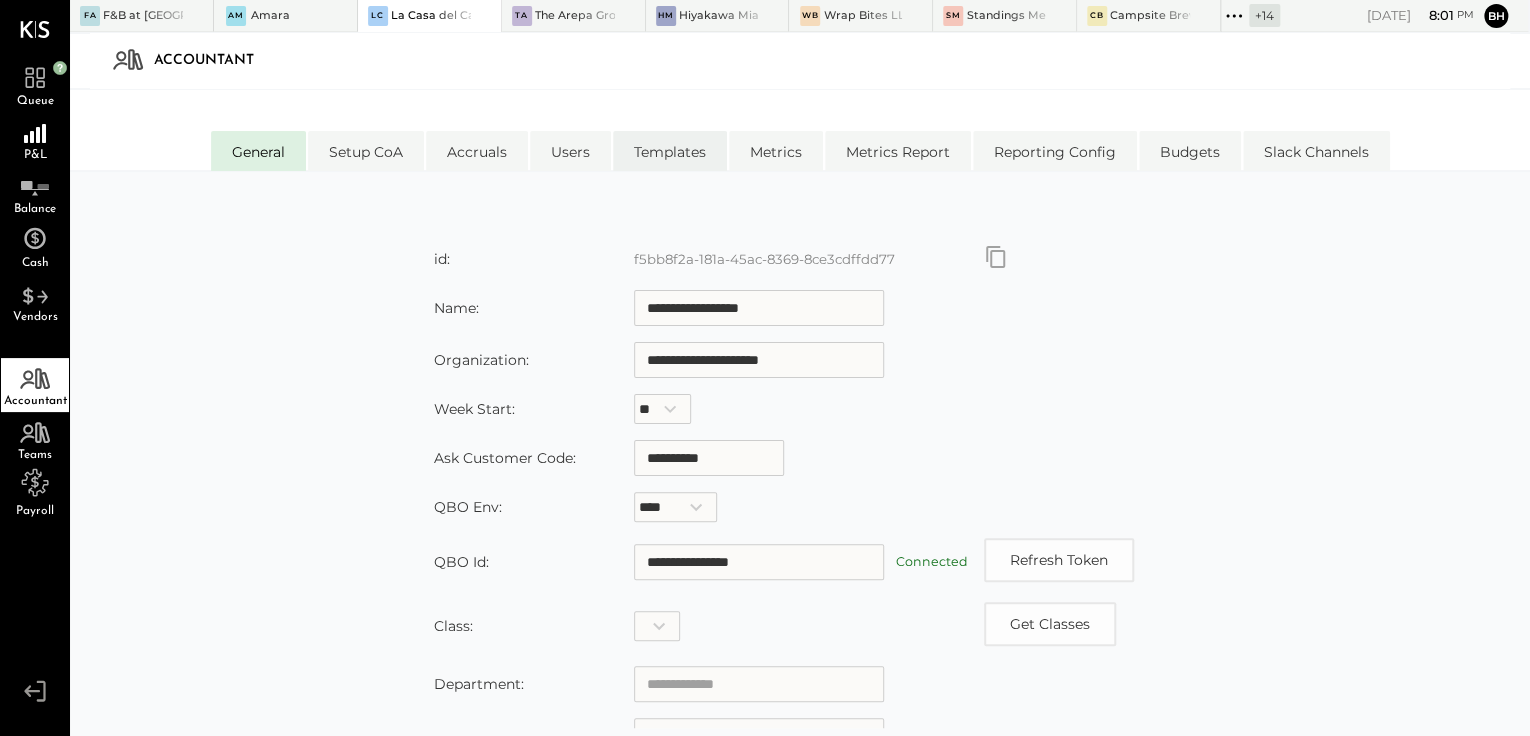 click on "Templates" at bounding box center [670, 151] 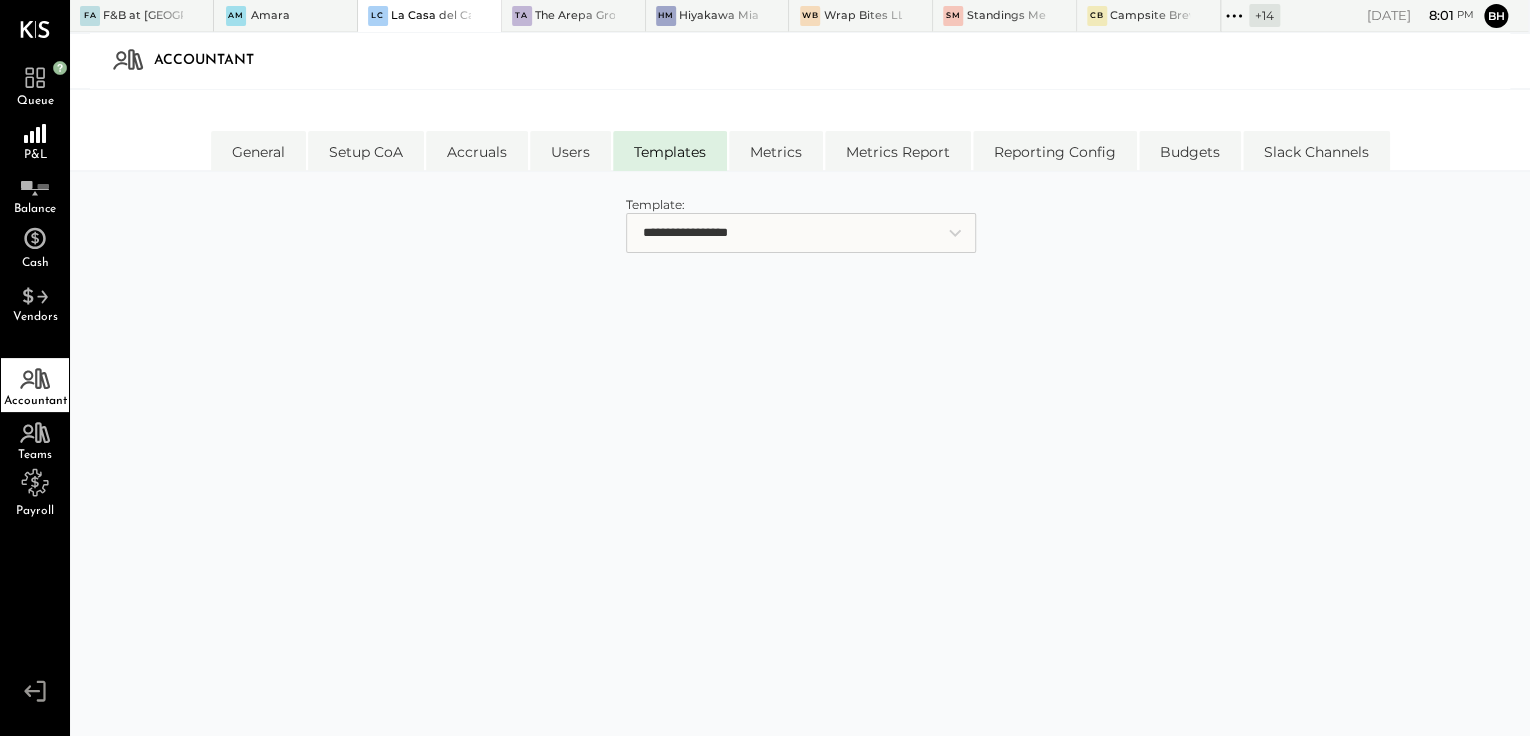 click on "**********" at bounding box center (801, 233) 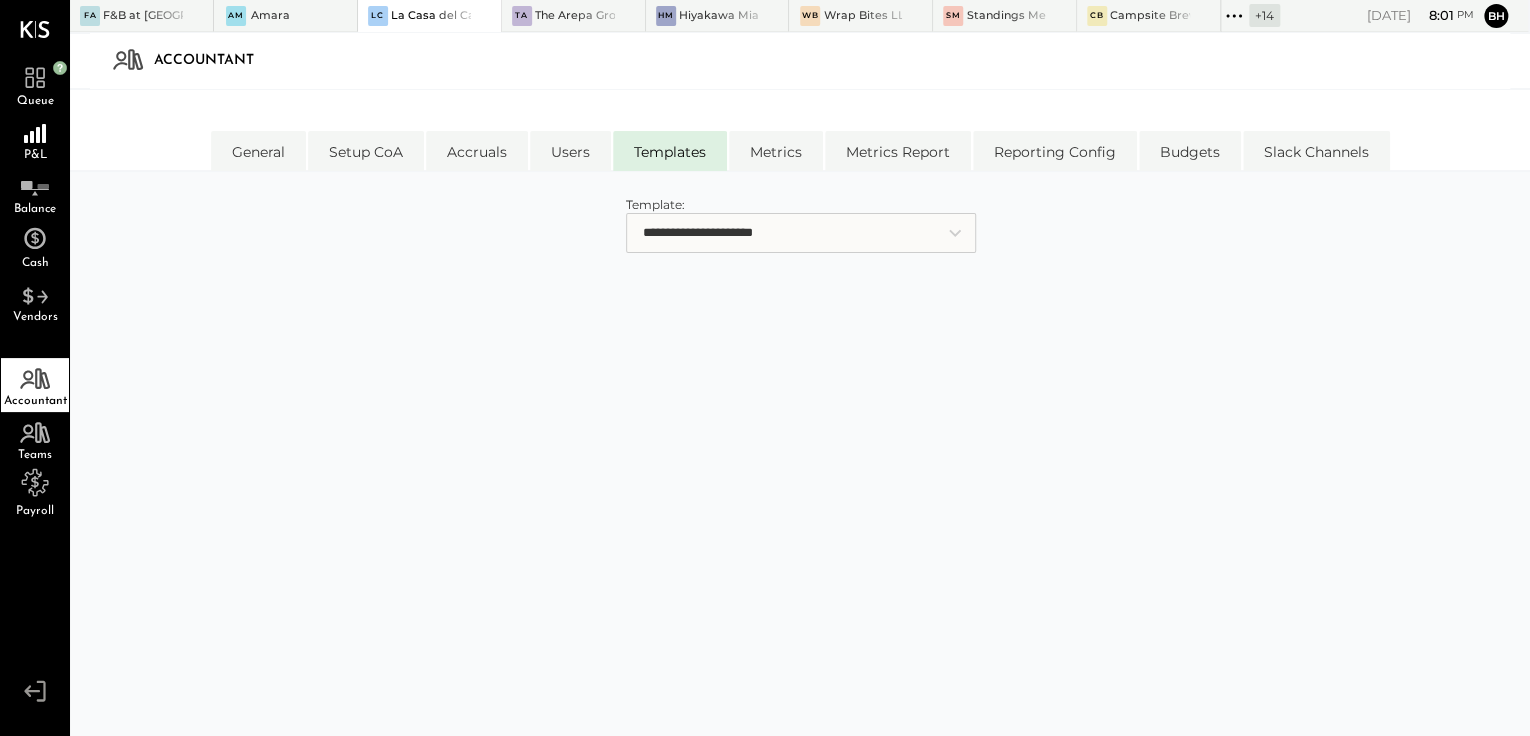 click on "**********" at bounding box center [801, 233] 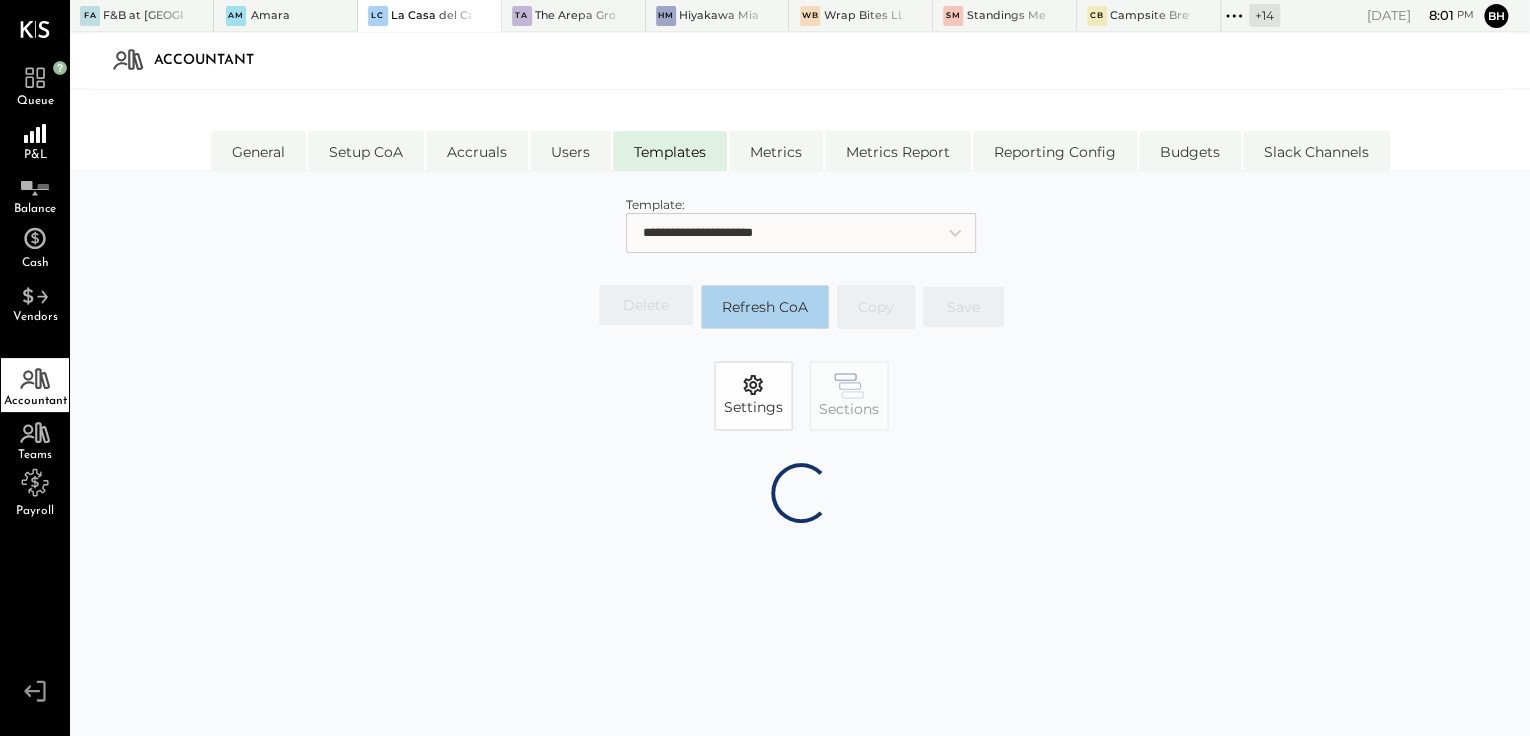 select on "**********" 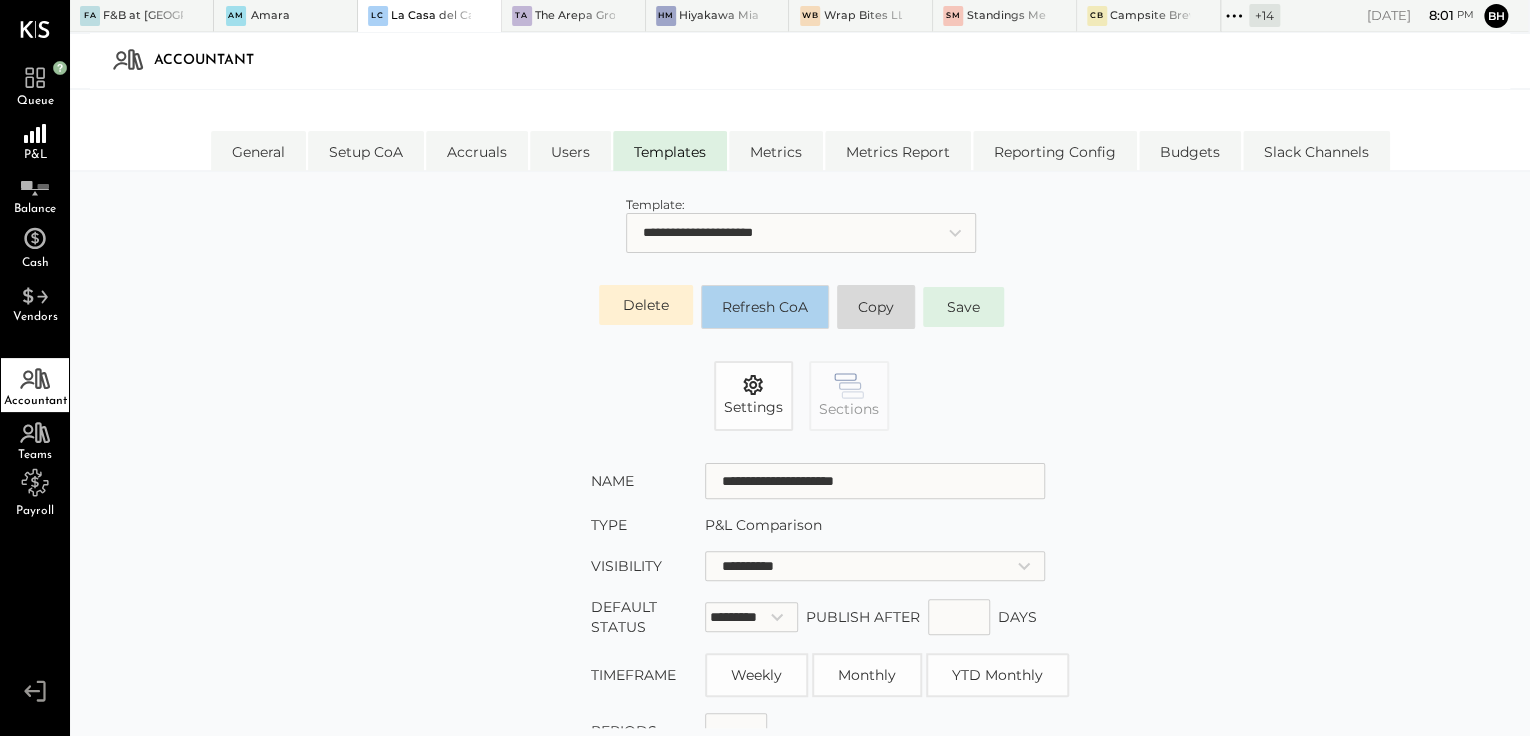 click on "Refresh CoA" at bounding box center (765, 307) 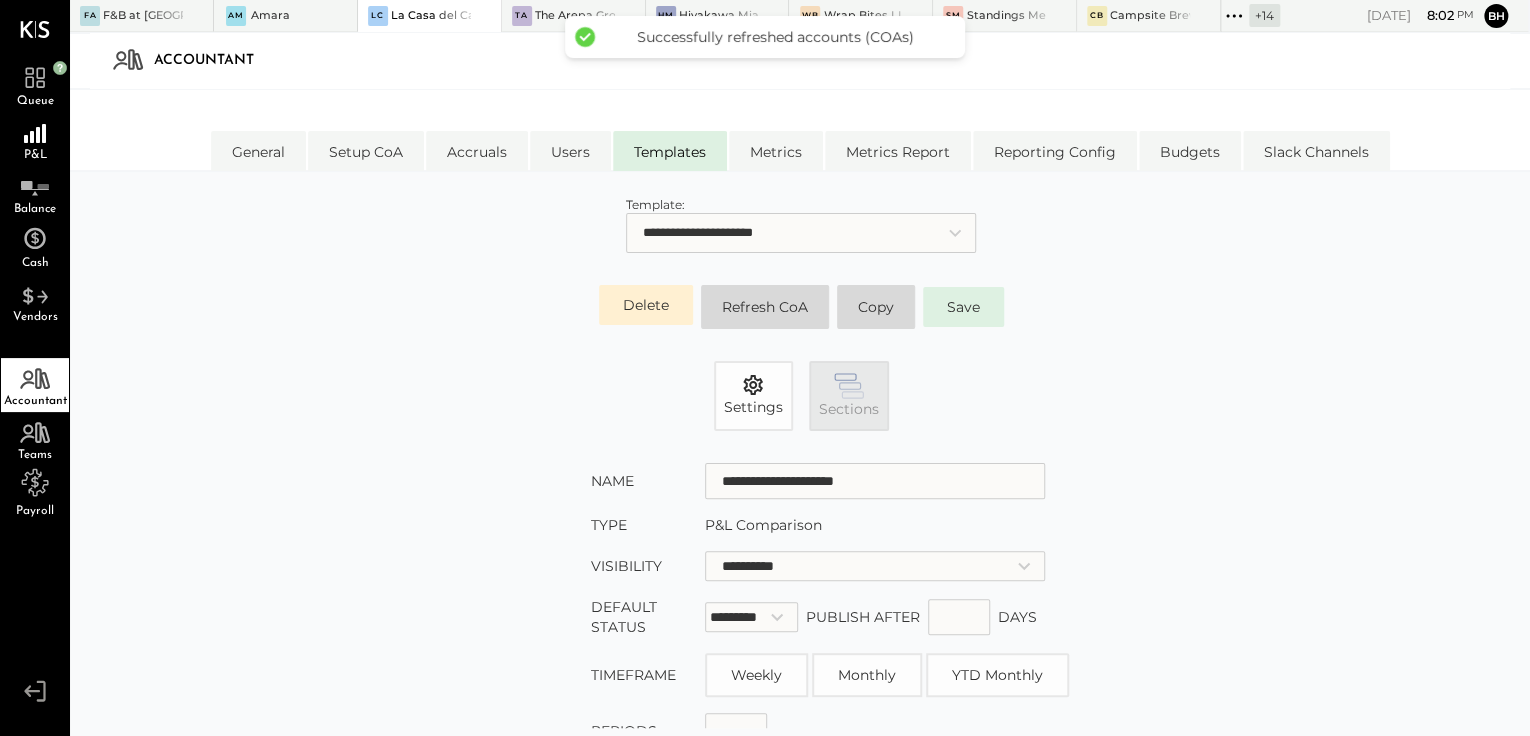 click on "Sections" at bounding box center (849, 409) 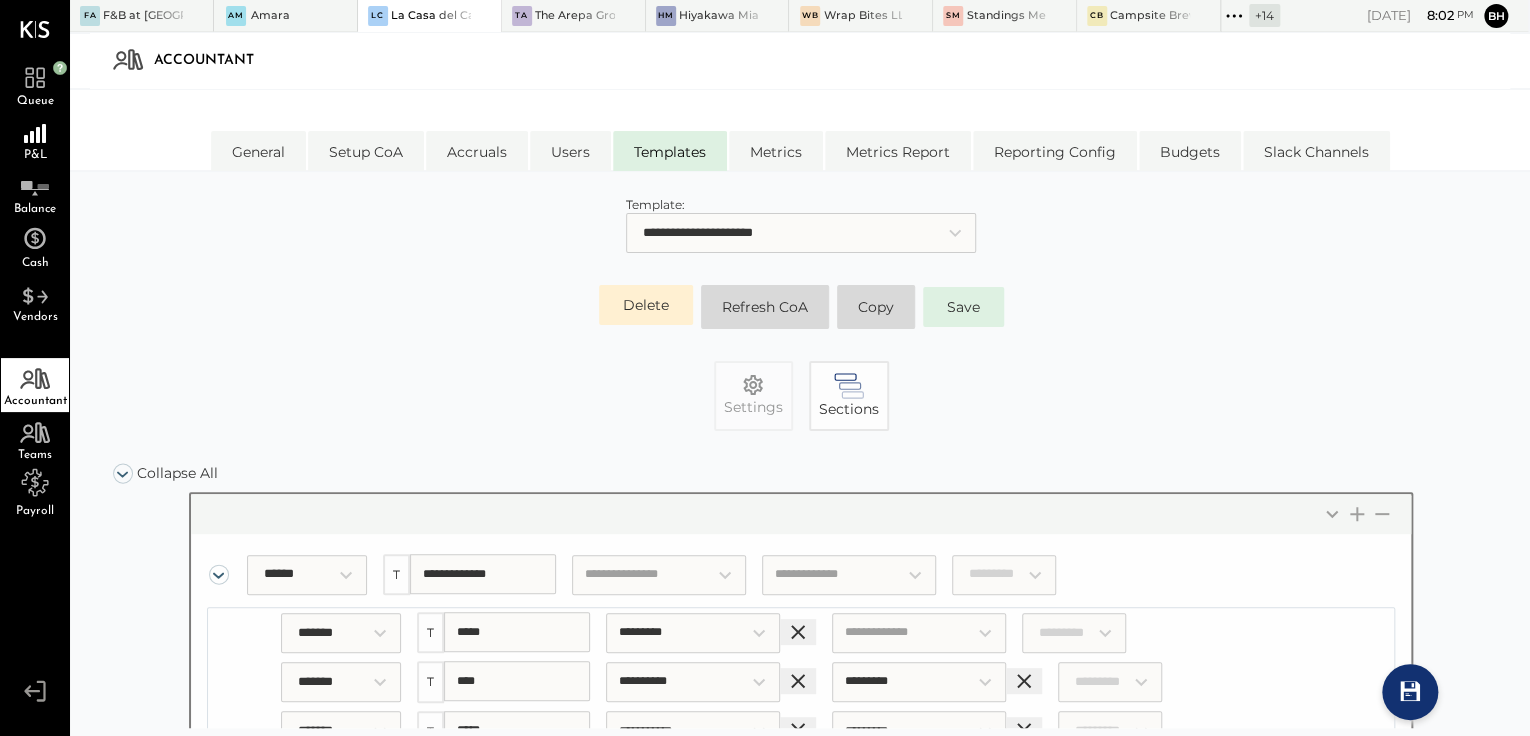 click on "**********" at bounding box center [801, 574] 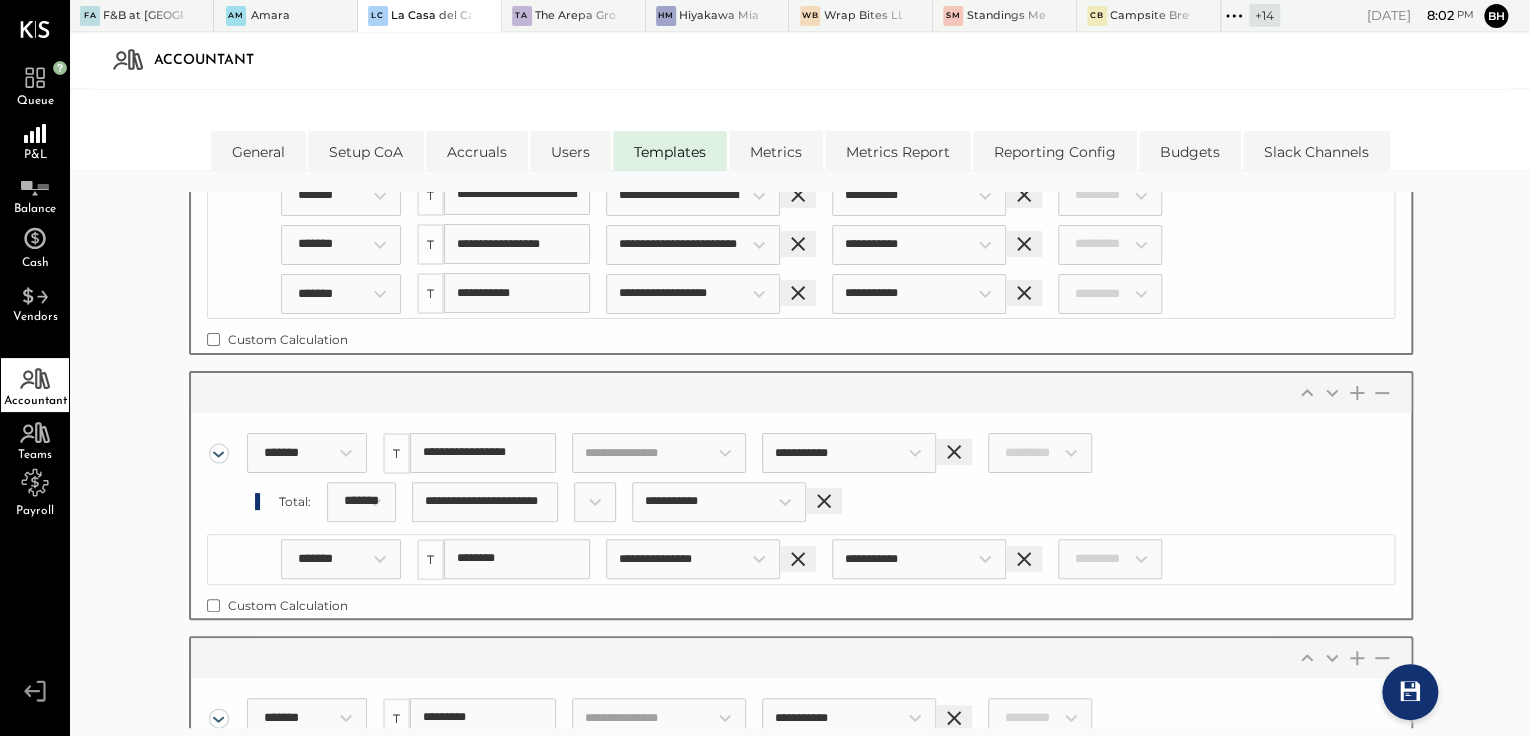scroll, scrollTop: 2144, scrollLeft: 0, axis: vertical 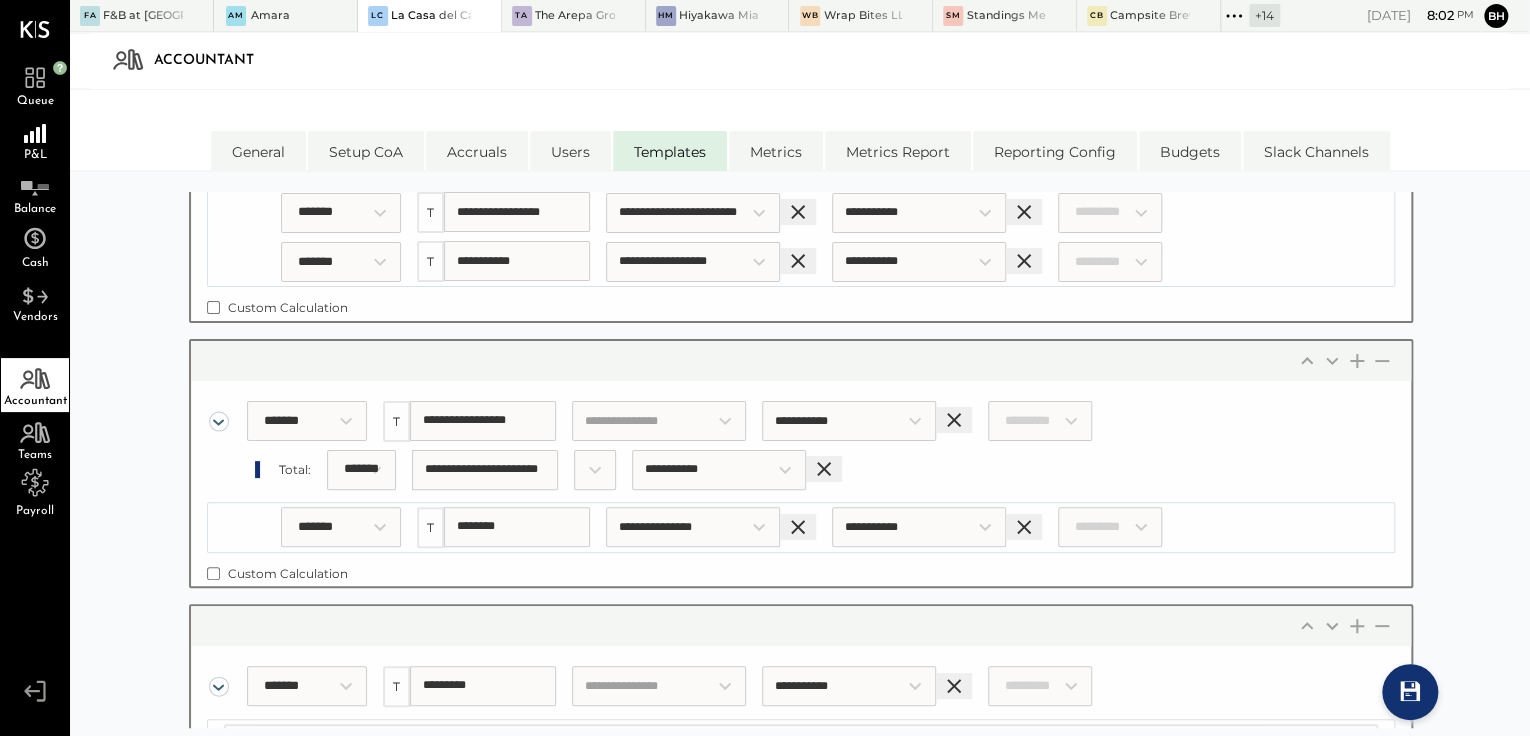 click on "T" at bounding box center [430, -32] 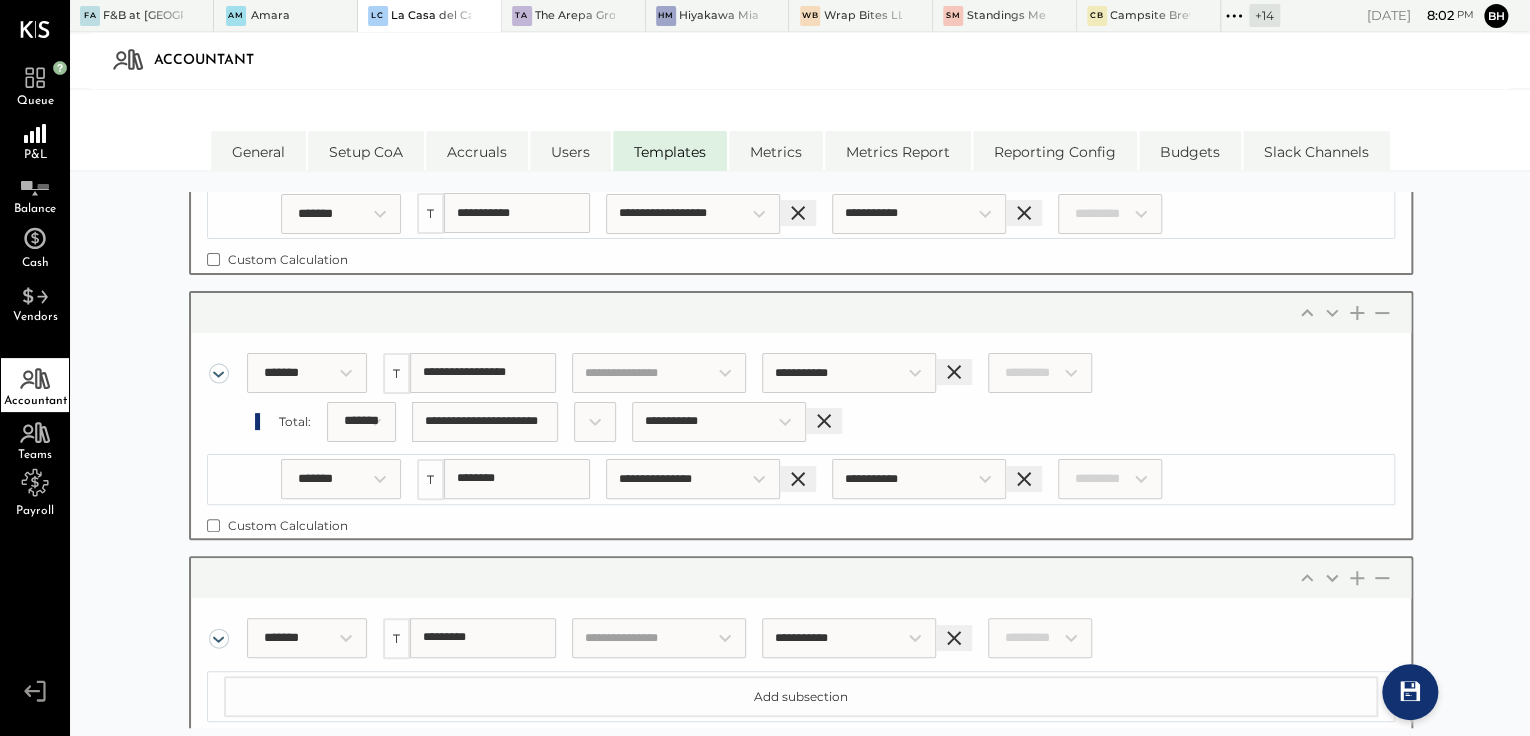 click on "T" at bounding box center (430, -32) 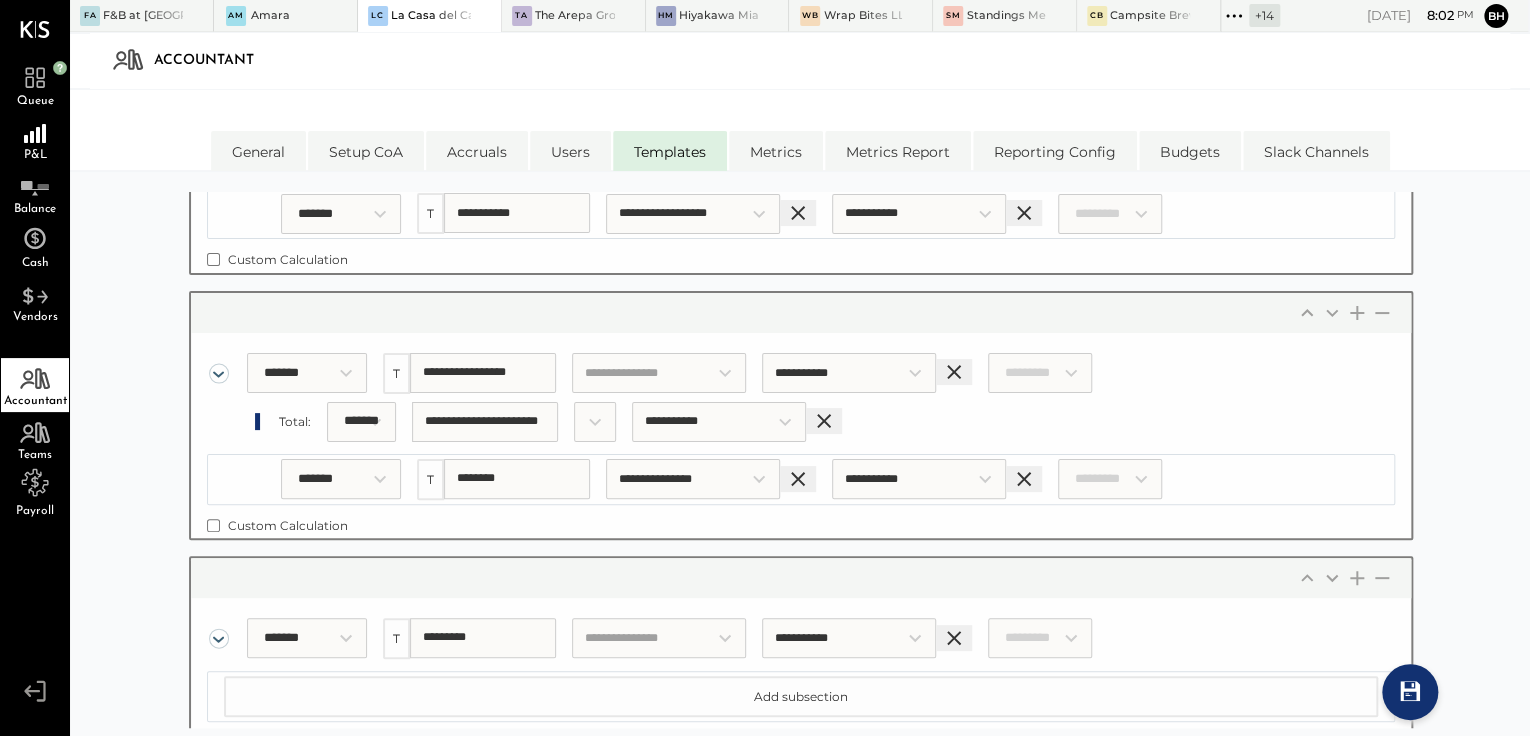 select on "*" 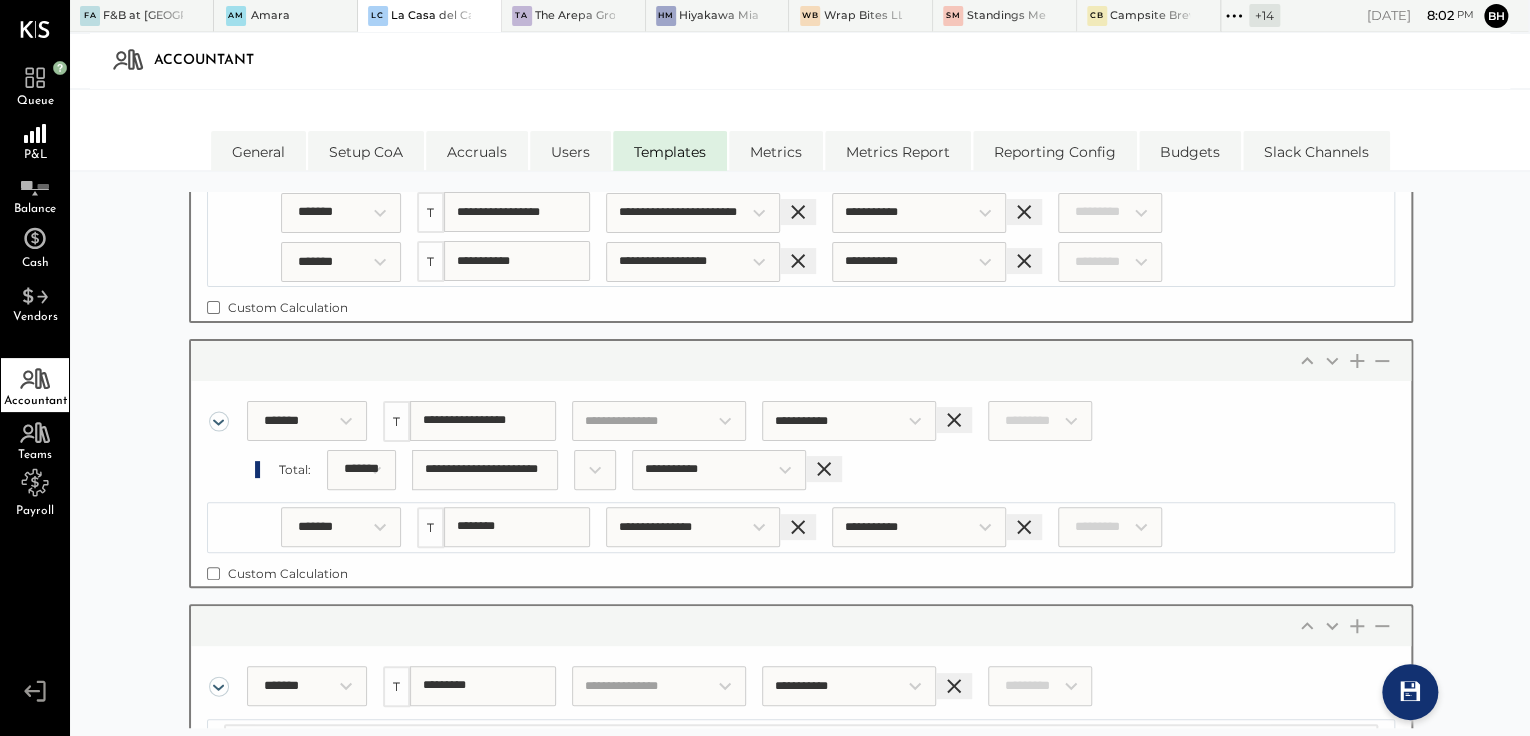 click on "***** ******* ****** ******* ******* ******* ******* ******* ****** ******" at bounding box center (410, 17) 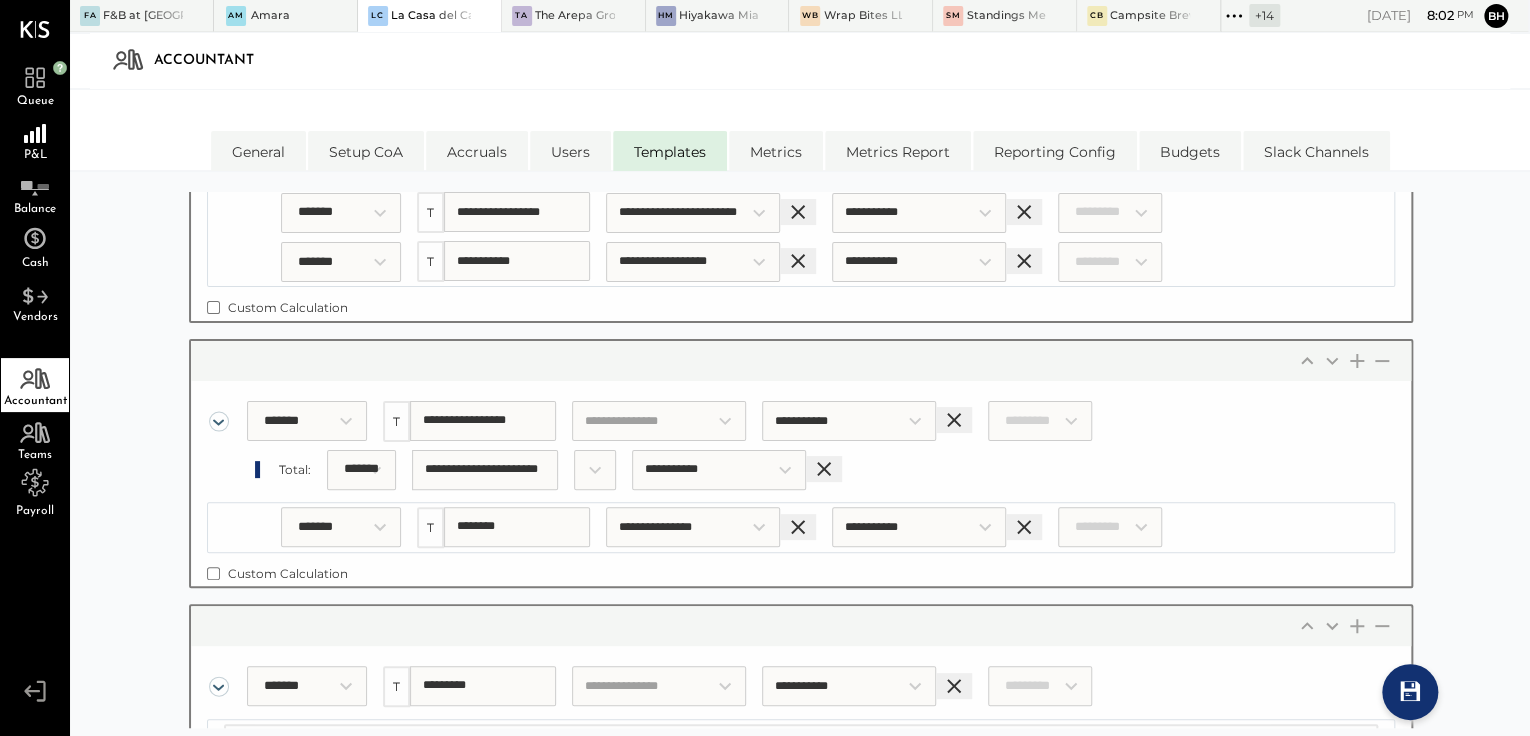 click on "**********" at bounding box center (534, 17) 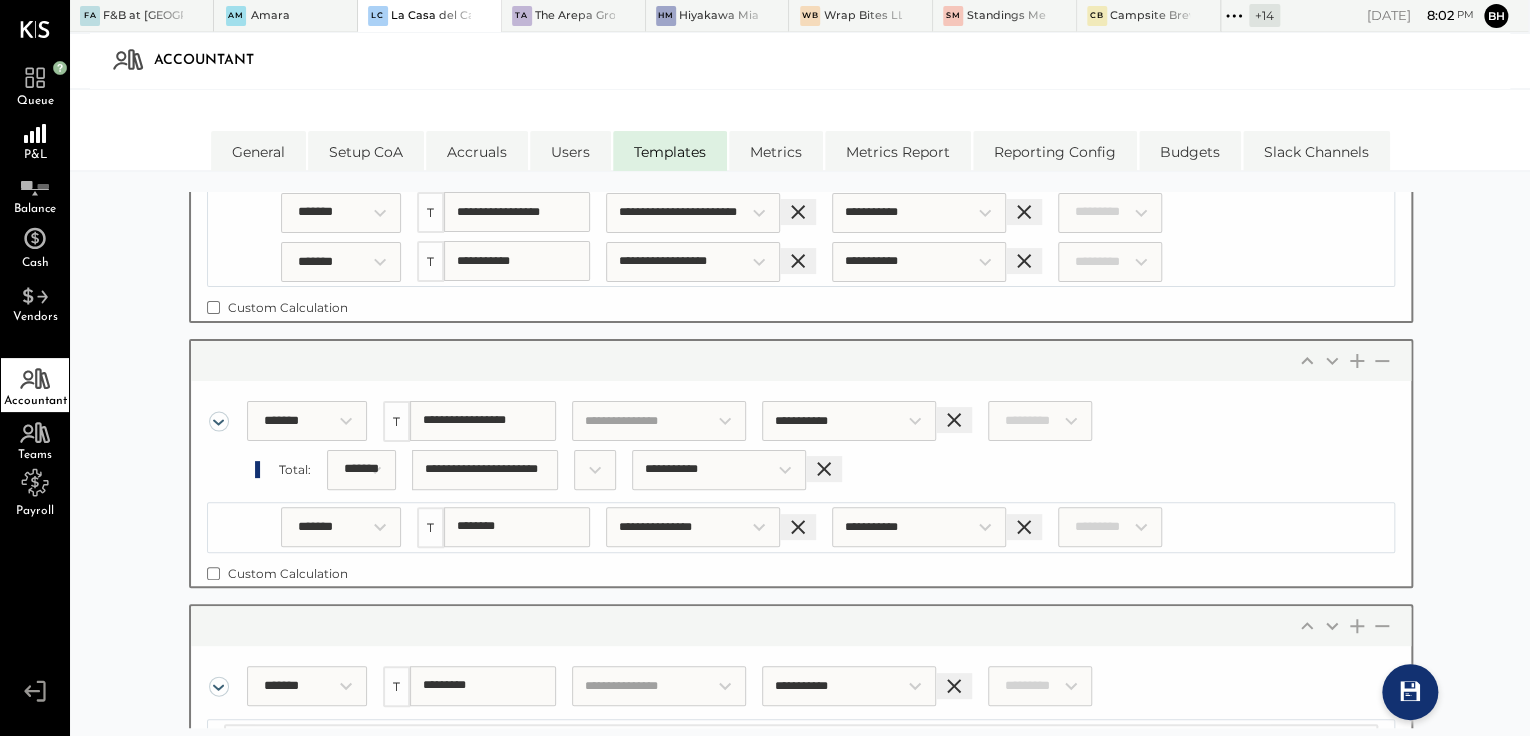 click 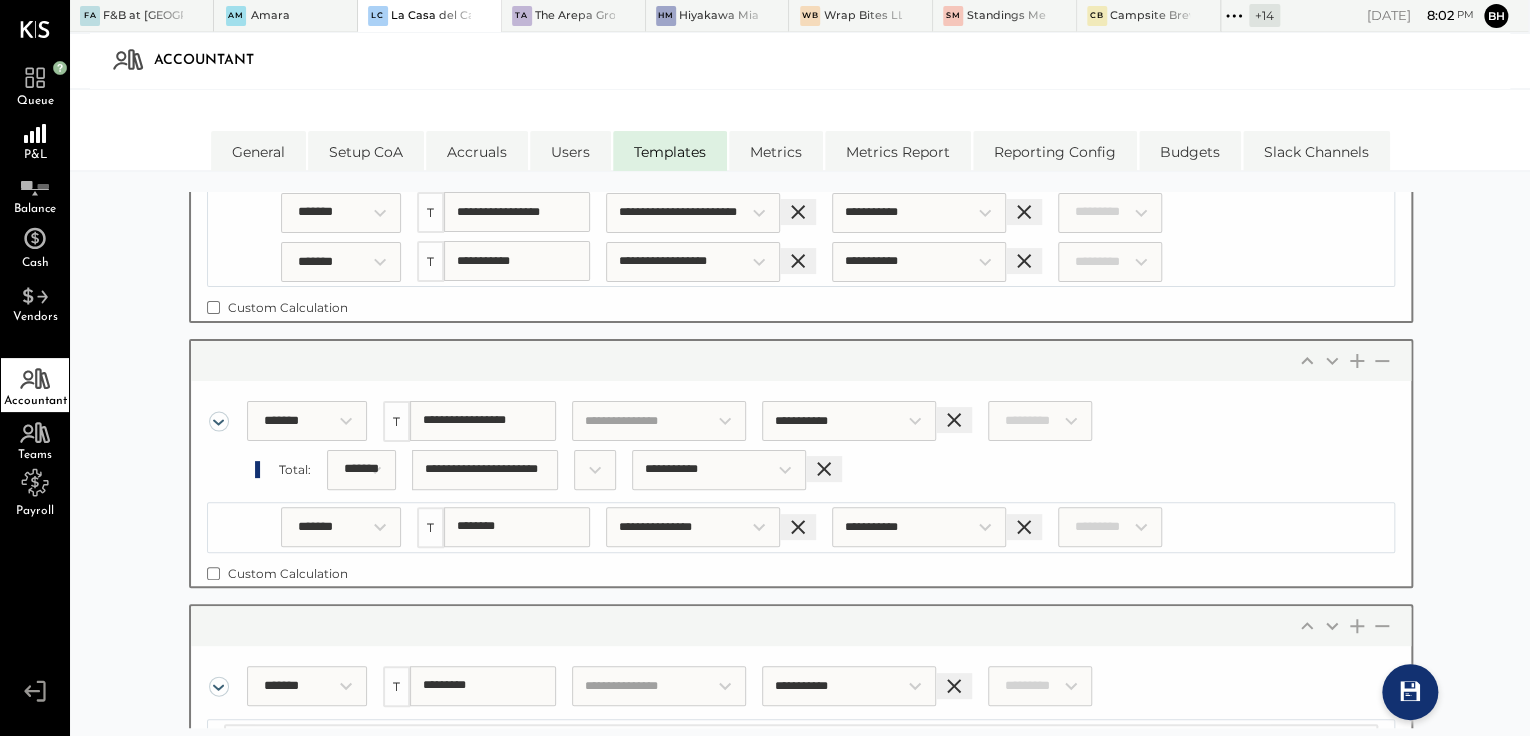 click on "Choose an account:" at bounding box center [768, 17] 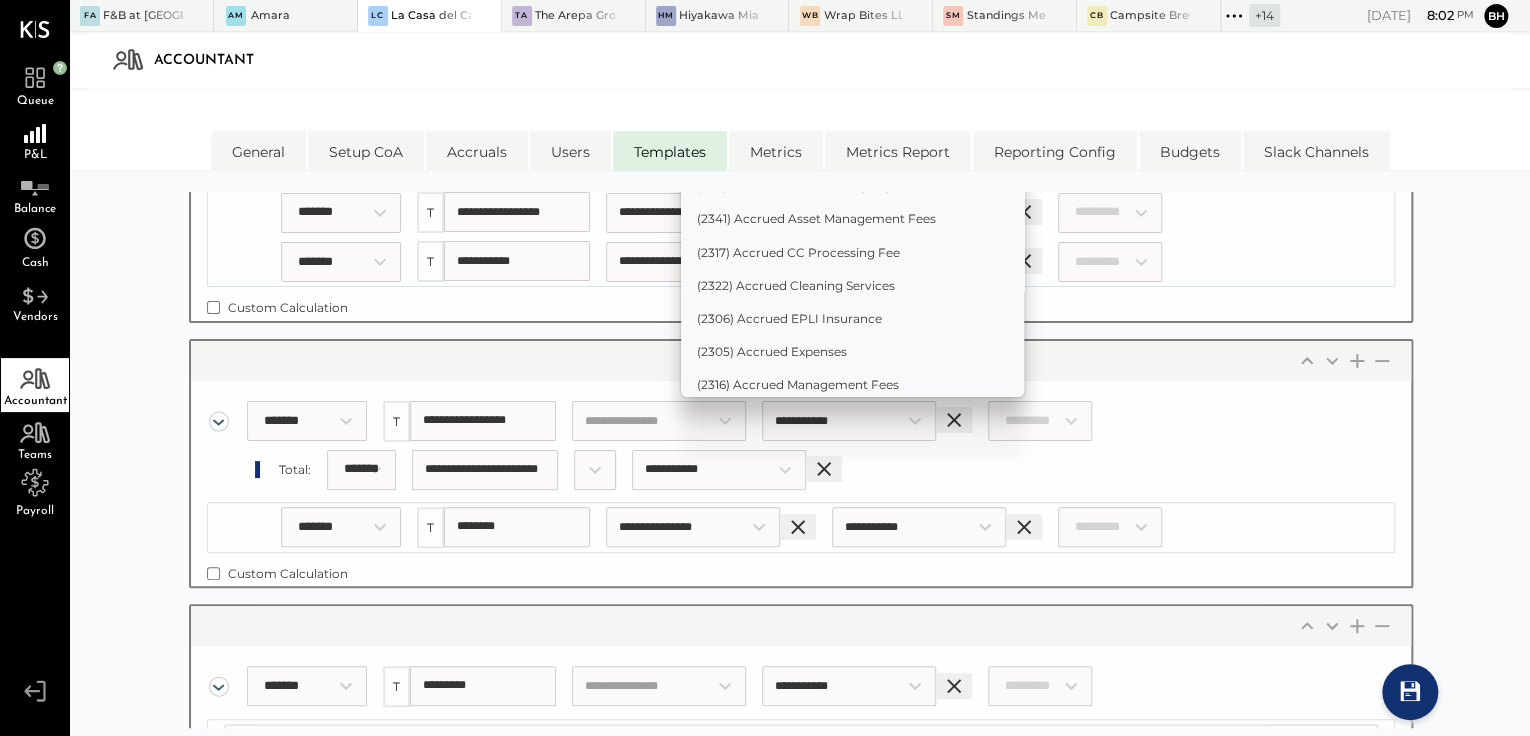 click on "**********" at bounding box center (534, 17) 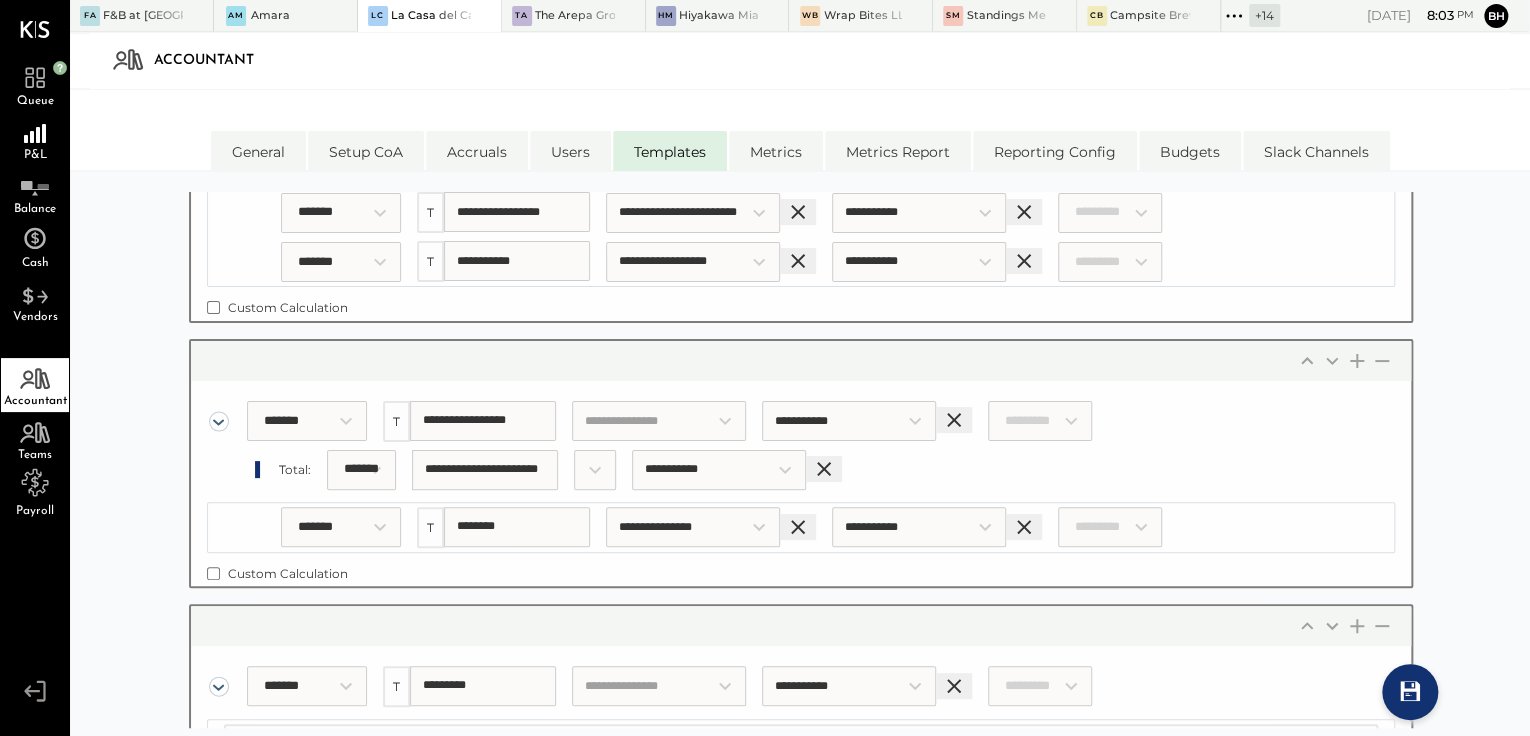 type on "**********" 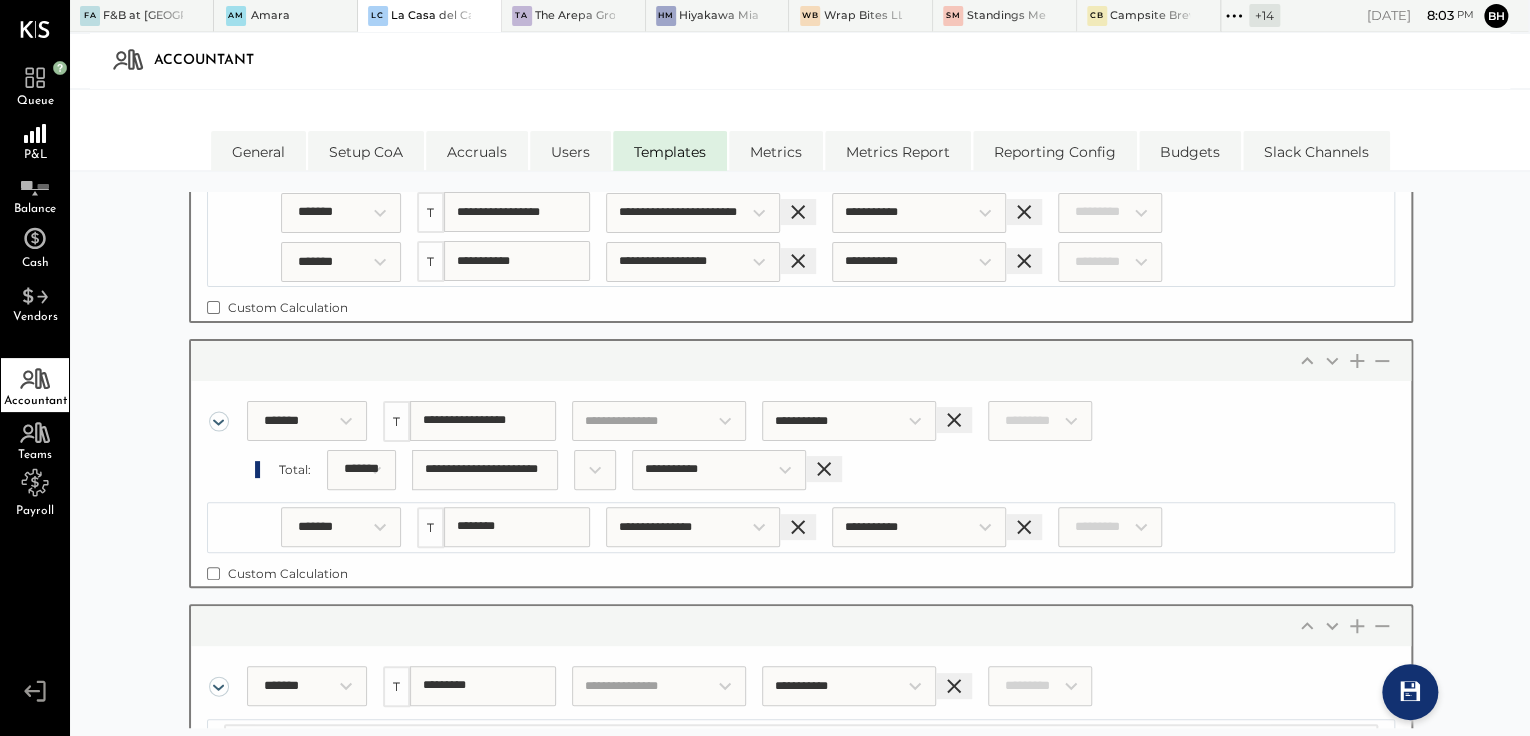 click on "Choose an account:" at bounding box center [768, 17] 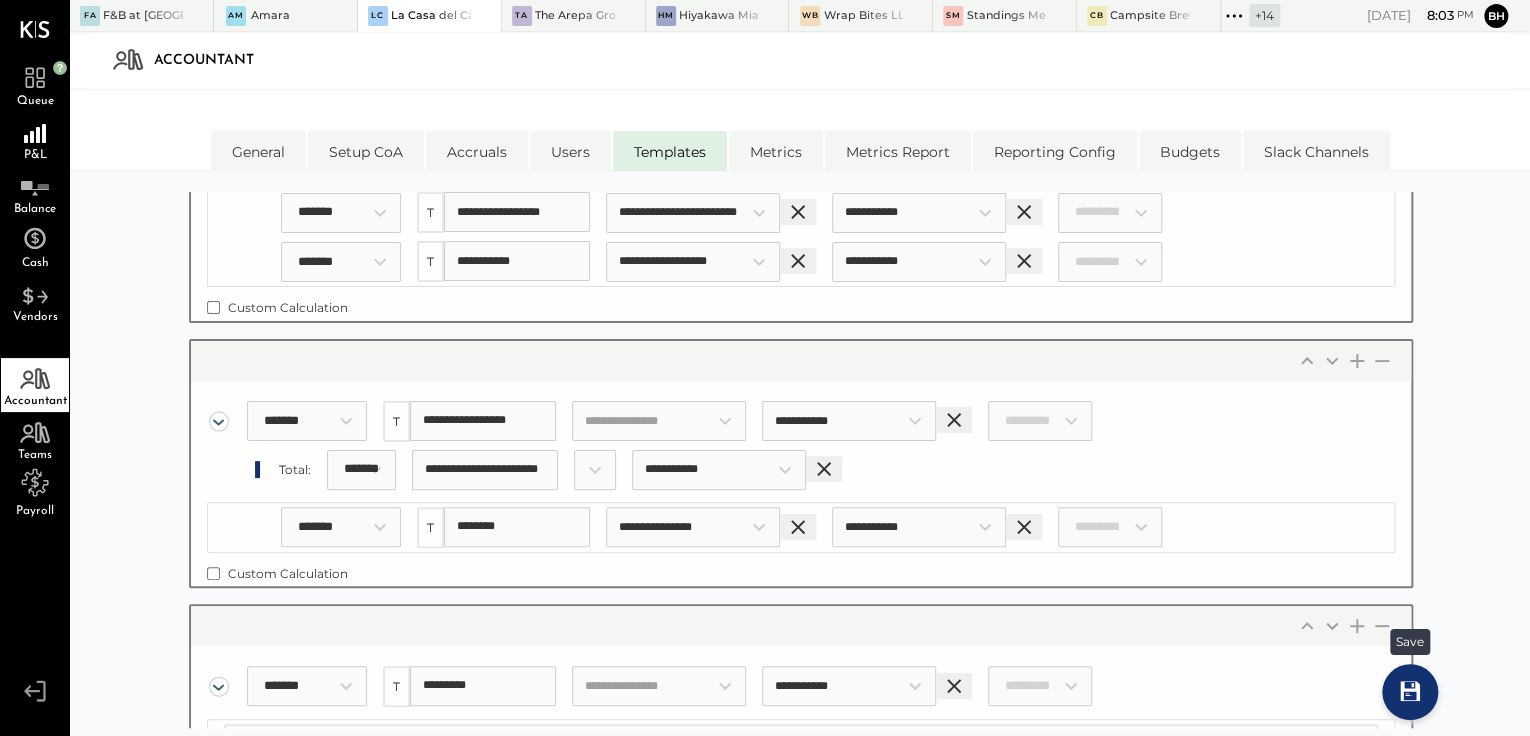 type on "**********" 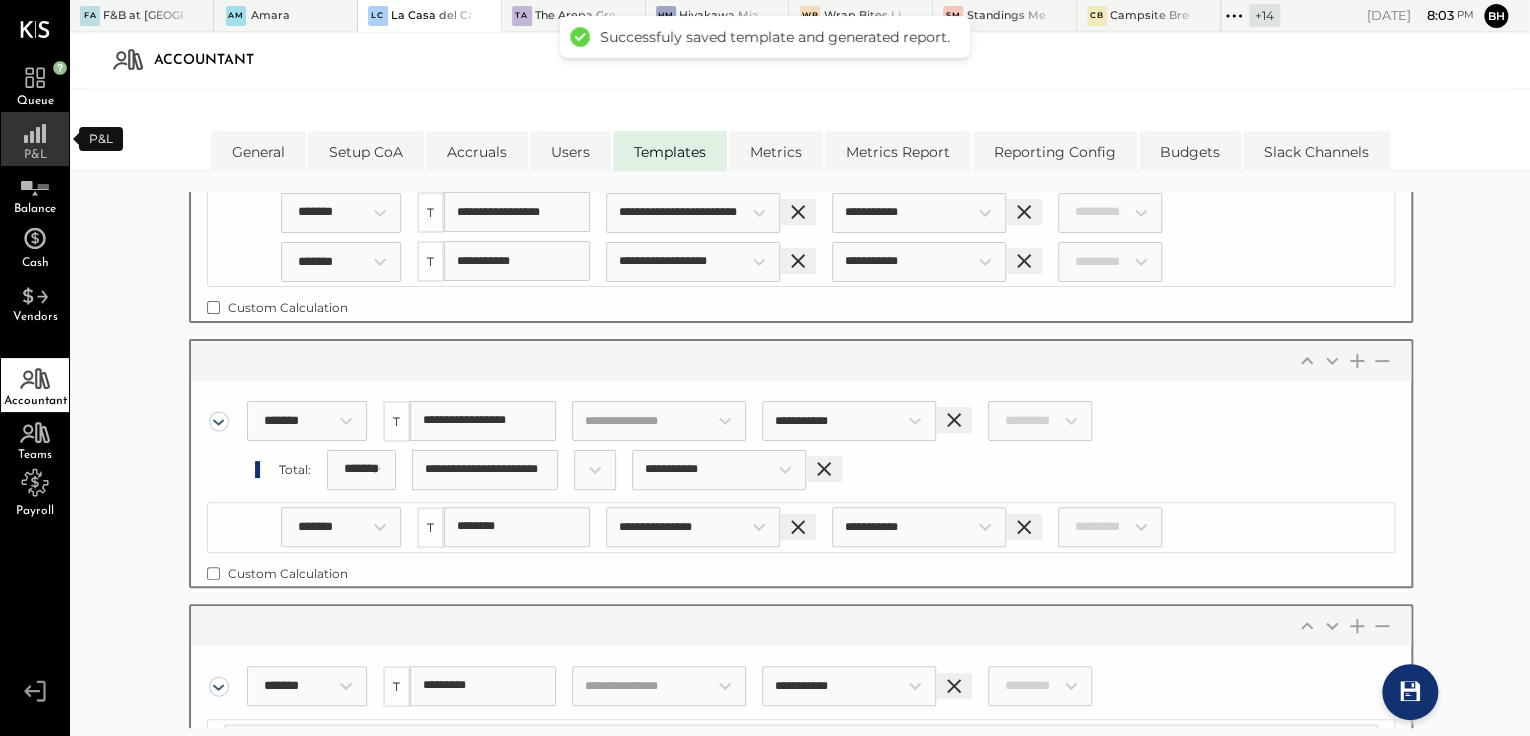 click 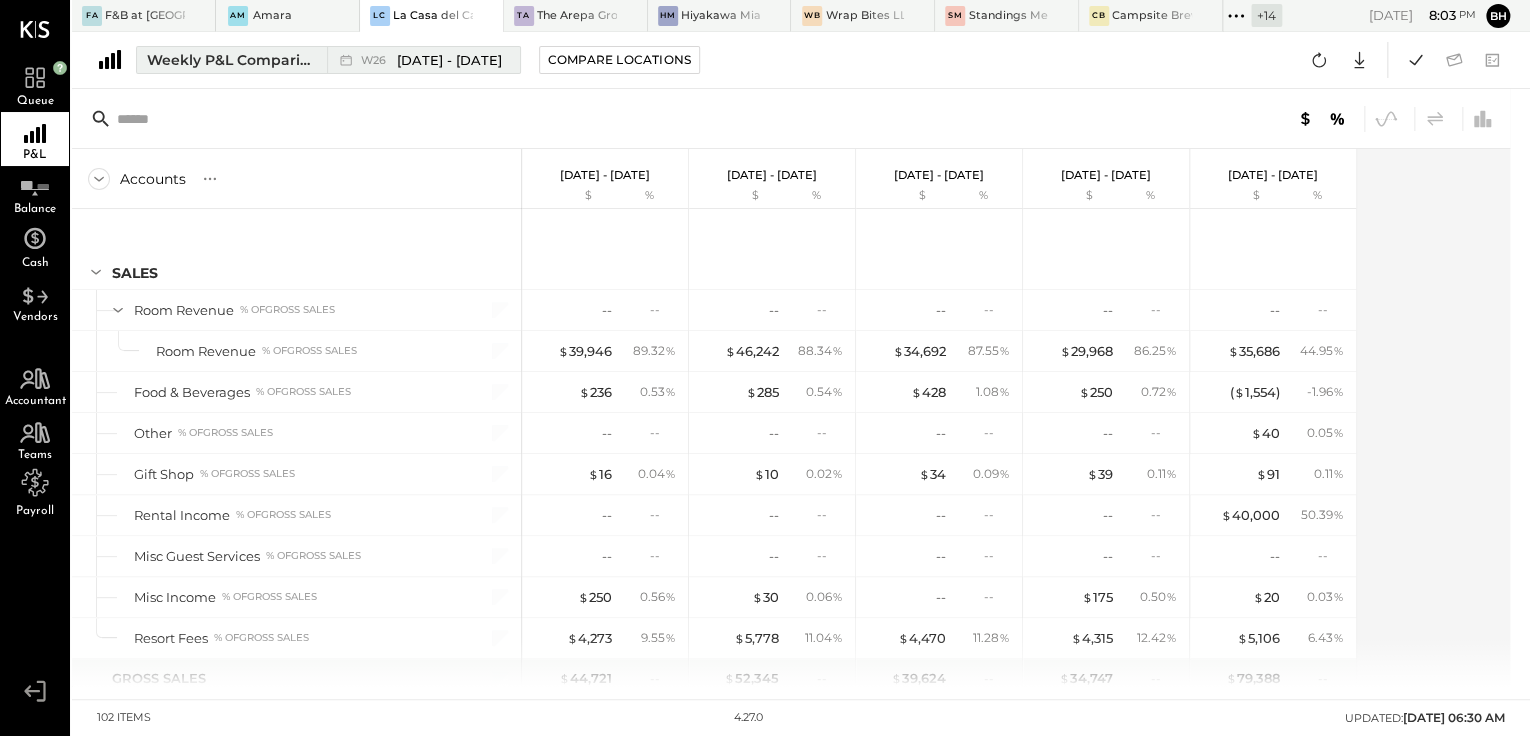 click on "Weekly P&L Comparison" at bounding box center [231, 60] 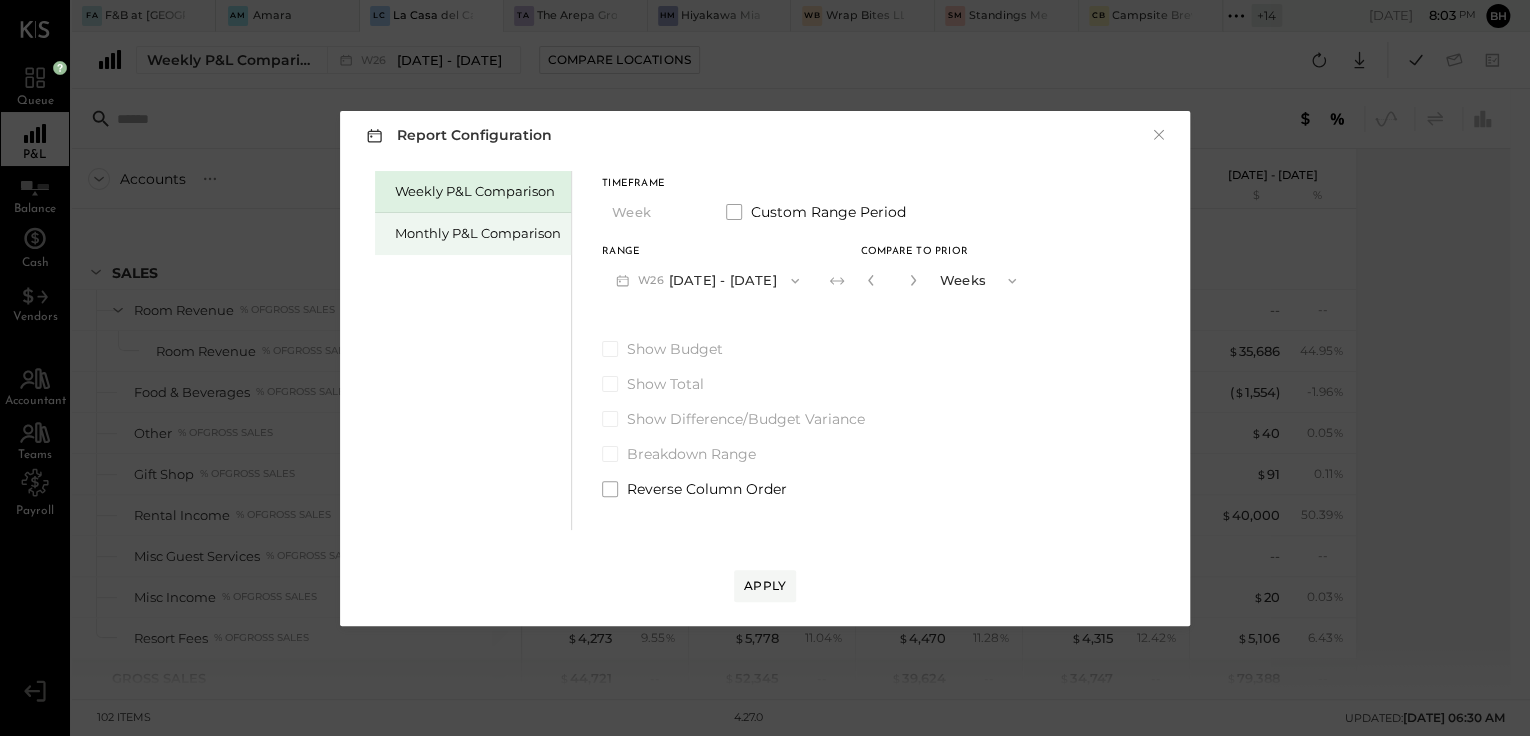 click on "Monthly P&L Comparison" at bounding box center (478, 233) 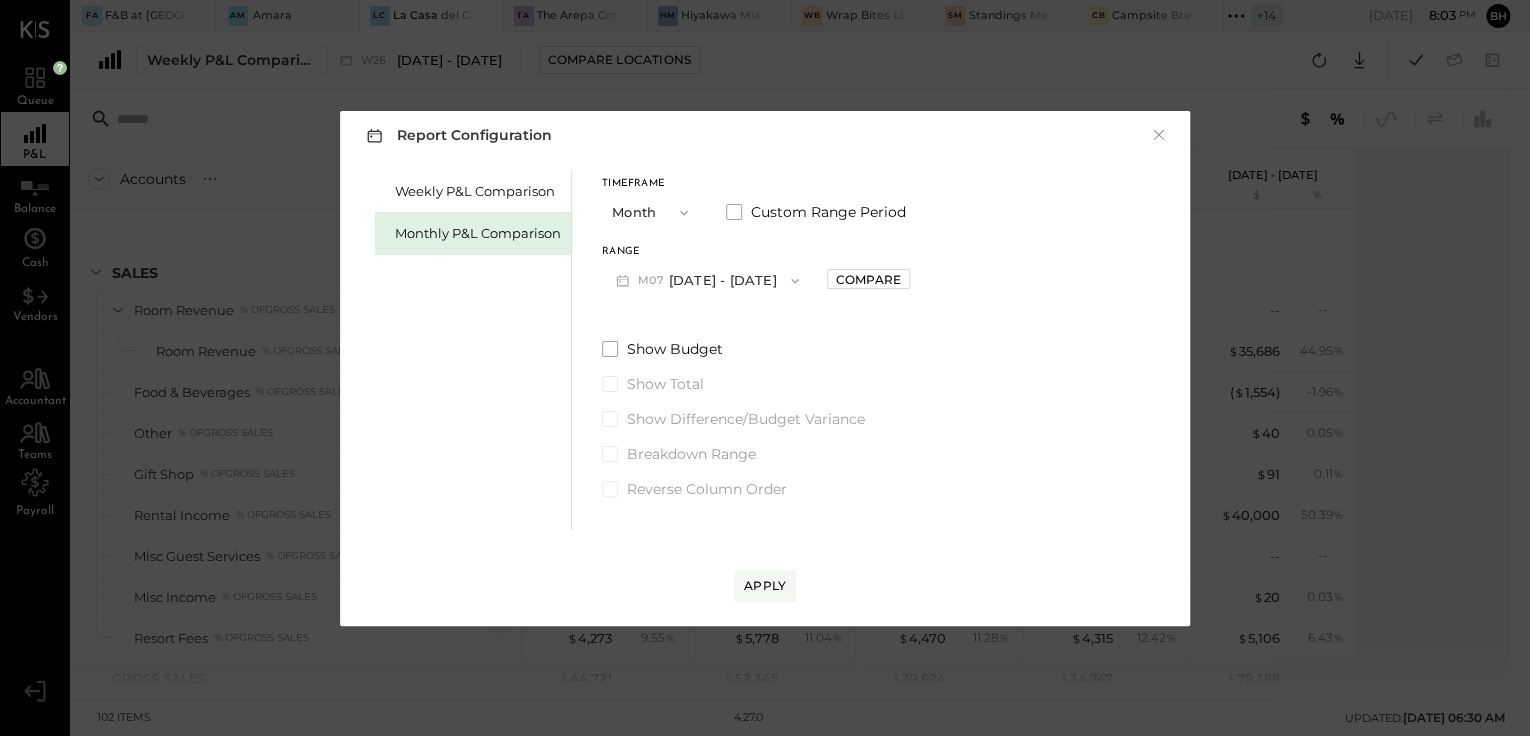 click on "M07 Jul 1 - 31, 2025" at bounding box center (707, 280) 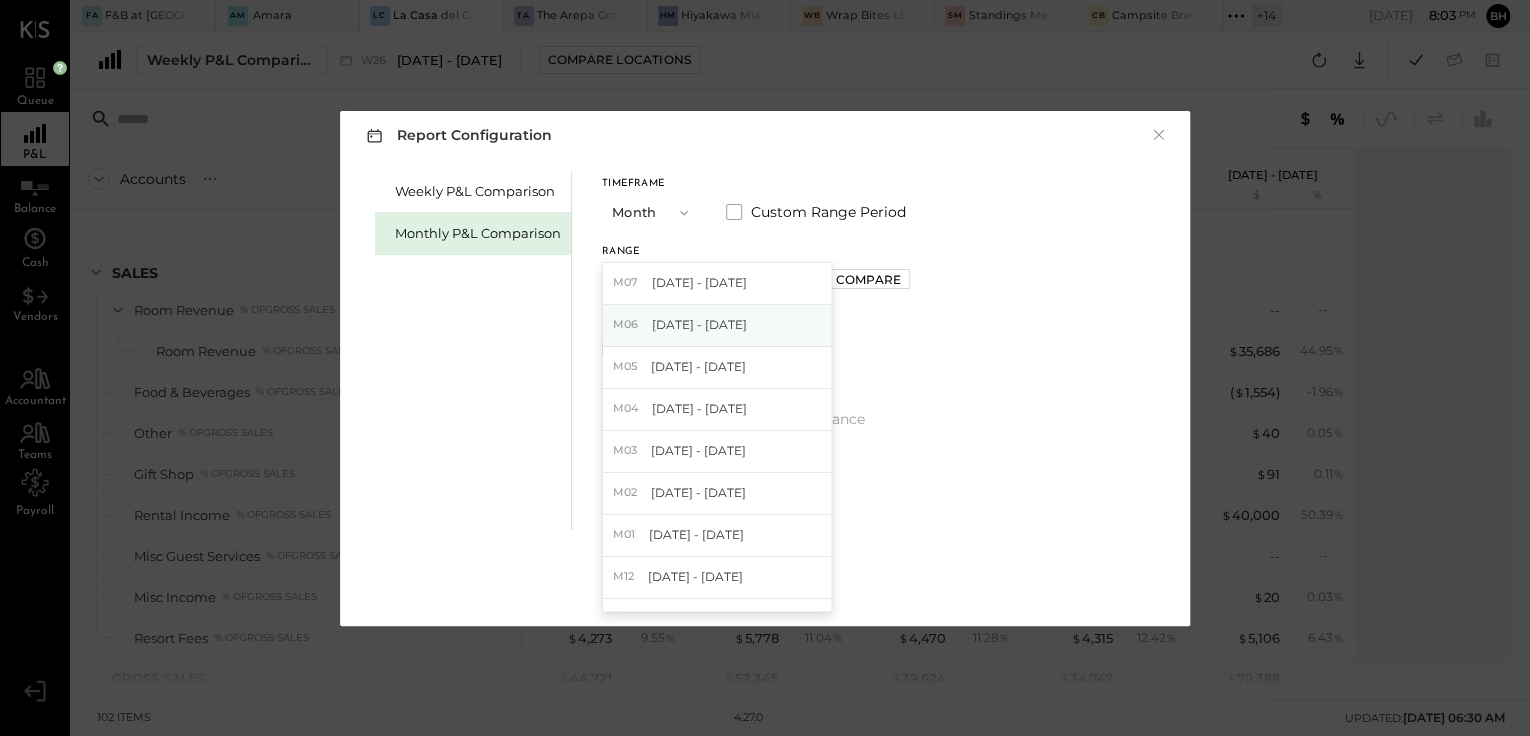 click on "M06   Jun 1 - 30, 2025" at bounding box center [717, 326] 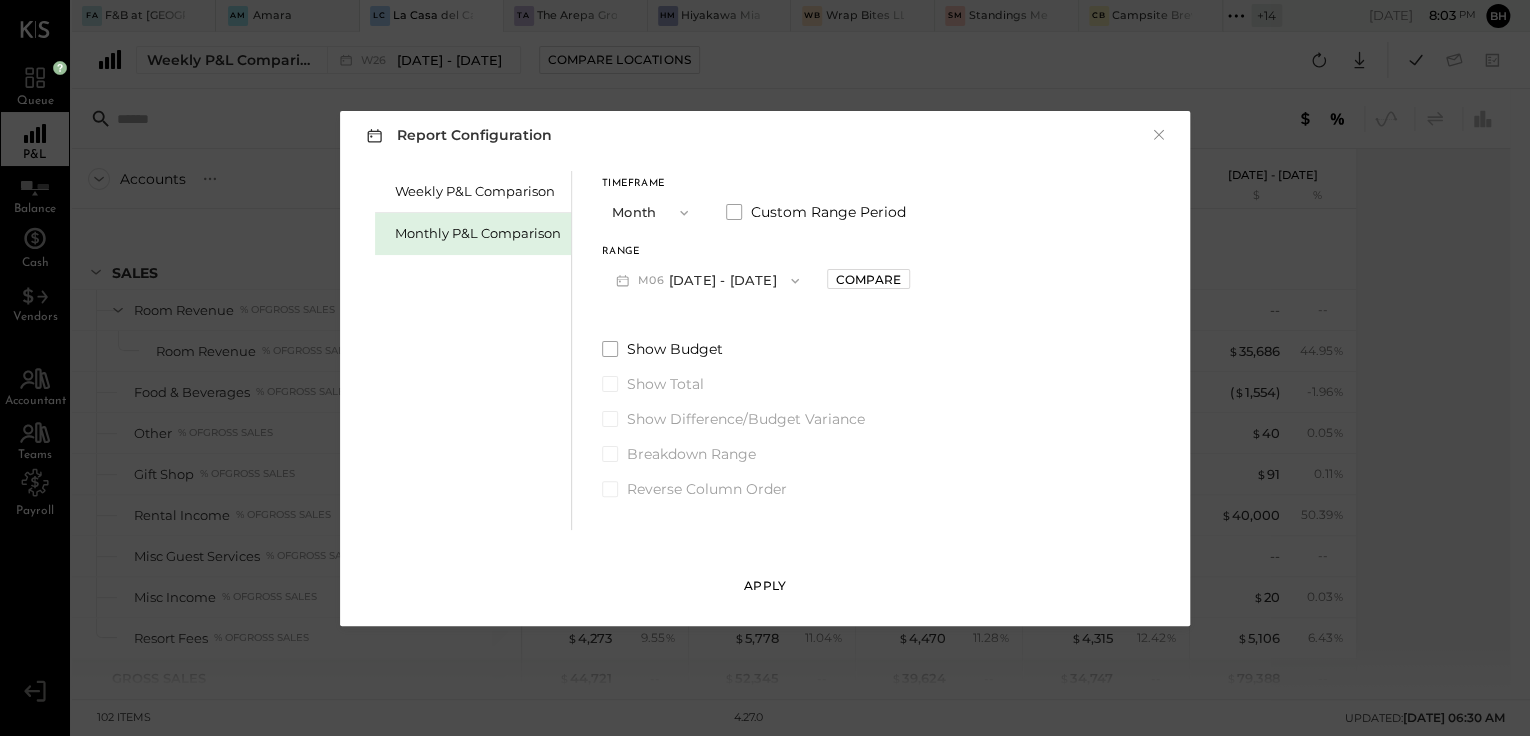 click on "Apply" at bounding box center (765, 585) 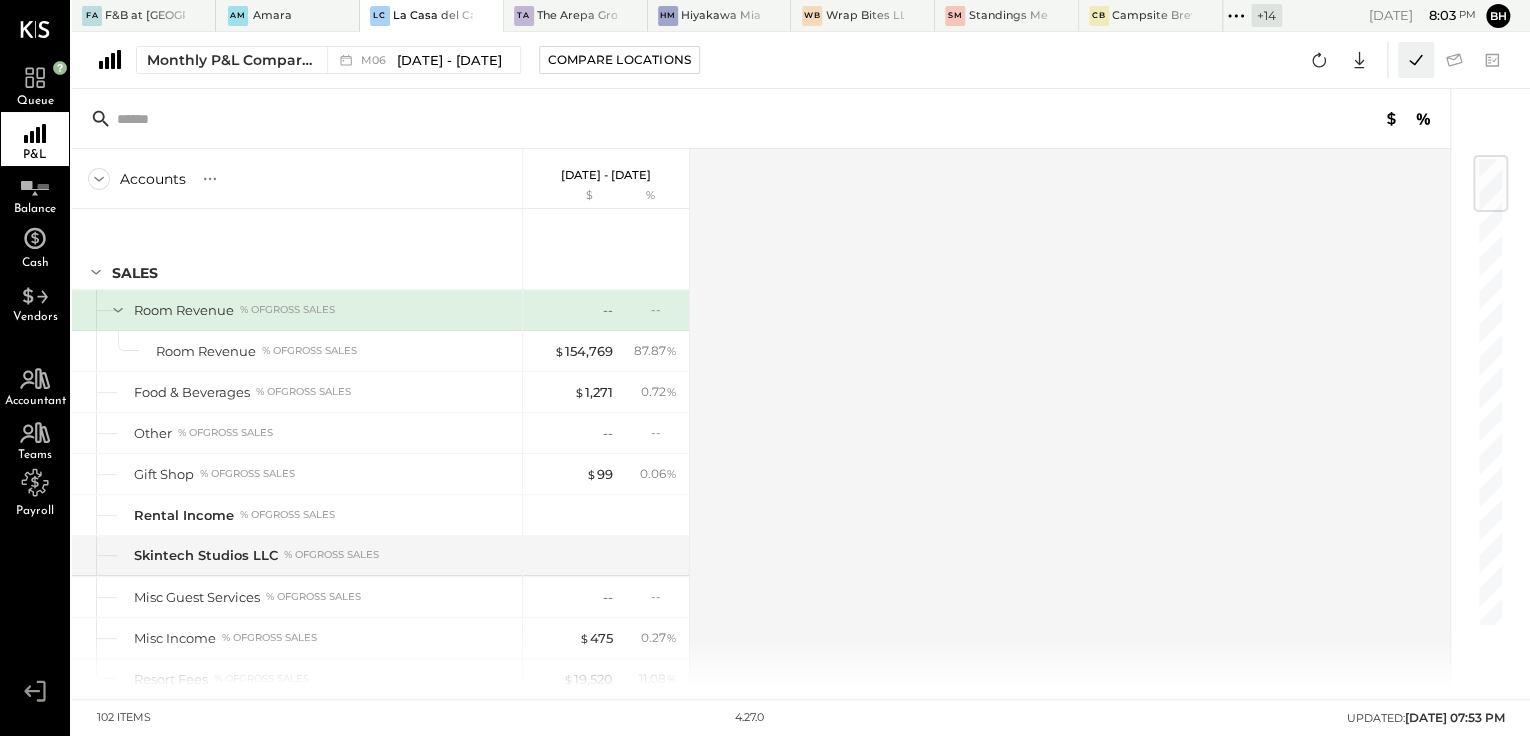 click 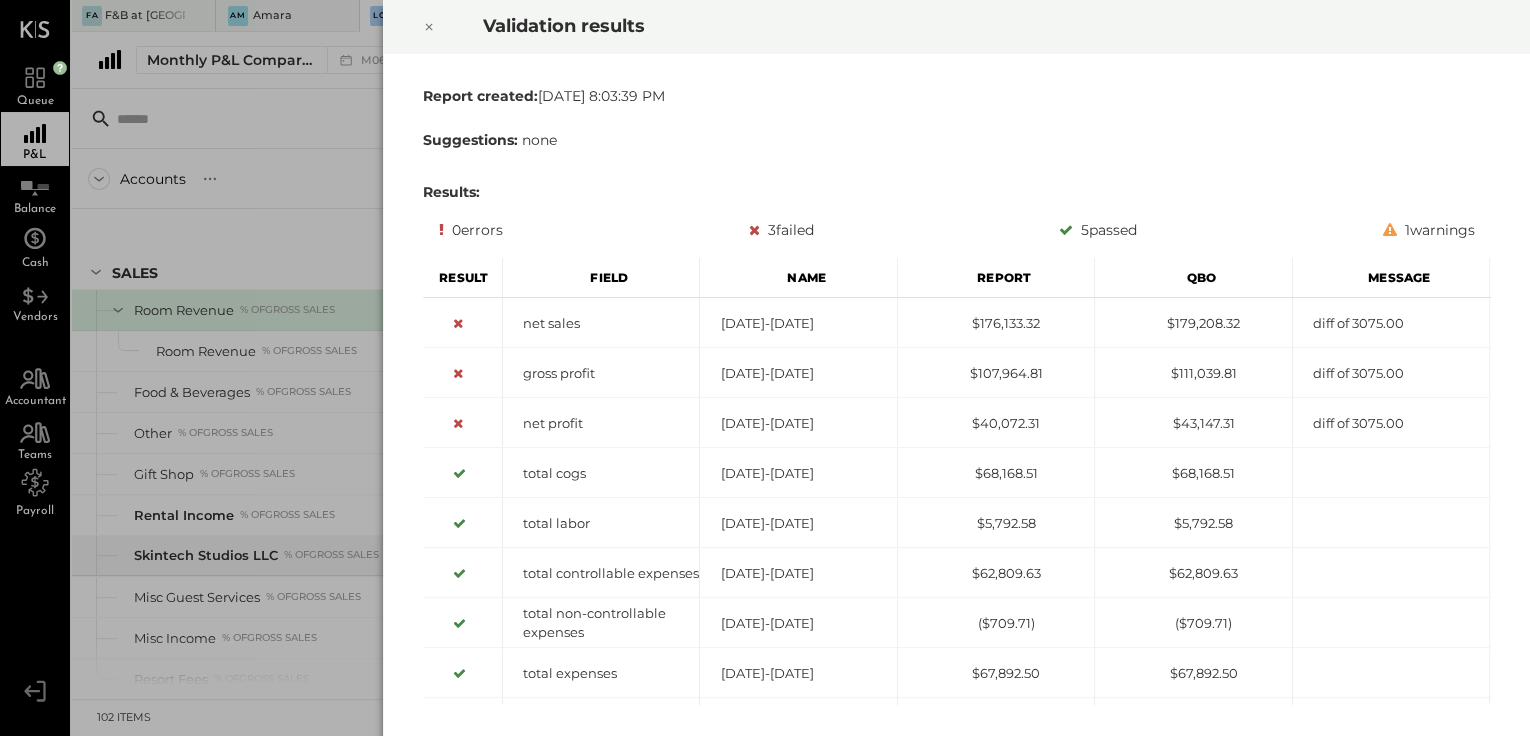 click 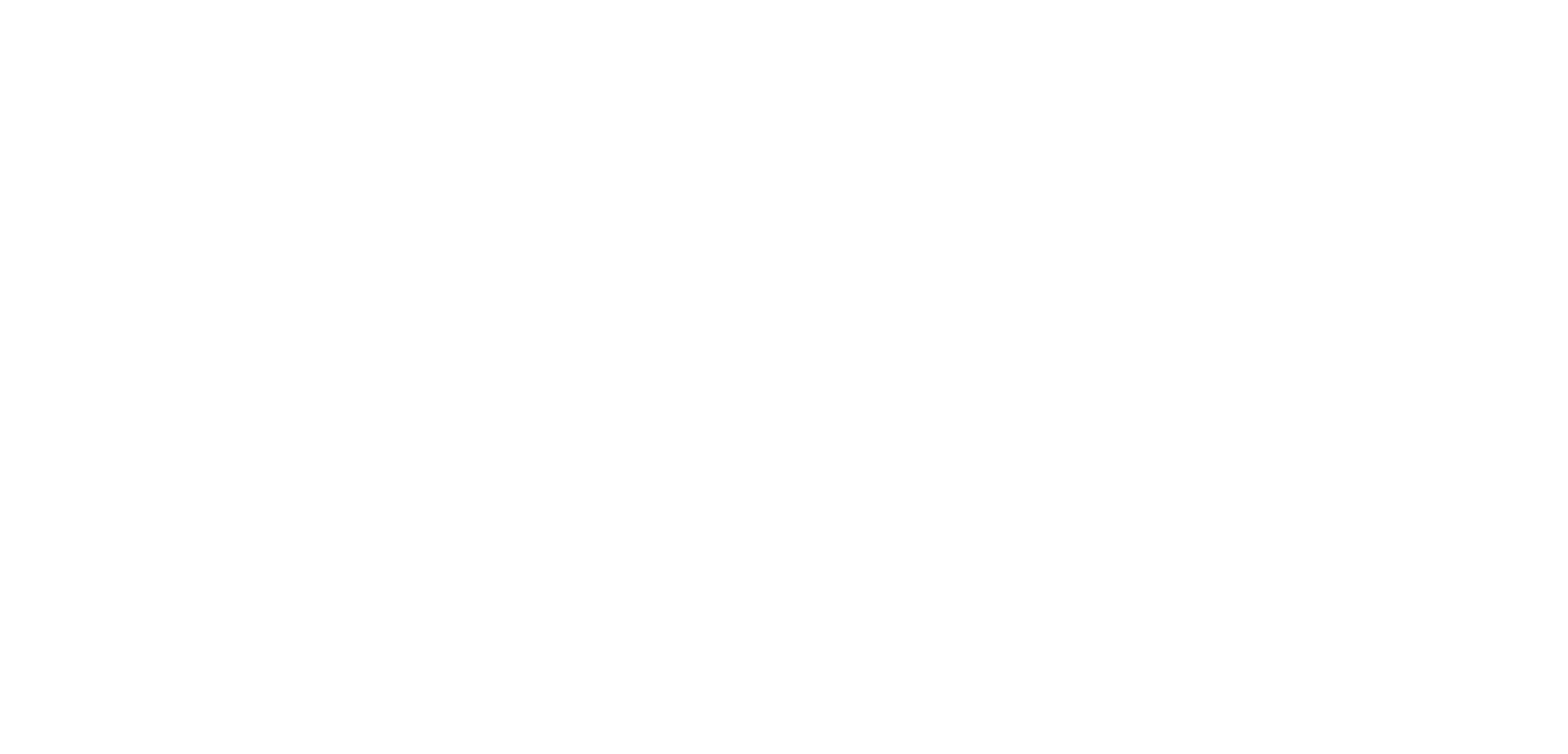 scroll, scrollTop: 0, scrollLeft: 0, axis: both 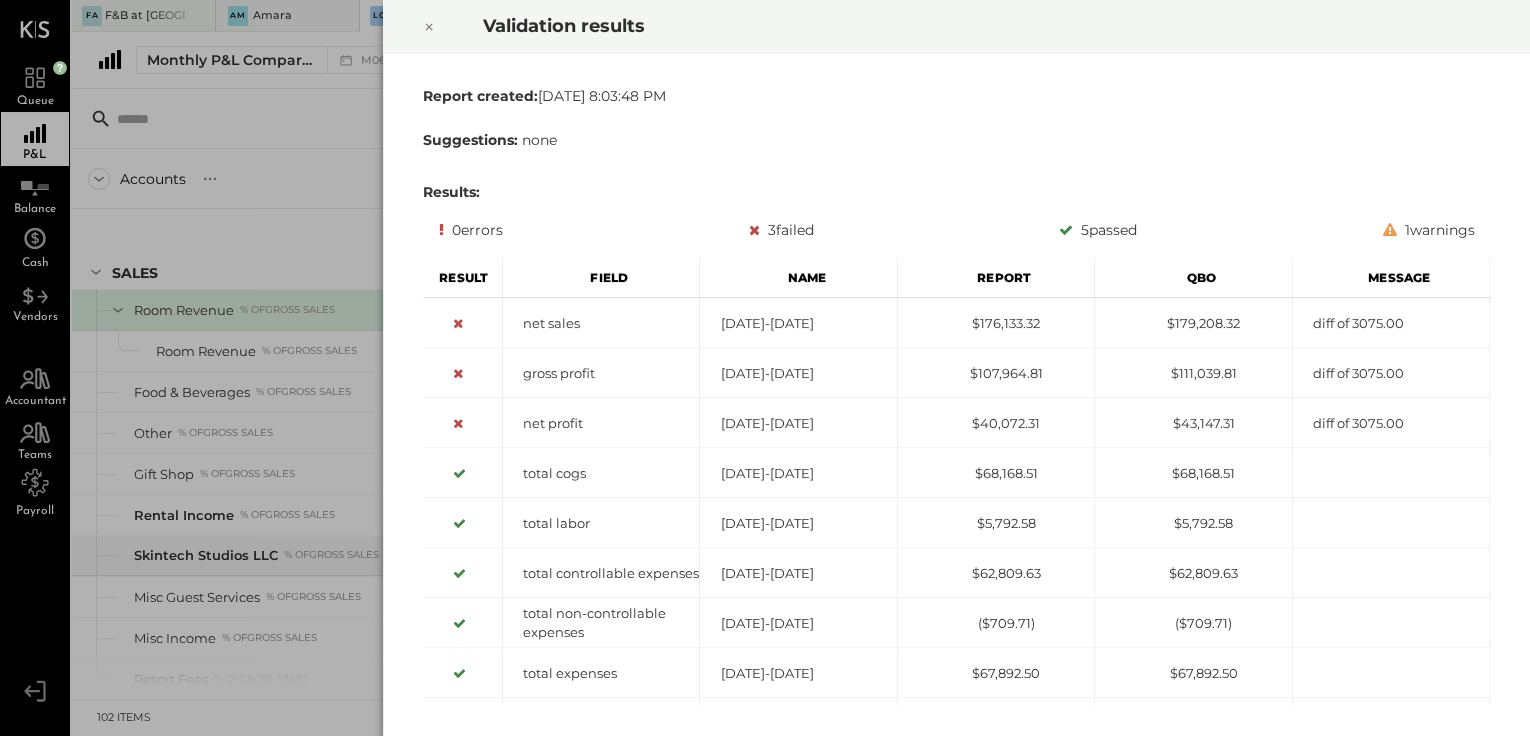 click 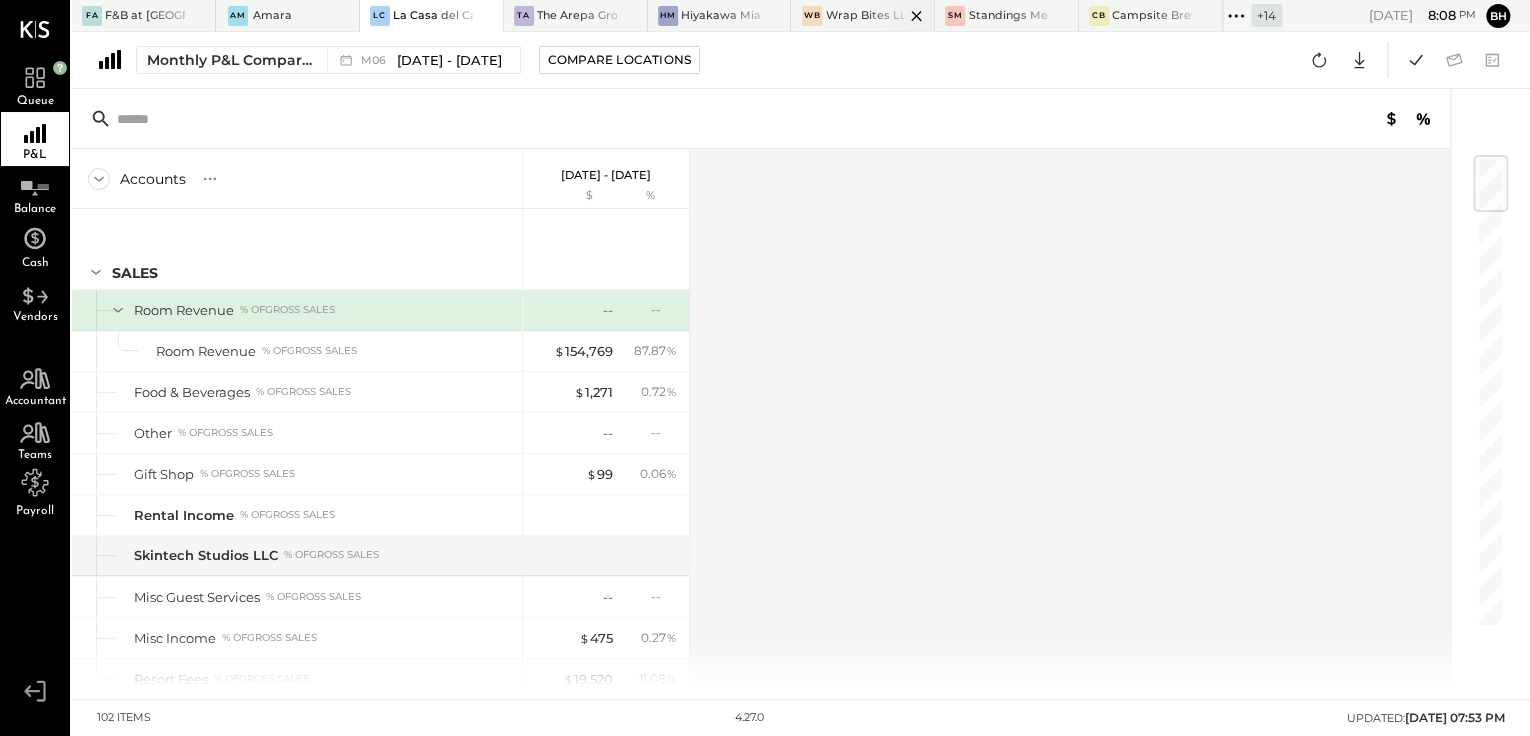 click on "Wrap Bites LLC" at bounding box center (865, 16) 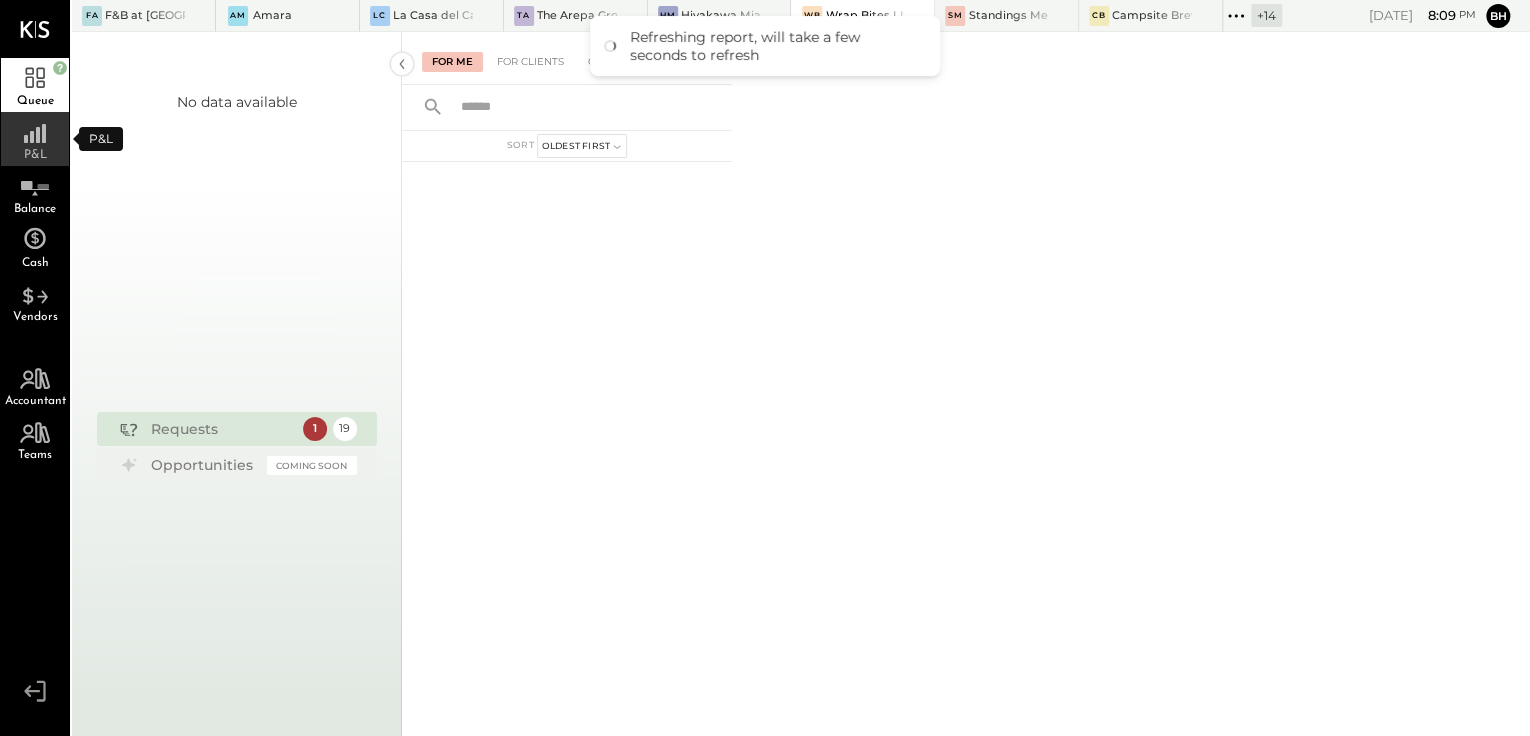click 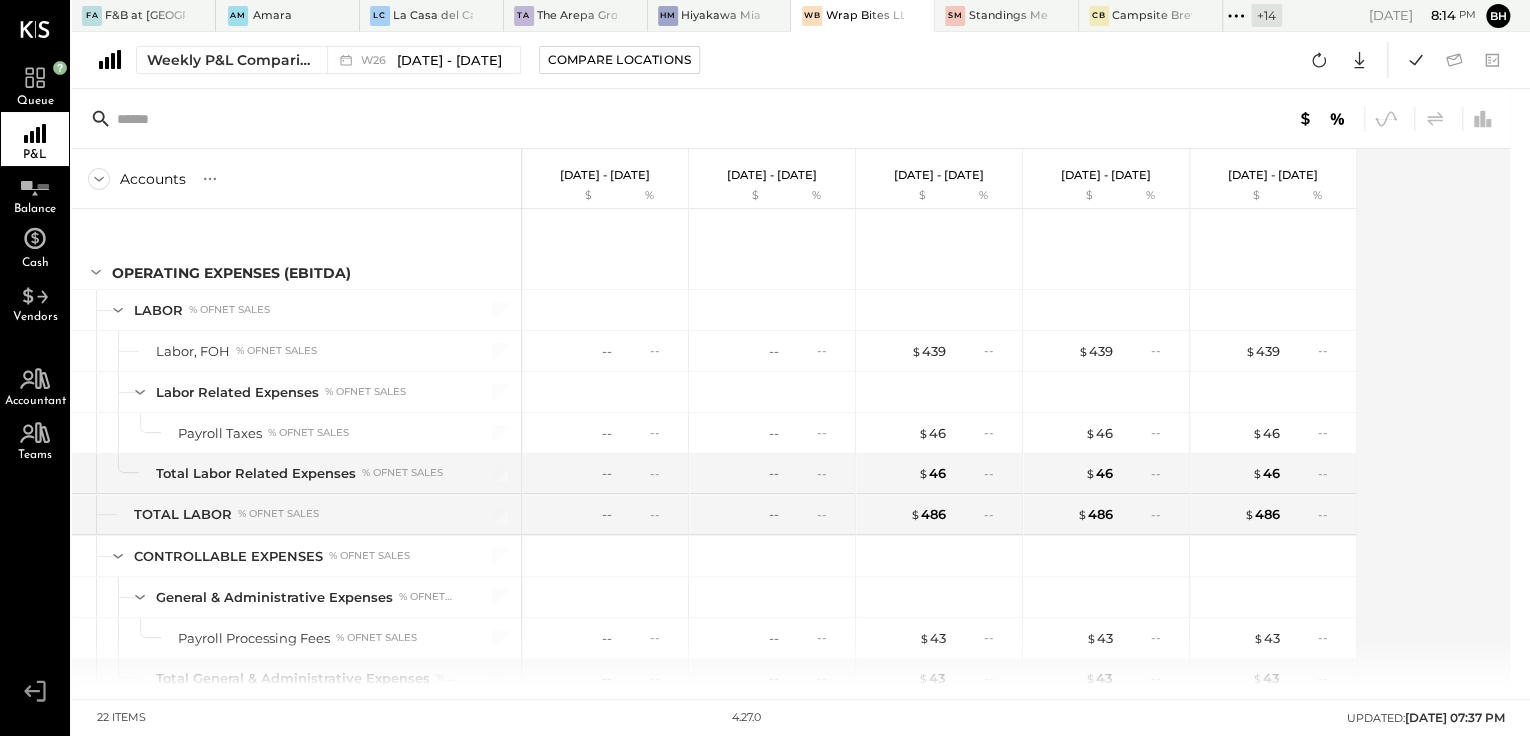 click on "Accounts S % GL [DATE] - [DATE] $ % [DATE] - [DATE] $ % [DATE] - [DATE] $ % [DATE] - [DATE] $ % [DATE] - [DATE] $ % OPERATING EXPENSES  (EBITDA) LABOR % of  NET SALES Labor, FOH % of  NET SALES Labor Related Expenses % of  NET SALES Payroll Taxes % of  NET SALES Total Labor Related Expenses % of  NET SALES TOTAL LABOR % of  NET SALES CONTROLLABLE EXPENSES % of  NET SALES General & Administrative Expenses % of  NET SALES Payroll Processing Fees % of  NET SALES Total General & Administrative Expenses % of  NET SALES TOTAL CONTROLLABLE EXPENSES % of  NET SALES Total OPERATING EXPENSES (EBITDA) % of  NET SALES EBITDA  % of  NET SALES NET PROFIT % of  NET SALES -- -- -- -- -- -- -- -- -- -- -- -- -- -- -- -- -- -- -- -- -- -- -- -- -- -- -- -- -- -- -- -- -- -- -- -- -- -- -- -- $ 439 -- $ 46 -- $ 46 -- $ 486 -- $ 43 -- $ 43 -- $ 43 -- $ 529 -- ( $ 529 ) -- ( $ 529 ) -- $ 439 -- $ 46 -- $ 46 -- $ 486 -- $ 43 -- $ 43 -- $ 43 -- $ 529 -- ( $ 529 ) -- ( $ 529 ) -- $ 439 -- $ 46 -- $ 46 -- $ 486 -- $ 43 -- $" at bounding box center [792, 418] 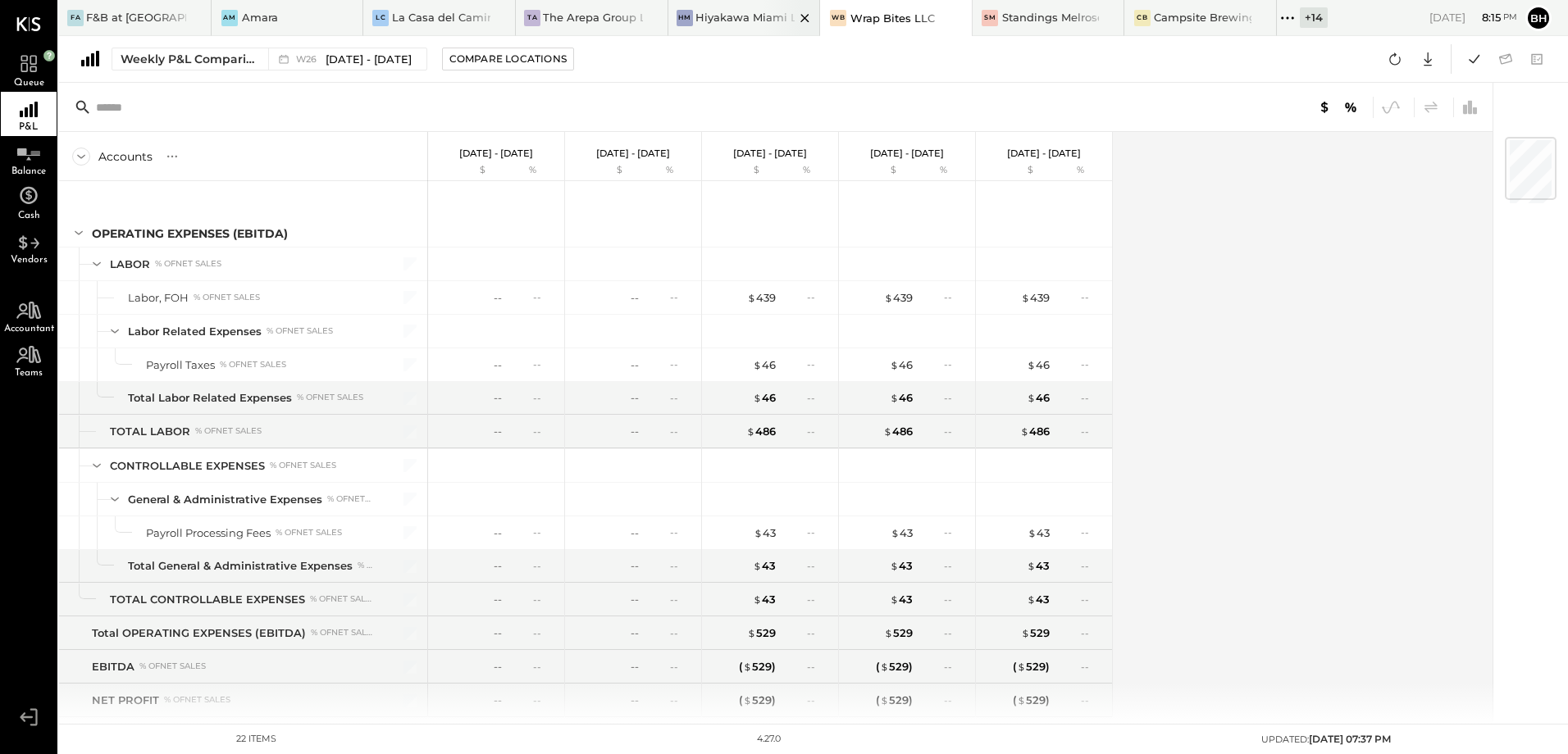 click on "Hiyakawa Miami LLC" at bounding box center (745, 17) 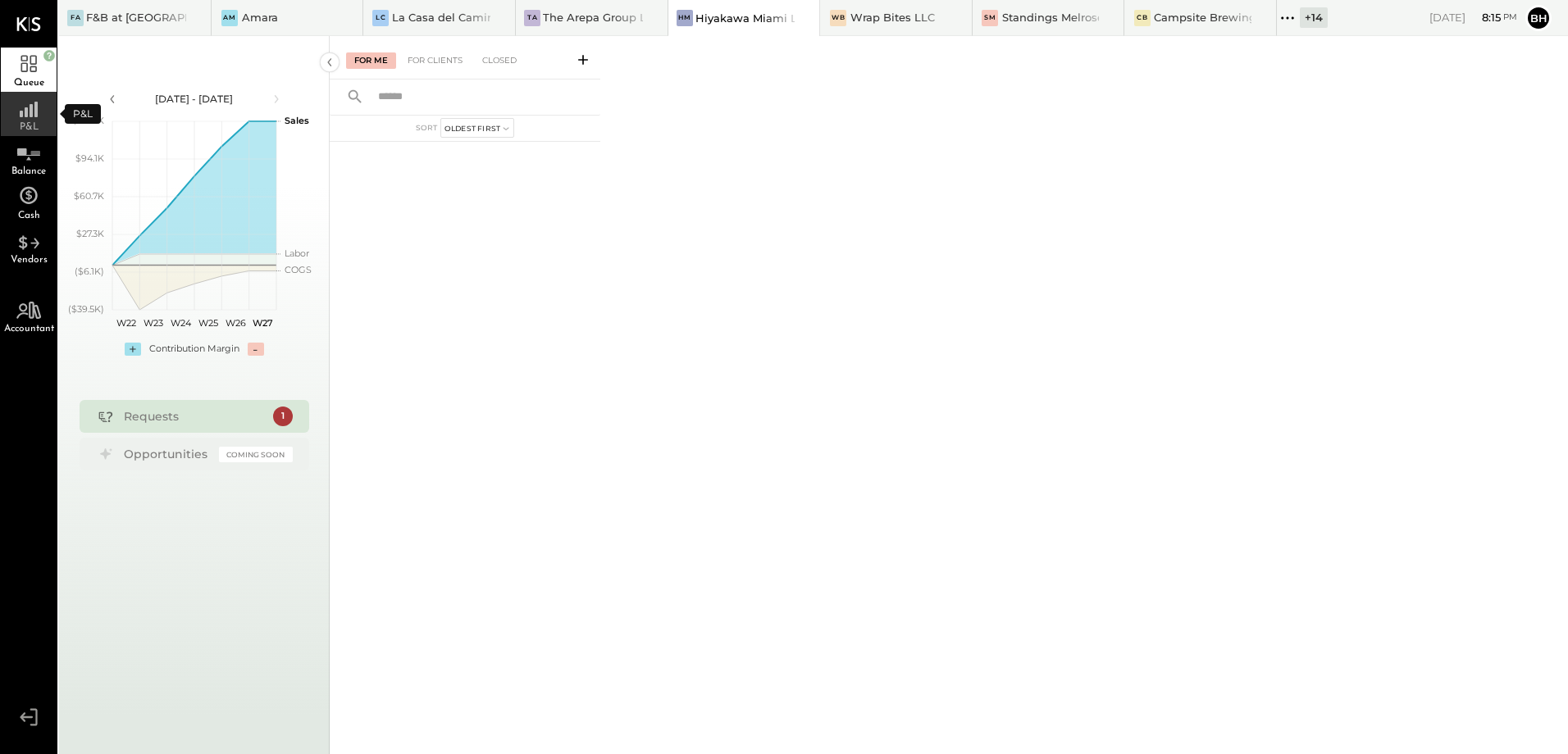 click on "P&L" at bounding box center (29, 127) 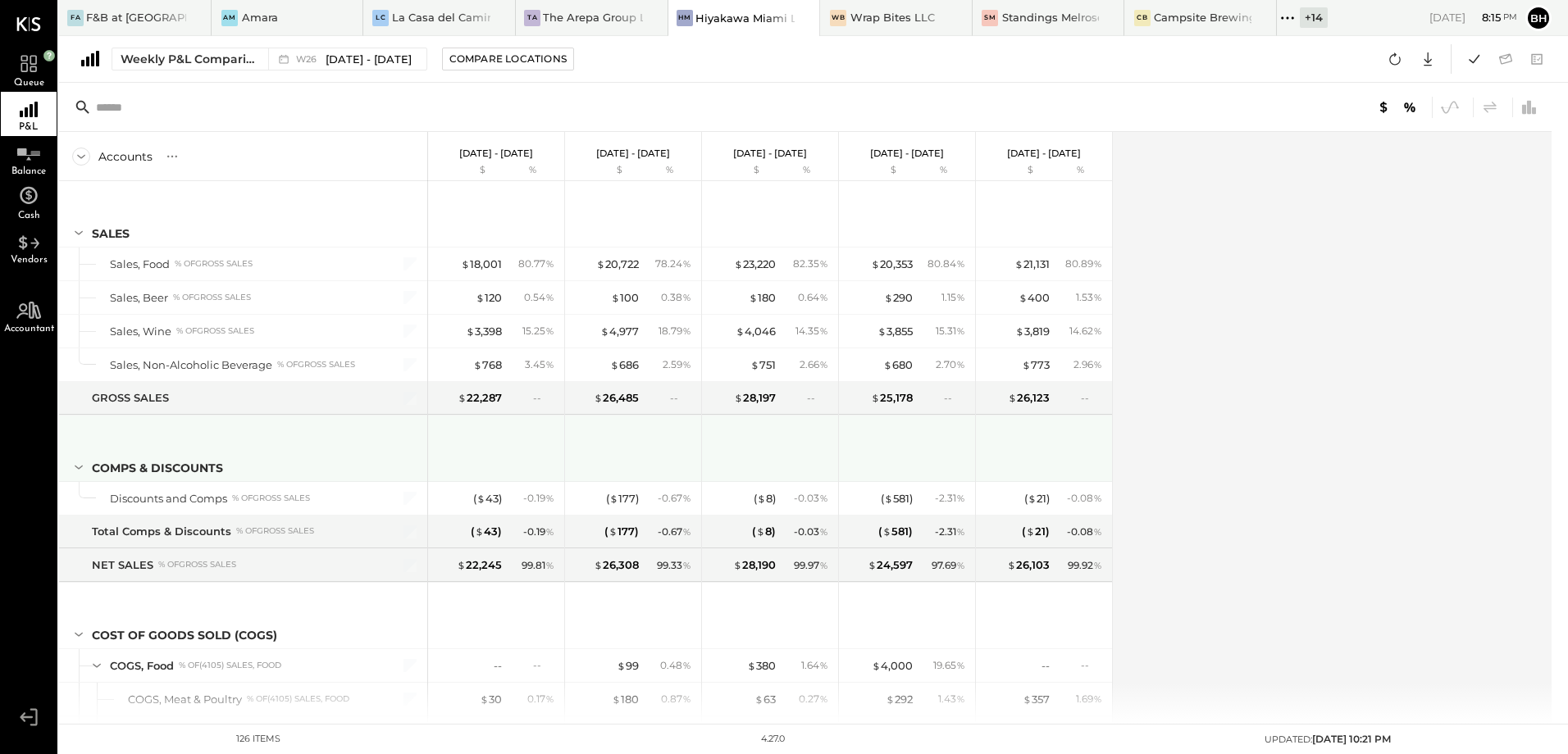 click at bounding box center [635, 446] 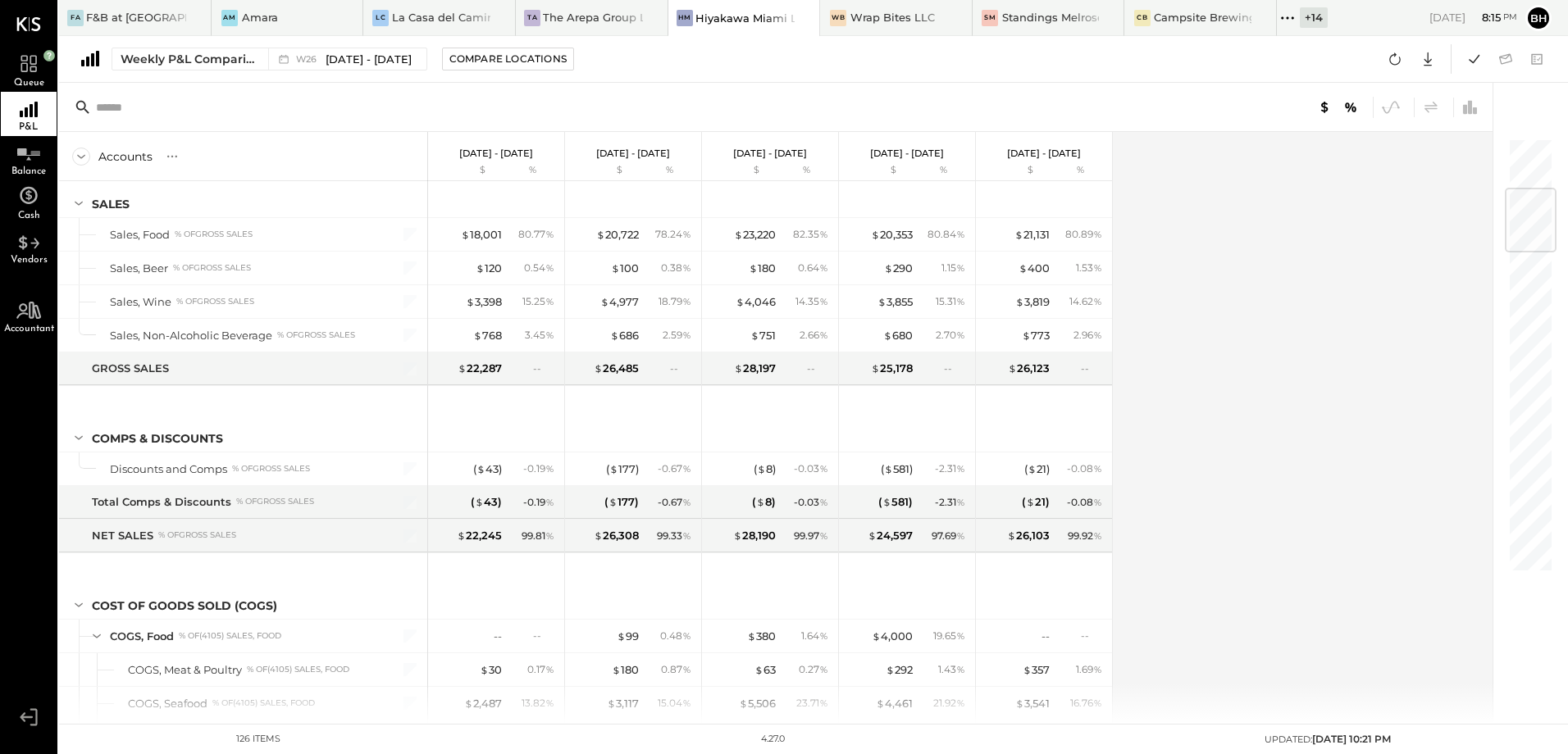 scroll, scrollTop: 432, scrollLeft: 0, axis: vertical 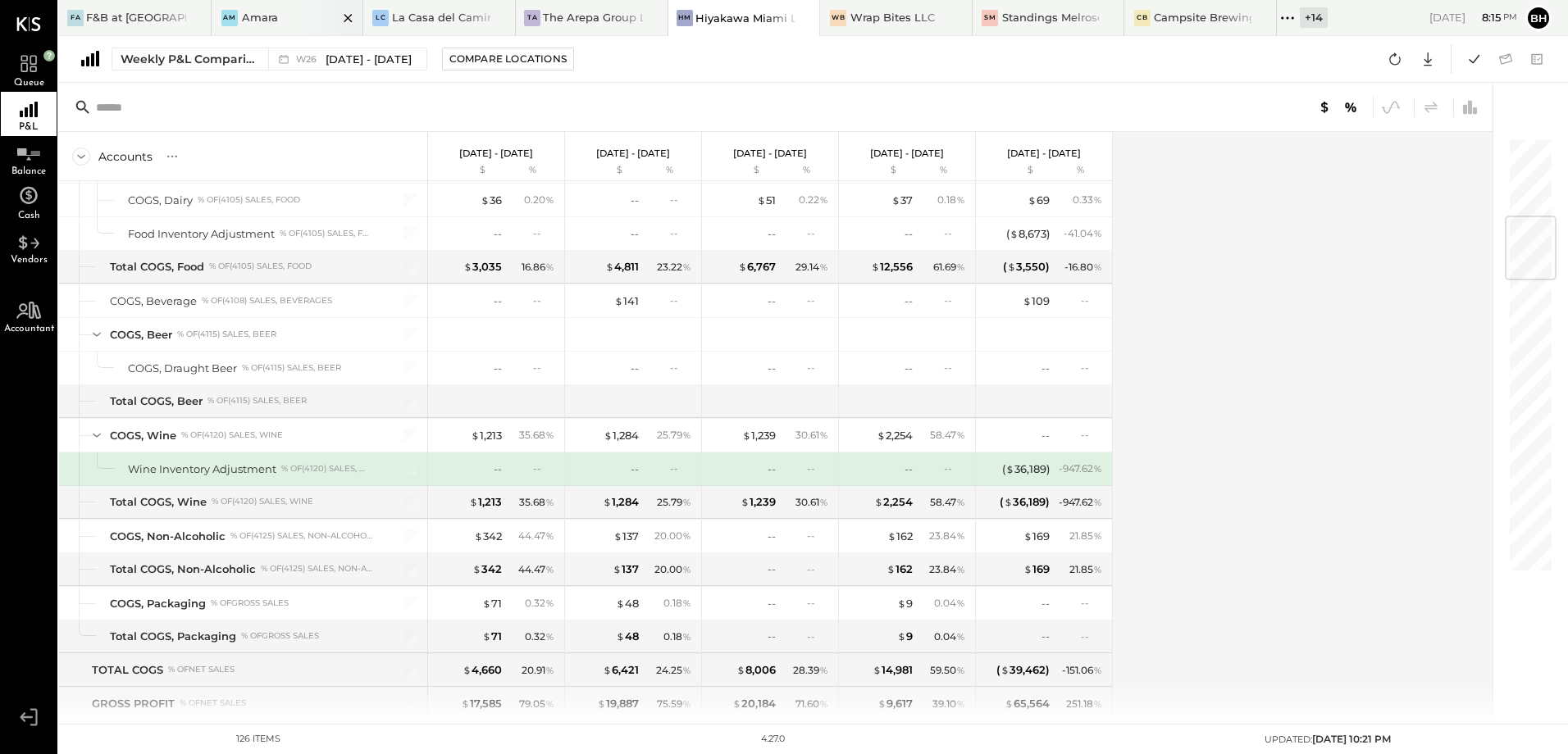 click on "Am Amara" at bounding box center (288, 18) 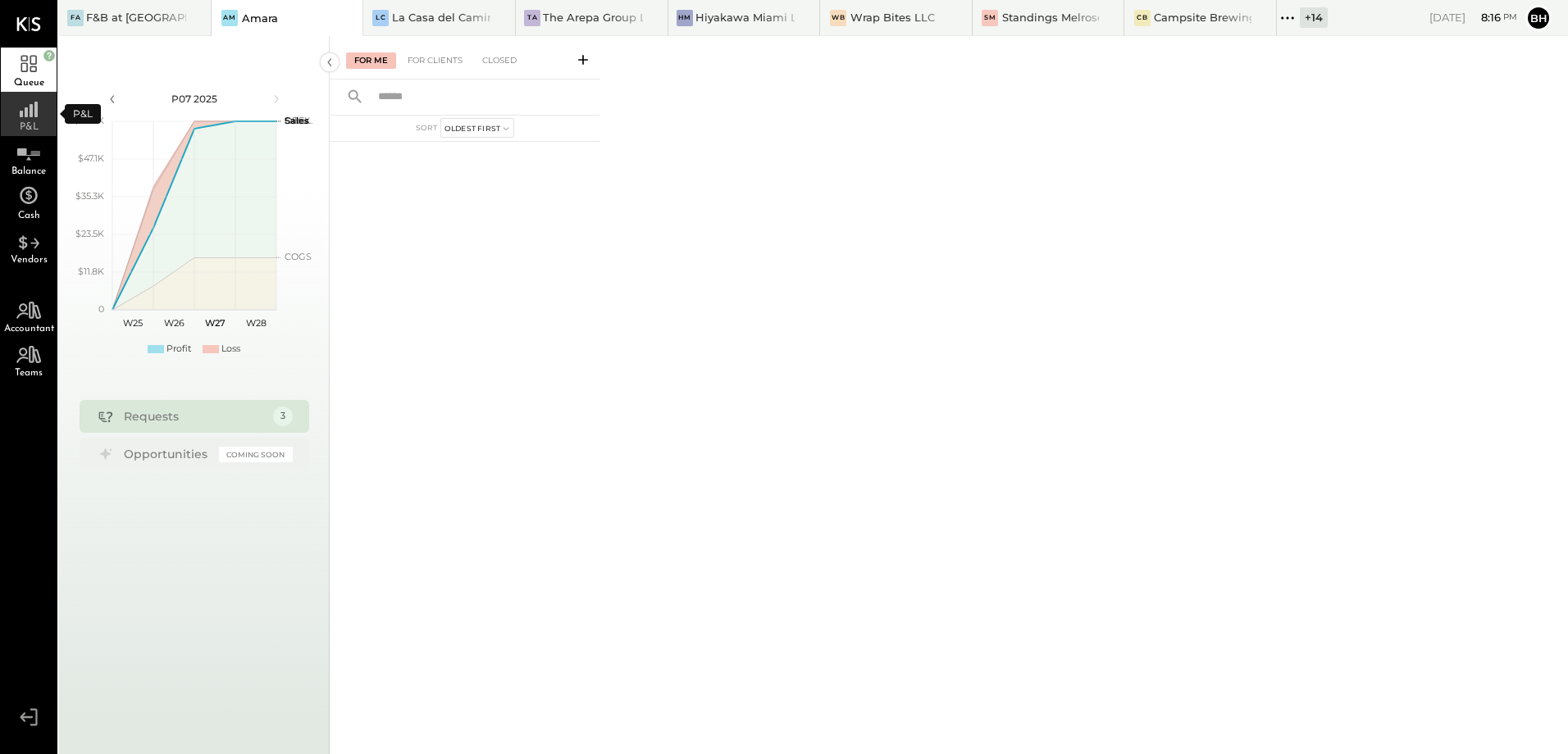 click 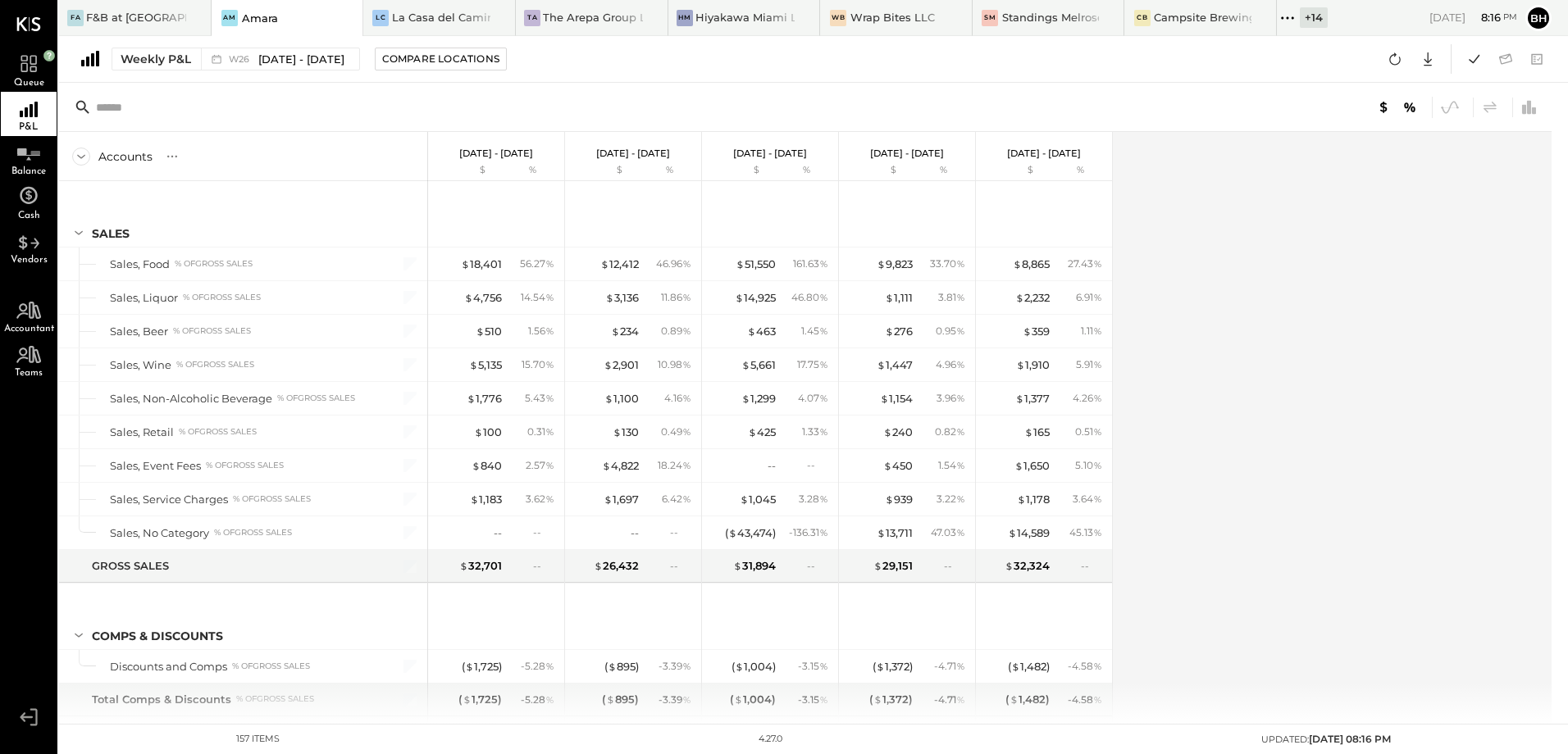 click on "Accounts S % GL [DATE] - [DATE] $ % [DATE] - [DATE] $ % [DATE] - [DATE] $ % [DATE] - [DATE] $ % [DATE] - [DATE] $ % SALES Sales, Food % of  GROSS SALES Sales, Liquor % of  GROSS SALES Sales, Beer % of  GROSS SALES Sales, Wine % of  GROSS SALES Sales, Non-Alcoholic Beverage % of  GROSS SALES Sales, Retail % of  GROSS SALES Sales, Event Fees % of  GROSS SALES Sales, Service Charges % of  GROSS SALES Sales, No Category % of  GROSS SALES GROSS SALES Comps & Discounts Discounts and Comps % of  GROSS SALES Total Comps & Discounts % of  GROSS SALES NET SALES % of  GROSS SALES COST OF GOODS SOLD (COGS) COGS, Food % of  (4105) Sales, Food COGS, Meat & Poultry % of  (4105) Sales, Food COGS, Seafood % of  (4105) Sales, Food COGS, Produce % of  (4105) Sales, Food COGS, Grocery % of  (4105) Sales, Food COGS, Bakery % of  (4105) Sales, Food COGS, Dairy % of  (4105) Sales, Food Total COGS, Food % of  (4105) Sales, Food COGS, Liquor % of  (4110) Sales, Liquor COGS, Bar Groceries % of  (4110) Sales, Liquor % of  $ %" at bounding box center [806, 428] 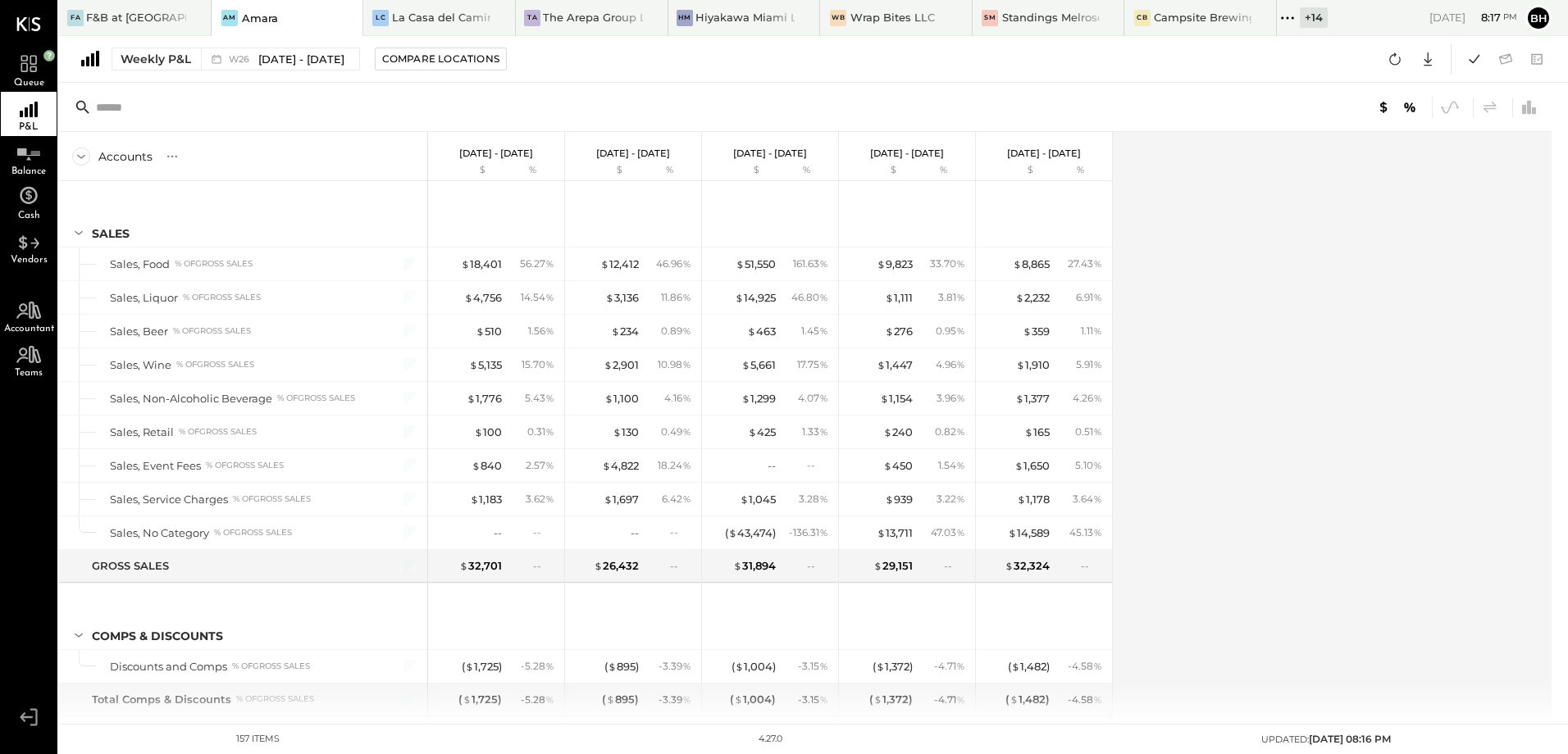 click on "Accounts S % GL [DATE] - [DATE] $ % [DATE] - [DATE] $ % [DATE] - [DATE] $ % [DATE] - [DATE] $ % [DATE] - [DATE] $ % SALES Sales, Food % of  GROSS SALES Sales, Liquor % of  GROSS SALES Sales, Beer % of  GROSS SALES Sales, Wine % of  GROSS SALES Sales, Non-Alcoholic Beverage % of  GROSS SALES Sales, Retail % of  GROSS SALES Sales, Event Fees % of  GROSS SALES Sales, Service Charges % of  GROSS SALES Sales, No Category % of  GROSS SALES GROSS SALES Comps & Discounts Discounts and Comps % of  GROSS SALES Total Comps & Discounts % of  GROSS SALES NET SALES % of  GROSS SALES COST OF GOODS SOLD (COGS) COGS, Food % of  (4105) Sales, Food COGS, Meat & Poultry % of  (4105) Sales, Food COGS, Seafood % of  (4105) Sales, Food COGS, Produce % of  (4105) Sales, Food COGS, Grocery % of  (4105) Sales, Food COGS, Bakery % of  (4105) Sales, Food COGS, Dairy % of  (4105) Sales, Food Total COGS, Food % of  (4105) Sales, Food COGS, Liquor % of  (4110) Sales, Liquor COGS, Bar Groceries % of  (4110) Sales, Liquor % of  $ %" at bounding box center (806, 428) 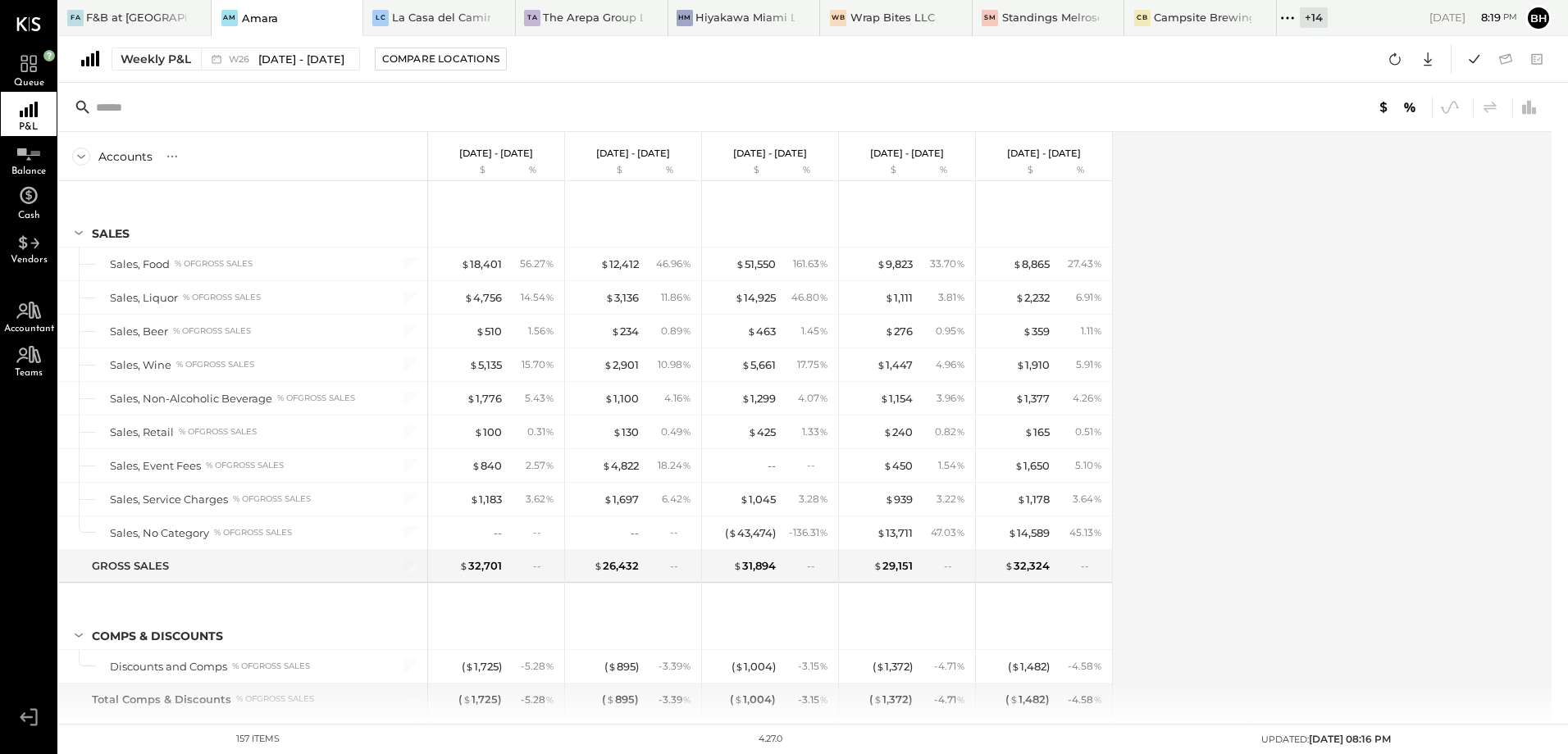 click on "Accounts S % GL [DATE] - [DATE] $ % [DATE] - [DATE] $ % [DATE] - [DATE] $ % [DATE] - [DATE] $ % [DATE] - [DATE] $ % SALES Sales, Food % of  GROSS SALES Sales, Liquor % of  GROSS SALES Sales, Beer % of  GROSS SALES Sales, Wine % of  GROSS SALES Sales, Non-Alcoholic Beverage % of  GROSS SALES Sales, Retail % of  GROSS SALES Sales, Event Fees % of  GROSS SALES Sales, Service Charges % of  GROSS SALES Sales, No Category % of  GROSS SALES GROSS SALES Comps & Discounts Discounts and Comps % of  GROSS SALES Total Comps & Discounts % of  GROSS SALES NET SALES % of  GROSS SALES COST OF GOODS SOLD (COGS) COGS, Food % of  (4105) Sales, Food COGS, Meat & Poultry % of  (4105) Sales, Food COGS, Seafood % of  (4105) Sales, Food COGS, Produce % of  (4105) Sales, Food COGS, Grocery % of  (4105) Sales, Food COGS, Bakery % of  (4105) Sales, Food COGS, Dairy % of  (4105) Sales, Food Total COGS, Food % of  (4105) Sales, Food COGS, Liquor % of  (4110) Sales, Liquor COGS, Bar Groceries % of  (4110) Sales, Liquor % of  $ %" at bounding box center [806, 428] 